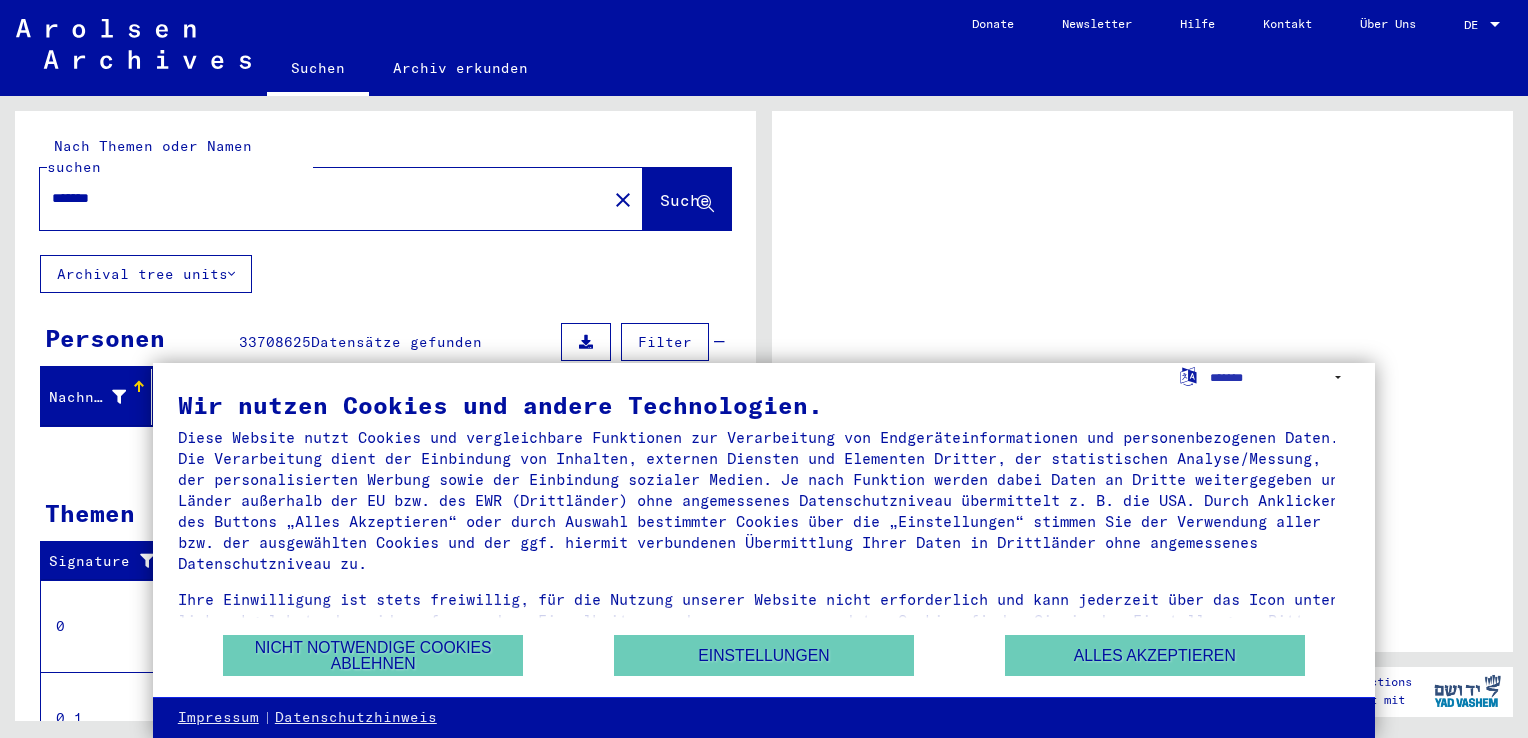 scroll, scrollTop: 0, scrollLeft: 0, axis: both 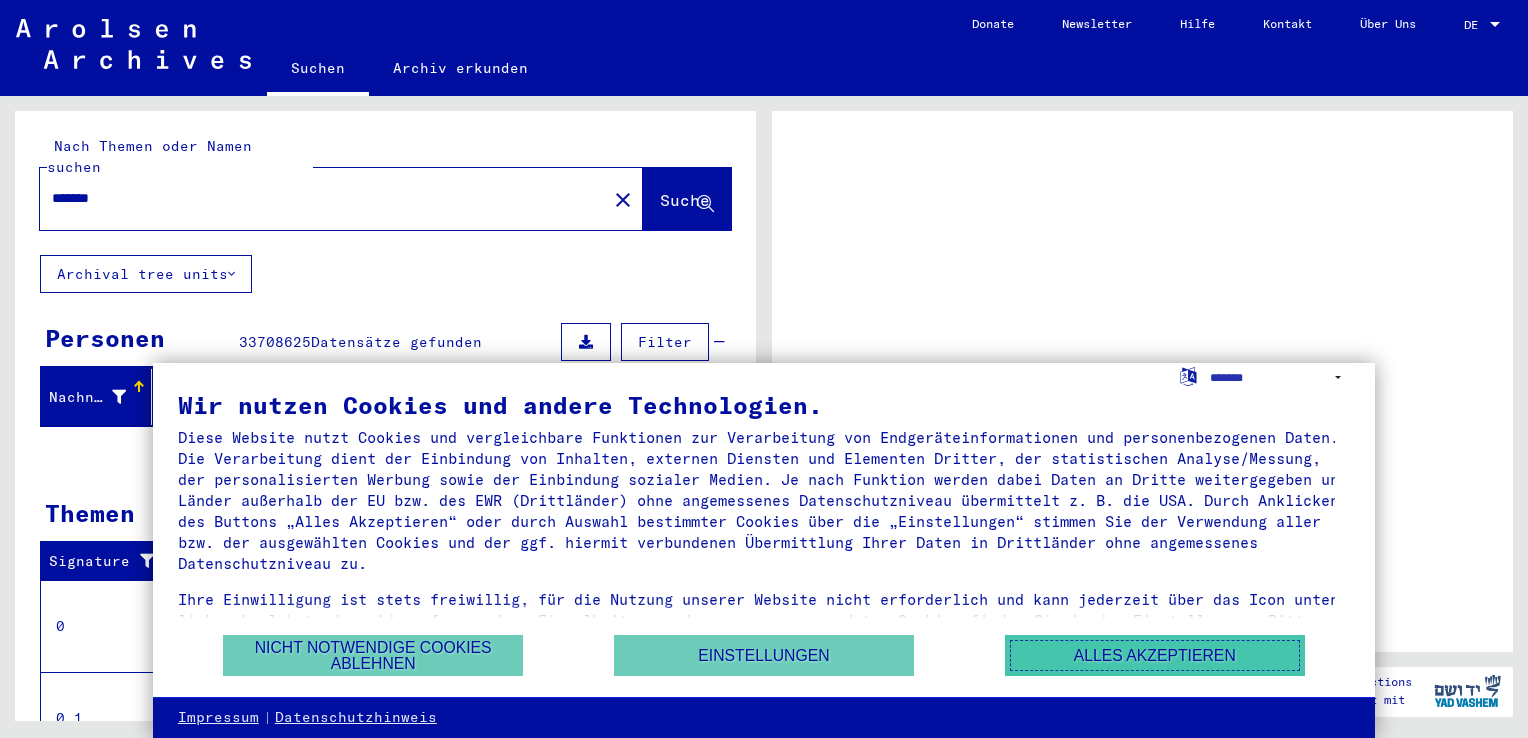 drag, startPoint x: 1076, startPoint y: 654, endPoint x: 1064, endPoint y: 646, distance: 14.422205 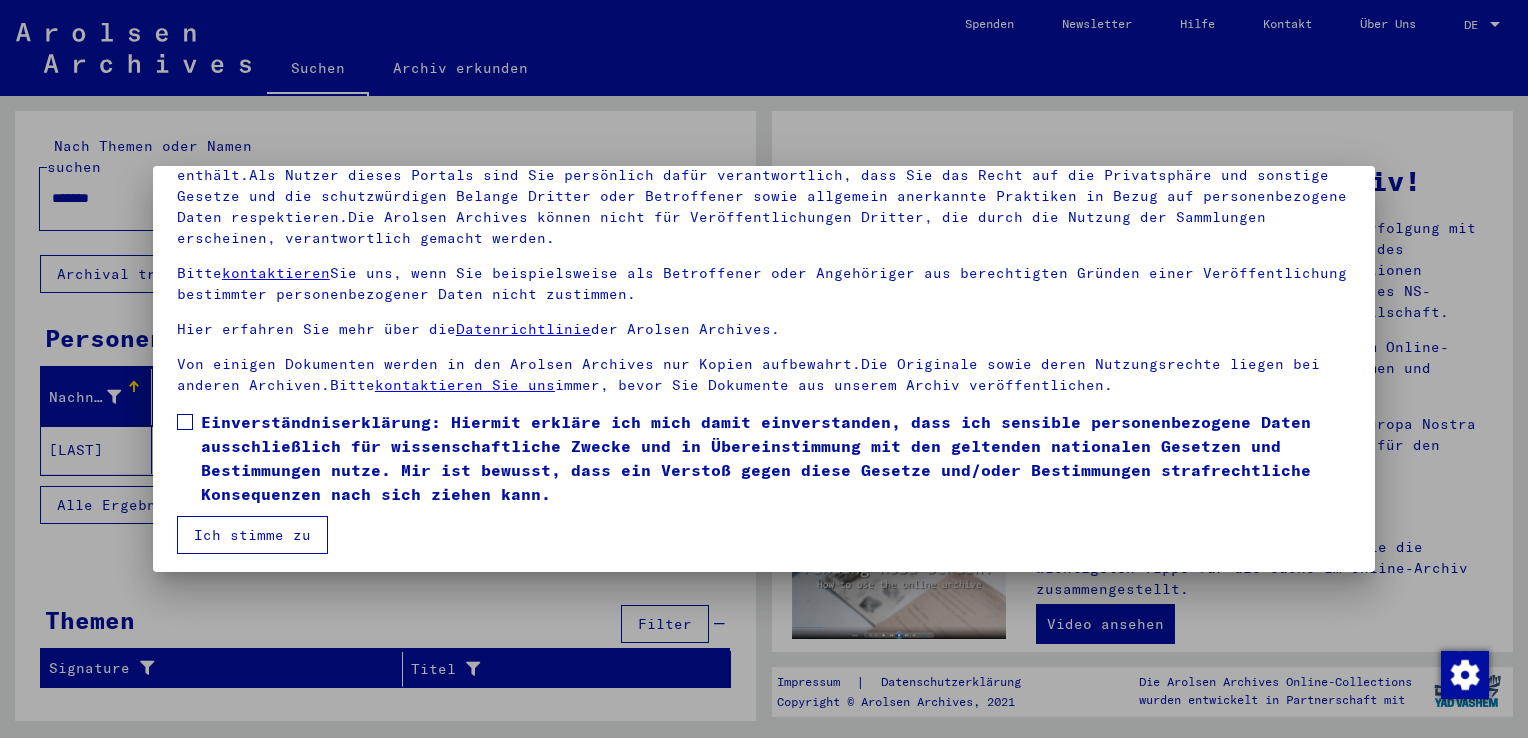 scroll, scrollTop: 173, scrollLeft: 0, axis: vertical 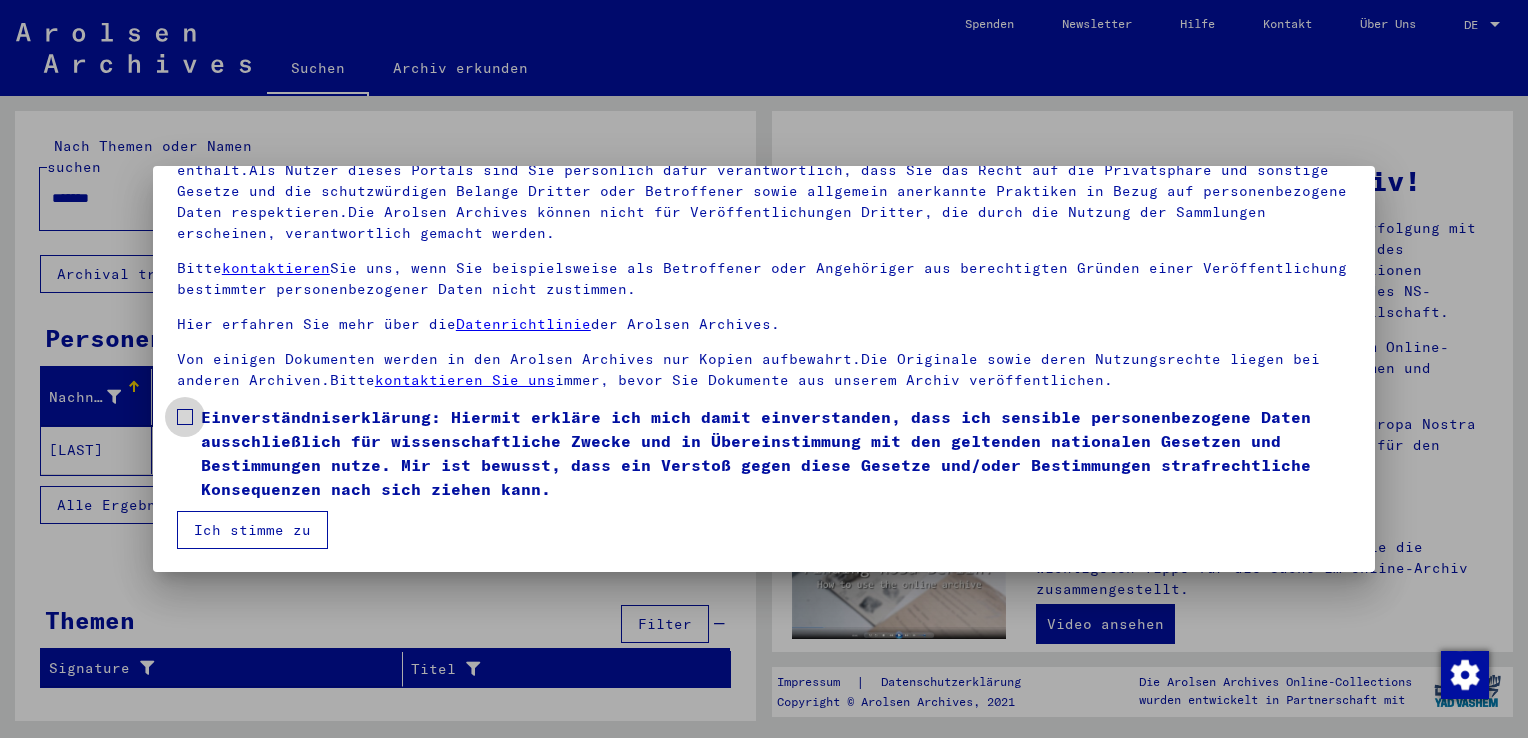 click at bounding box center [185, 417] 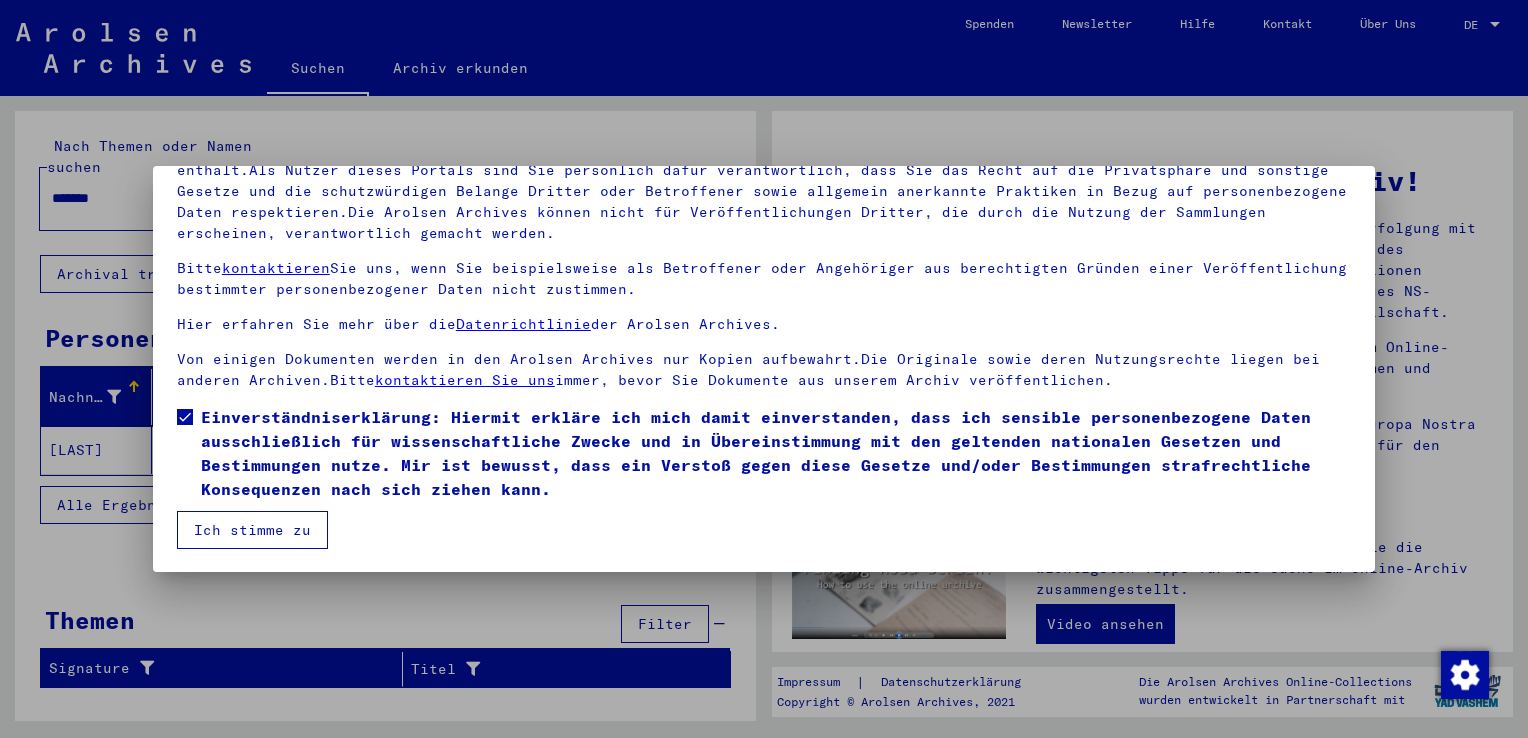 click on "Ich stimme zu" at bounding box center [252, 530] 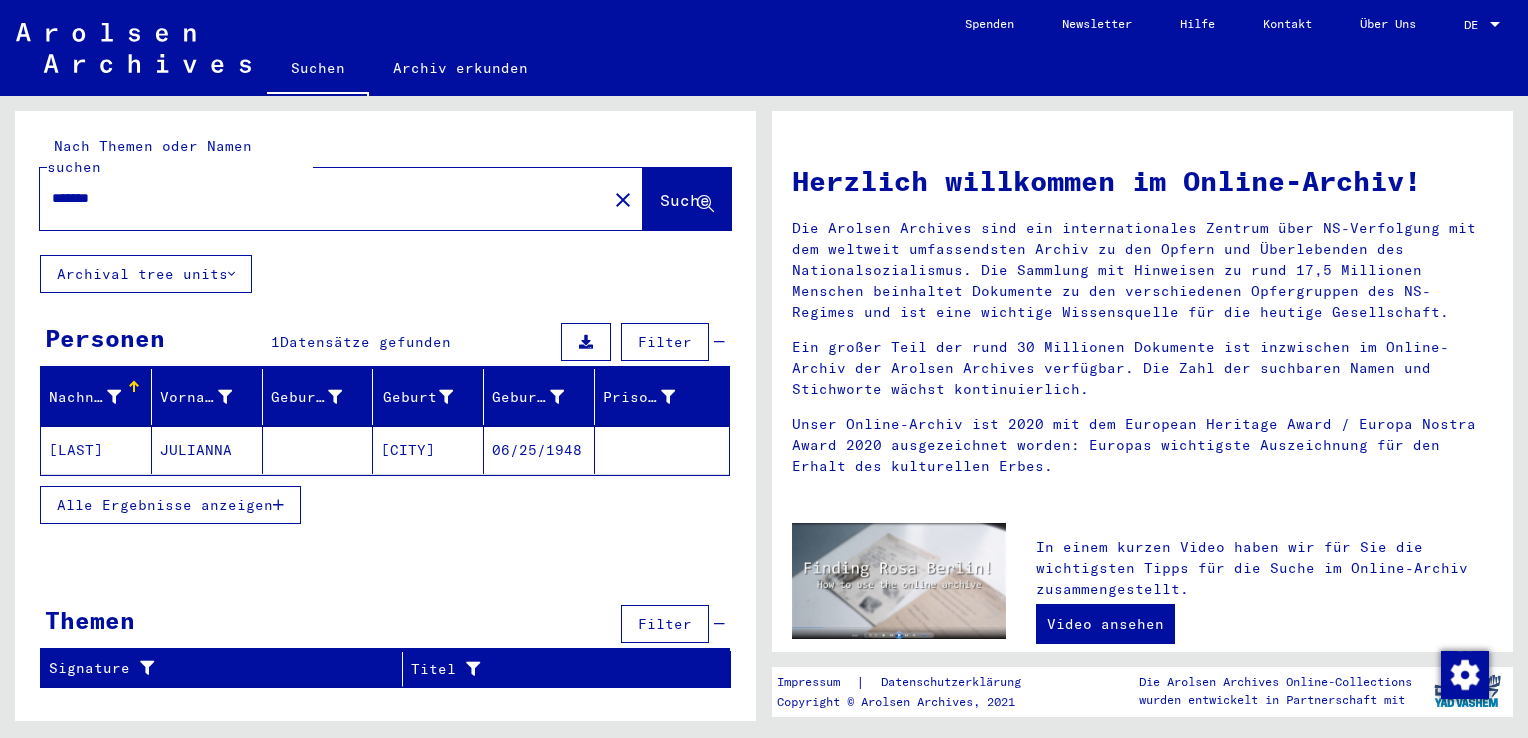 click on "*******" at bounding box center (317, 198) 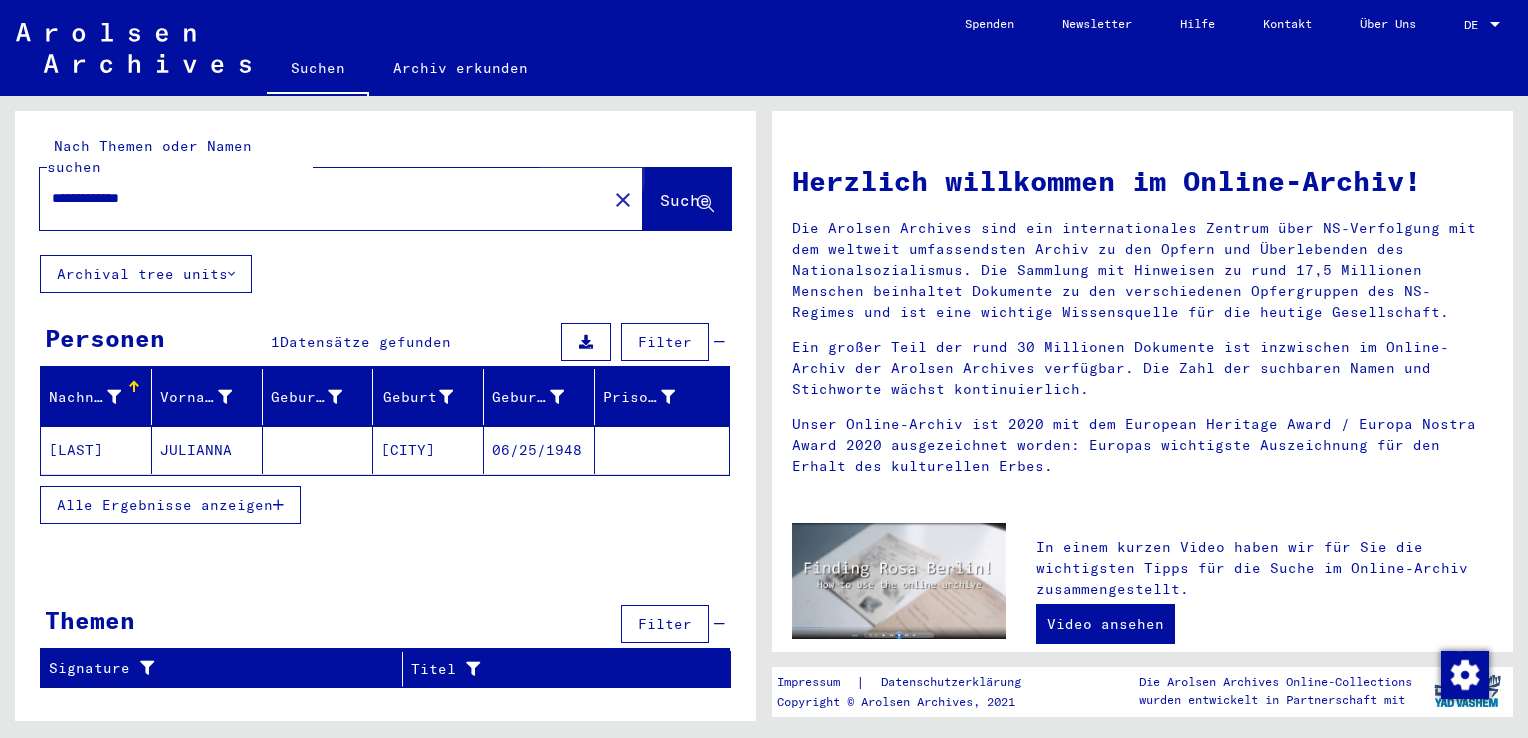 click on "Suche" 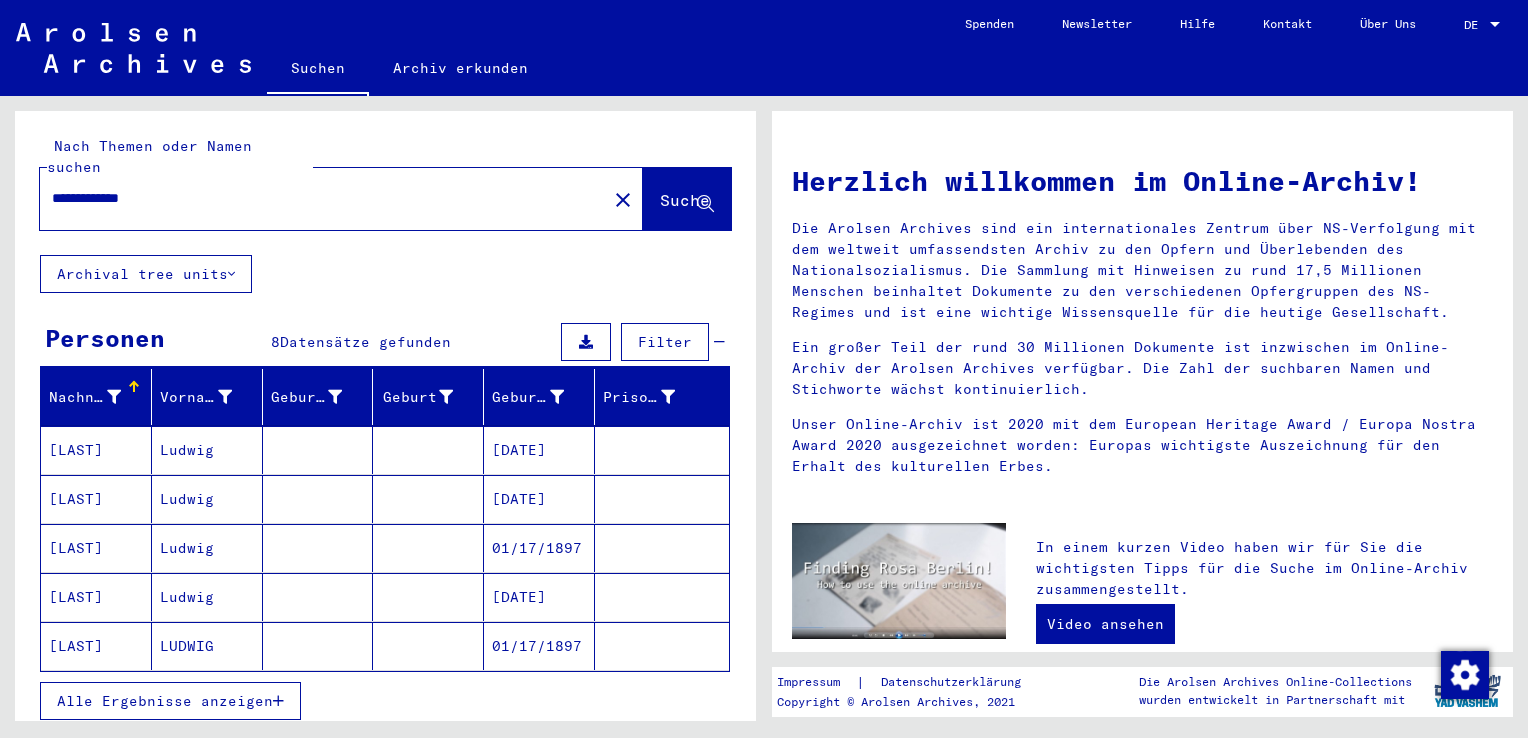 click on "Alle Ergebnisse anzeigen" at bounding box center [165, 701] 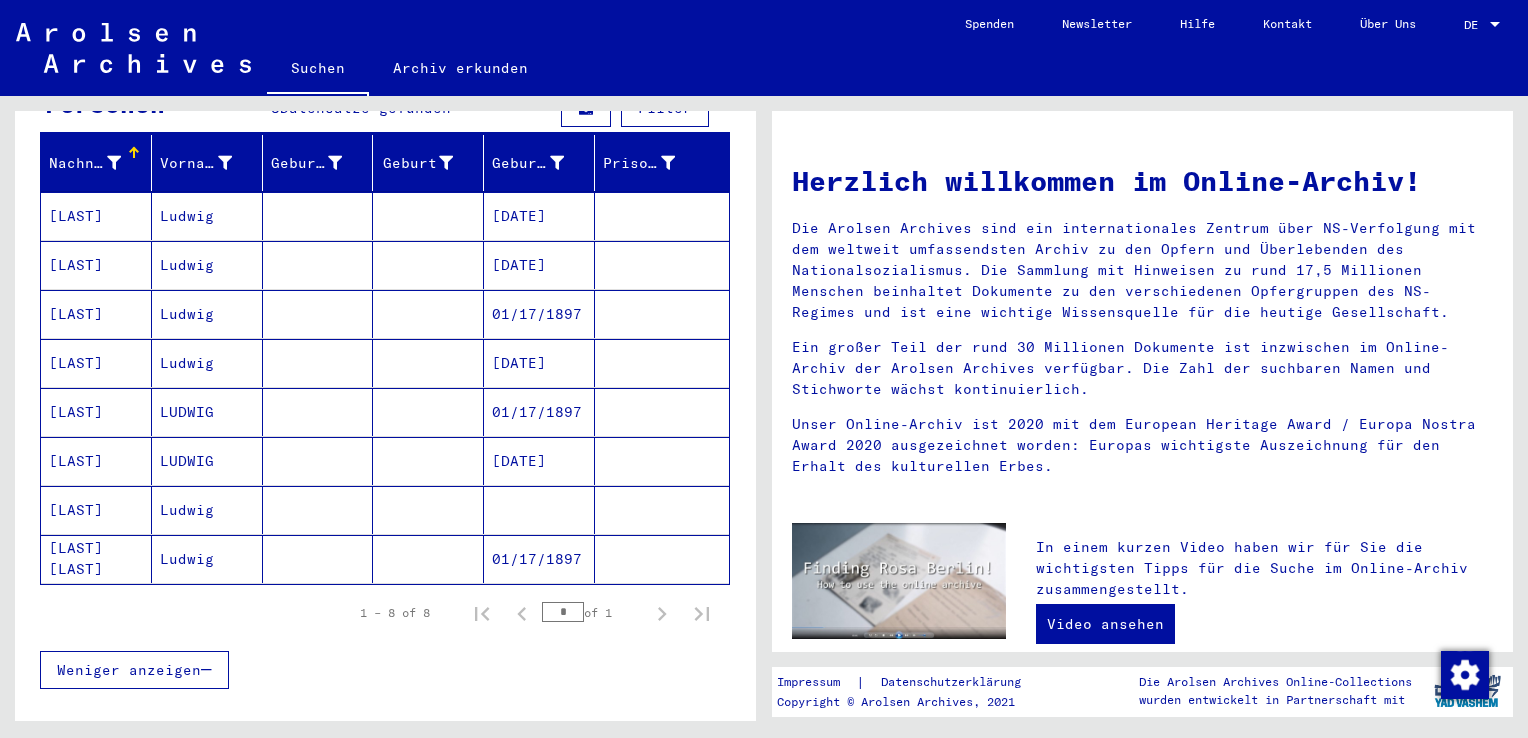 scroll, scrollTop: 200, scrollLeft: 0, axis: vertical 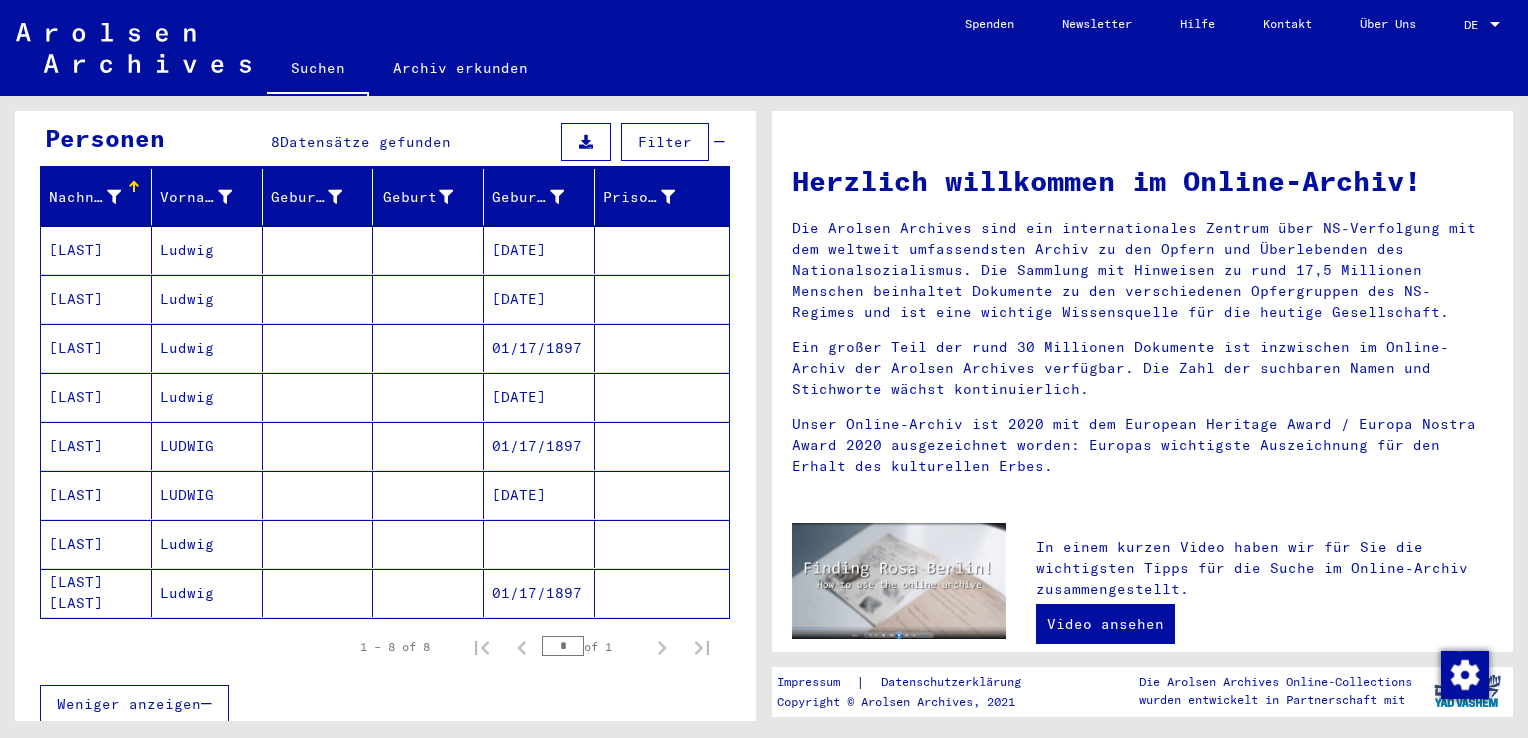 click on "[LAST]" at bounding box center [96, 544] 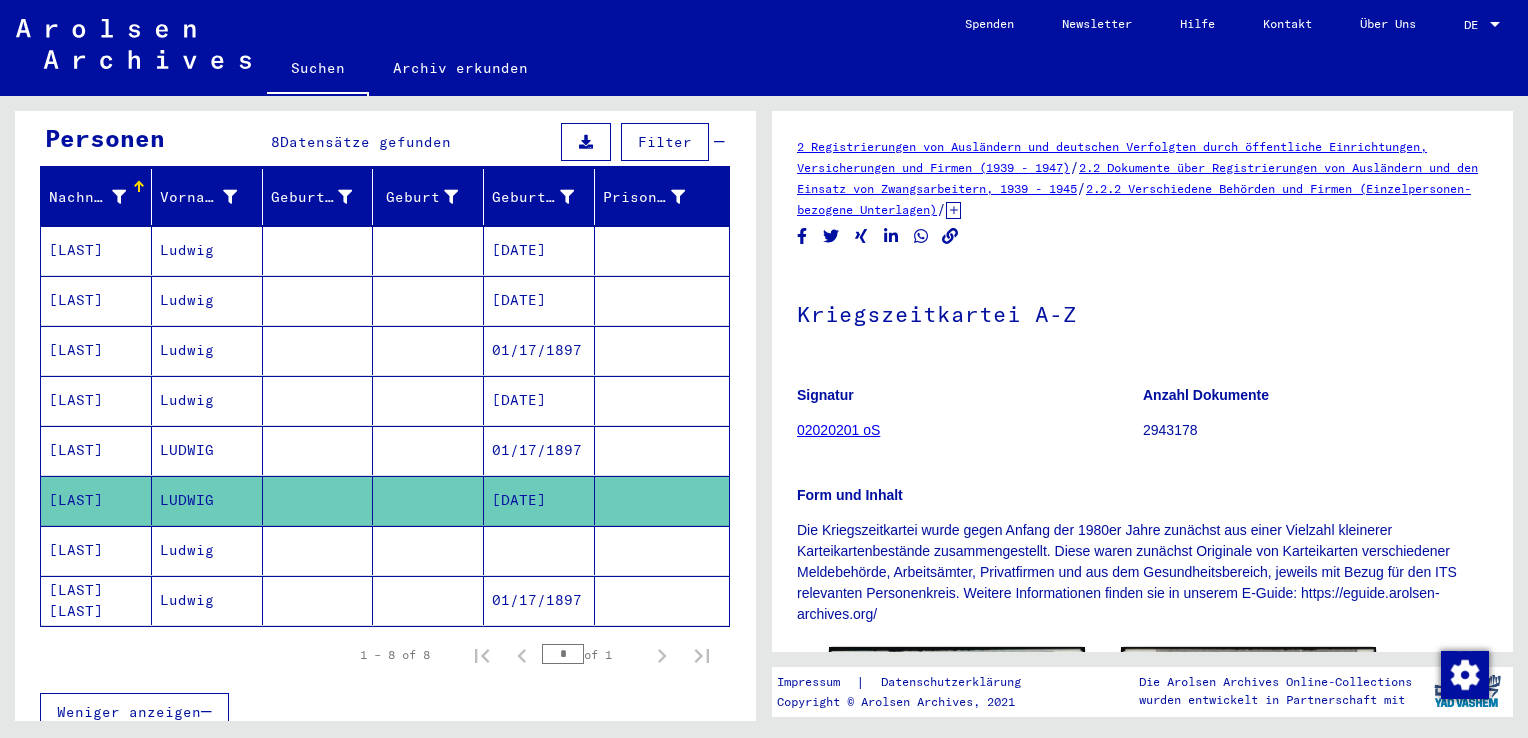 scroll, scrollTop: 0, scrollLeft: 0, axis: both 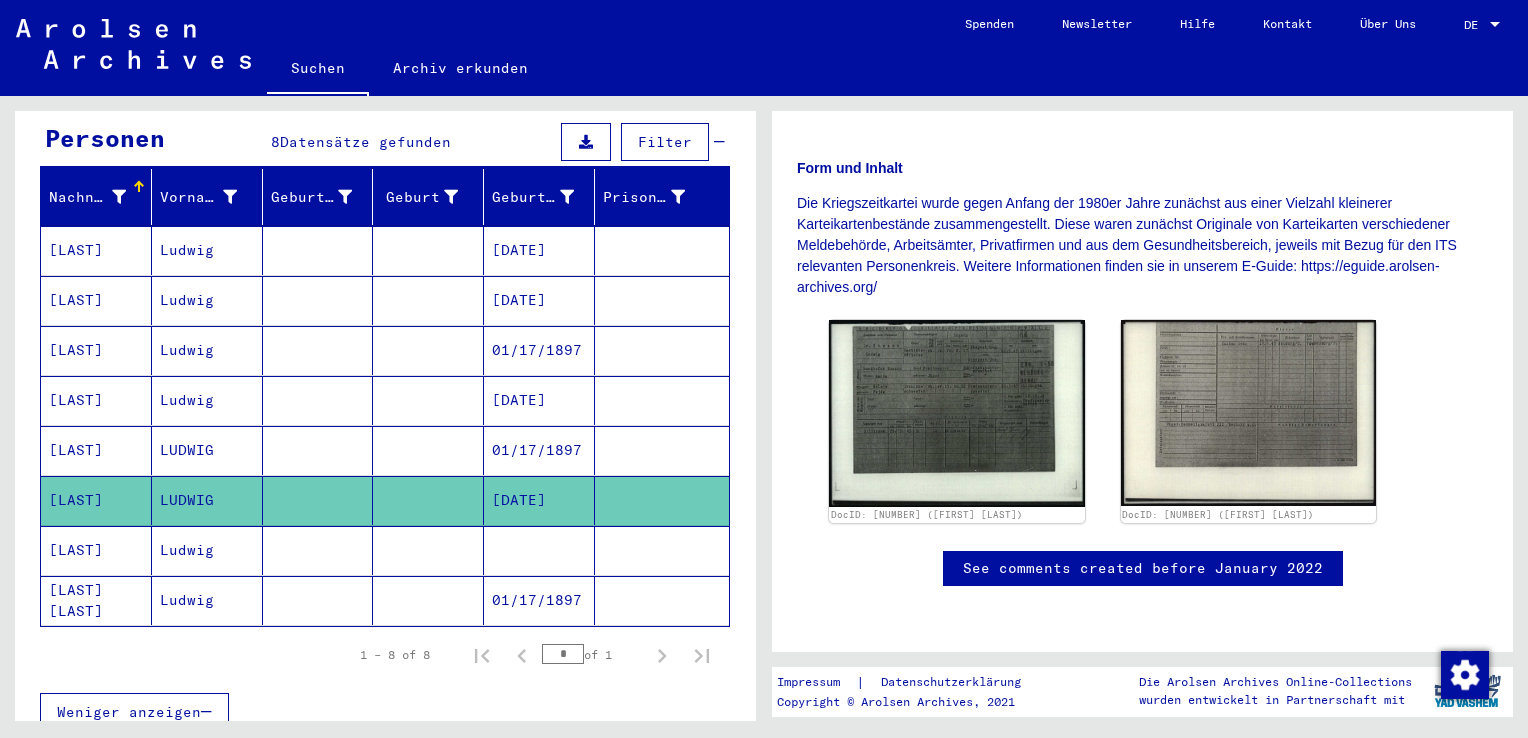 click on "[LAST]" at bounding box center [96, 350] 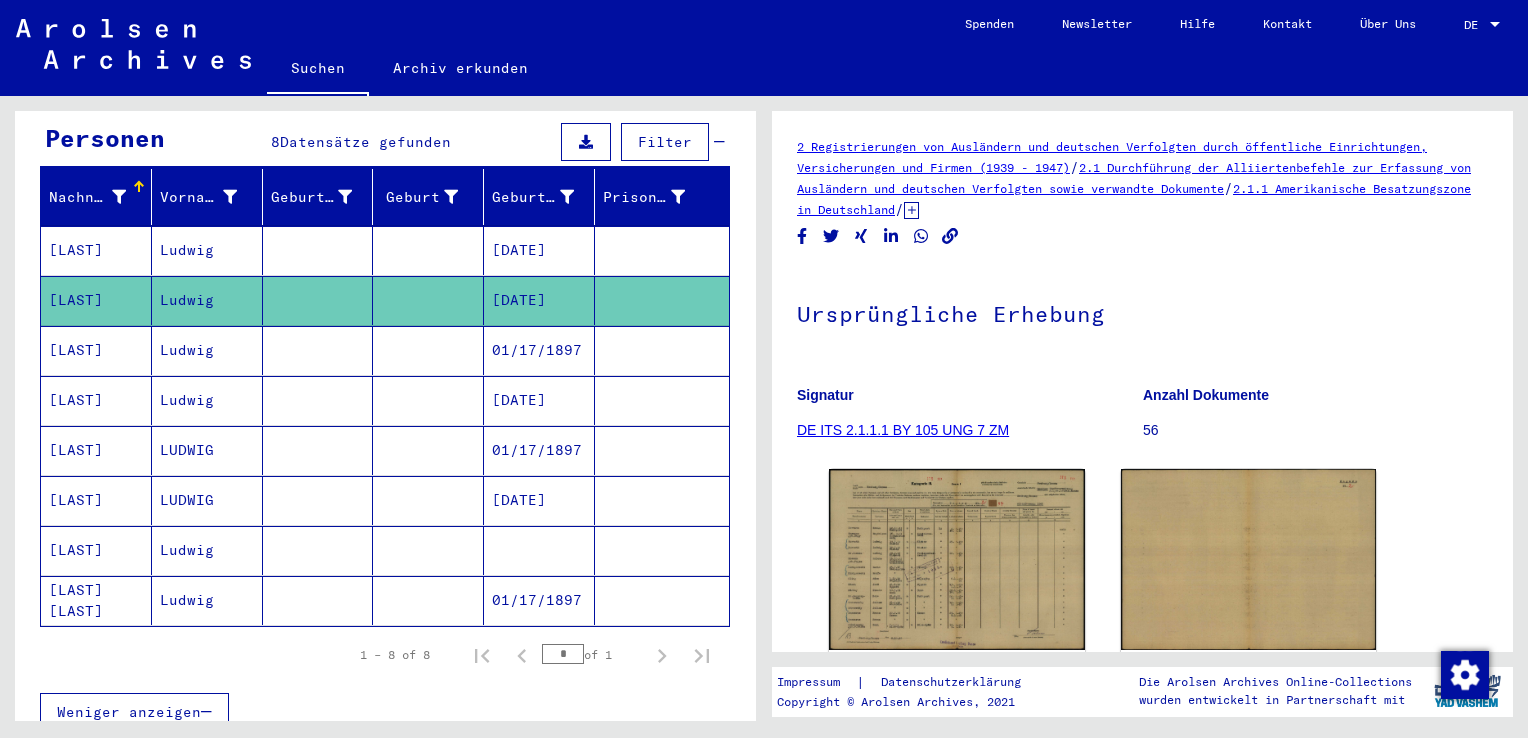 scroll, scrollTop: 0, scrollLeft: 0, axis: both 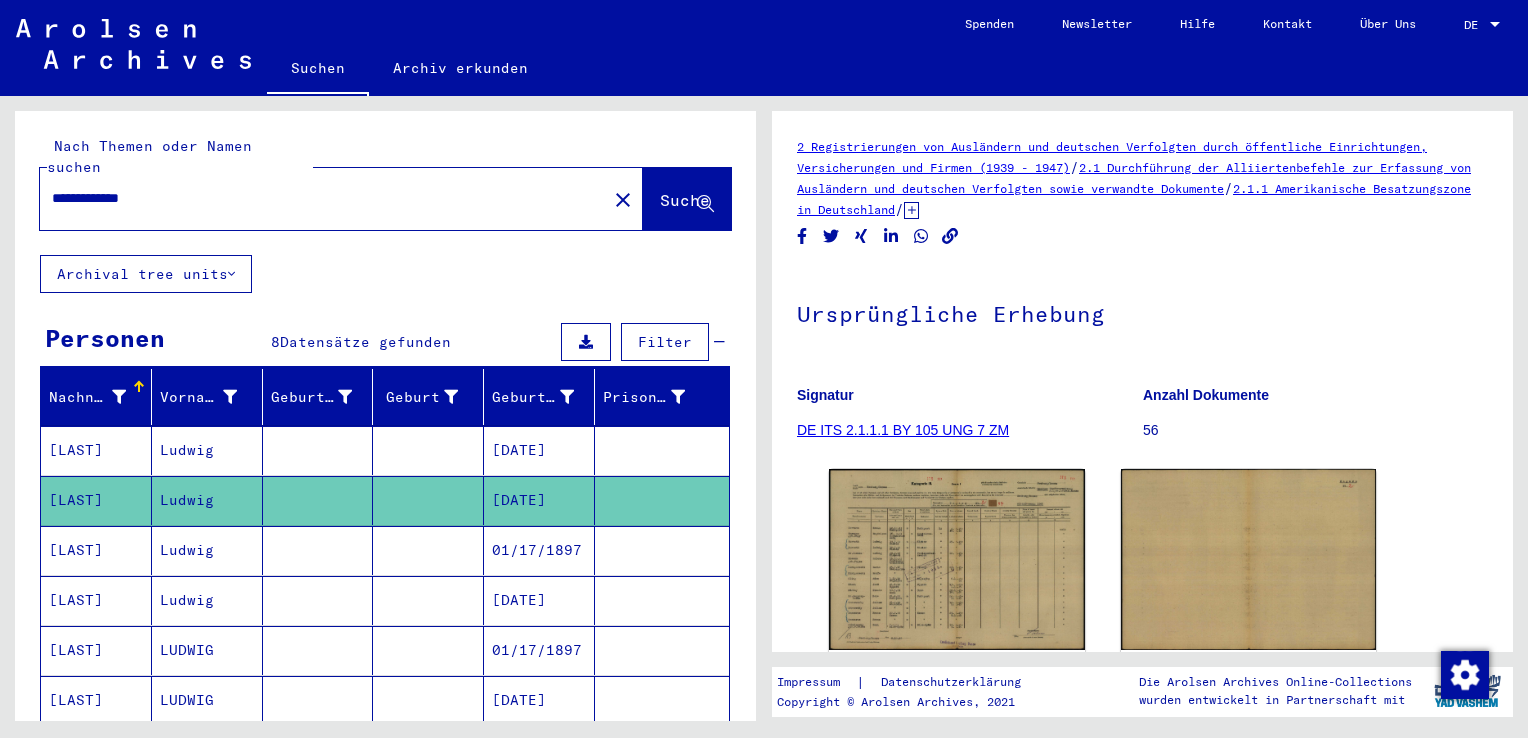 drag, startPoint x: 143, startPoint y: 180, endPoint x: 26, endPoint y: 143, distance: 122.711044 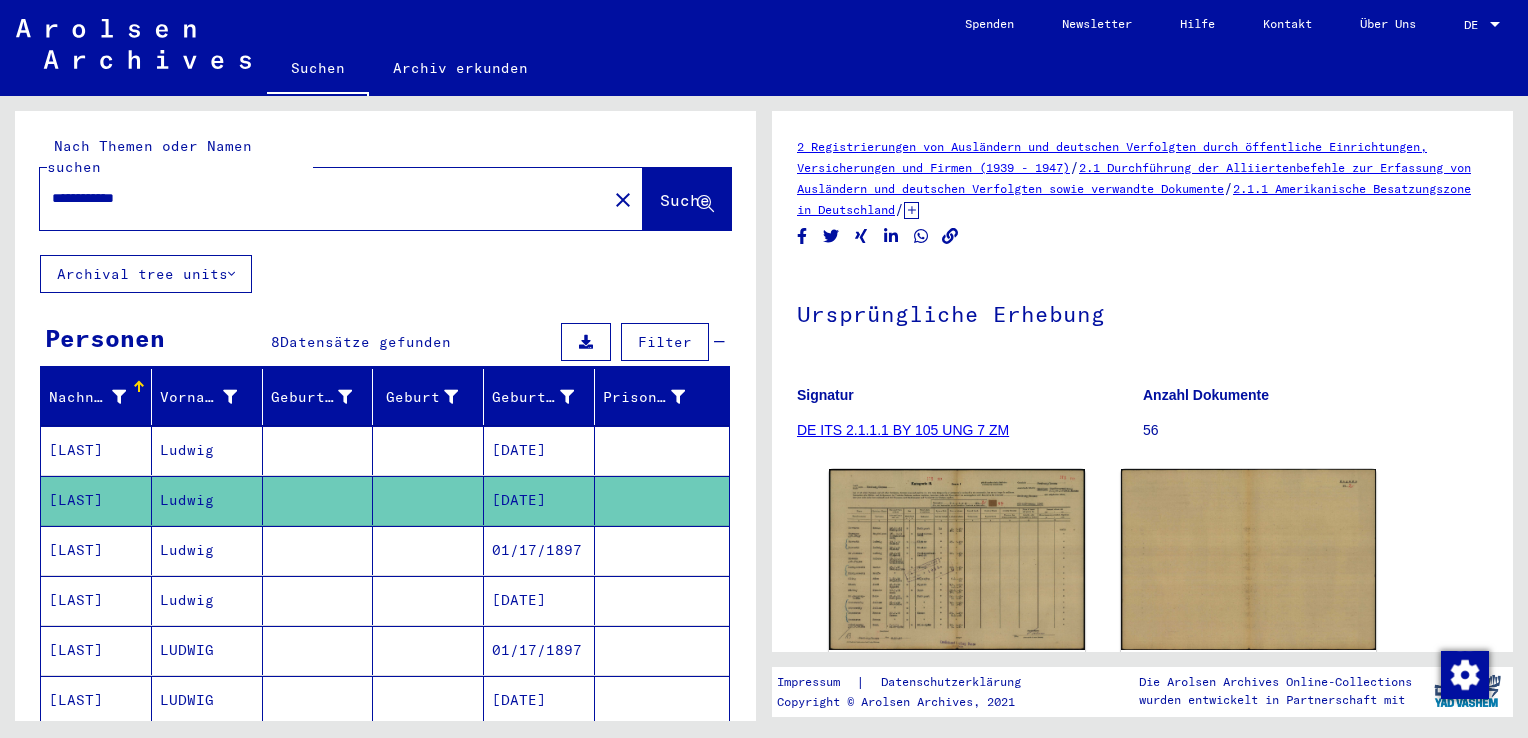 click on "Suche" 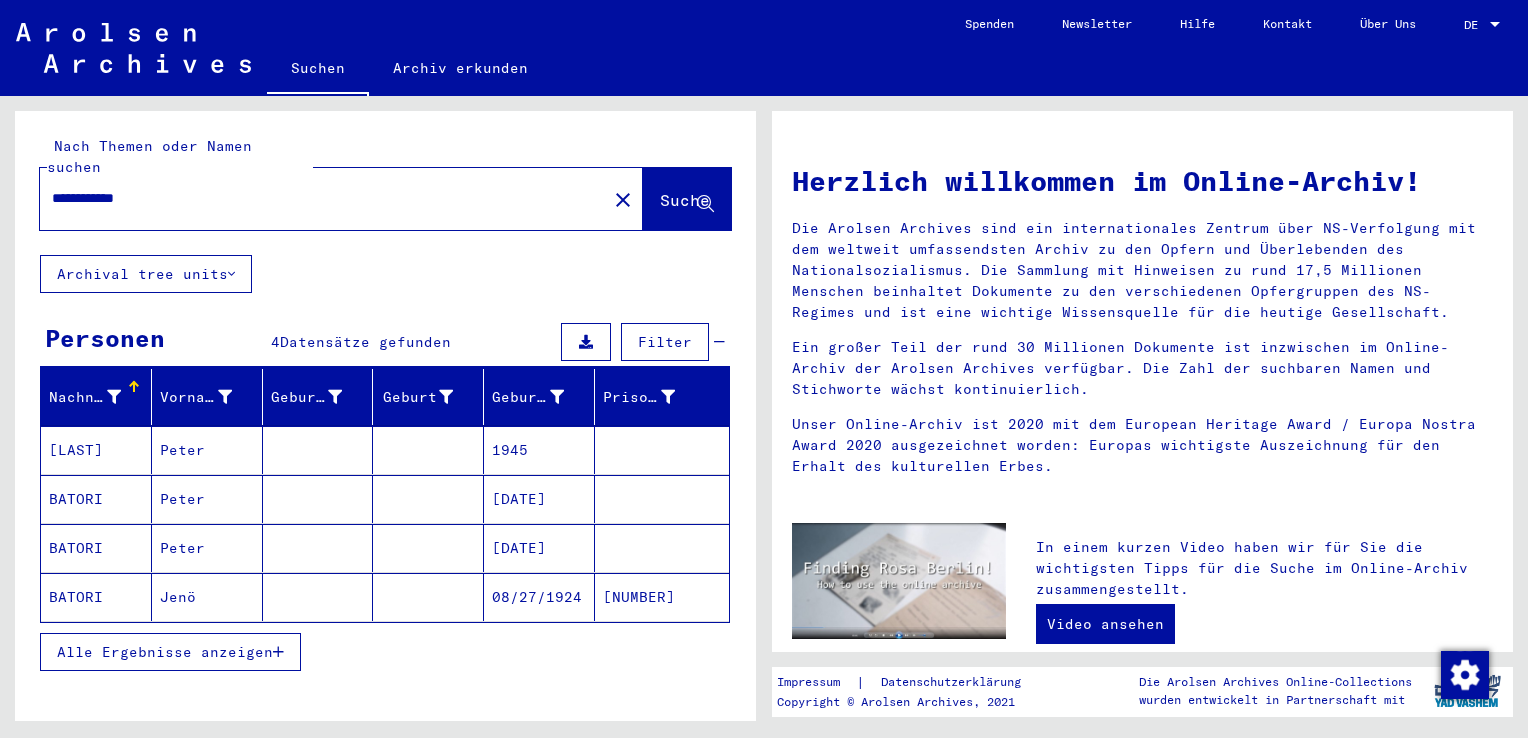 click on "[LAST]" at bounding box center (96, 499) 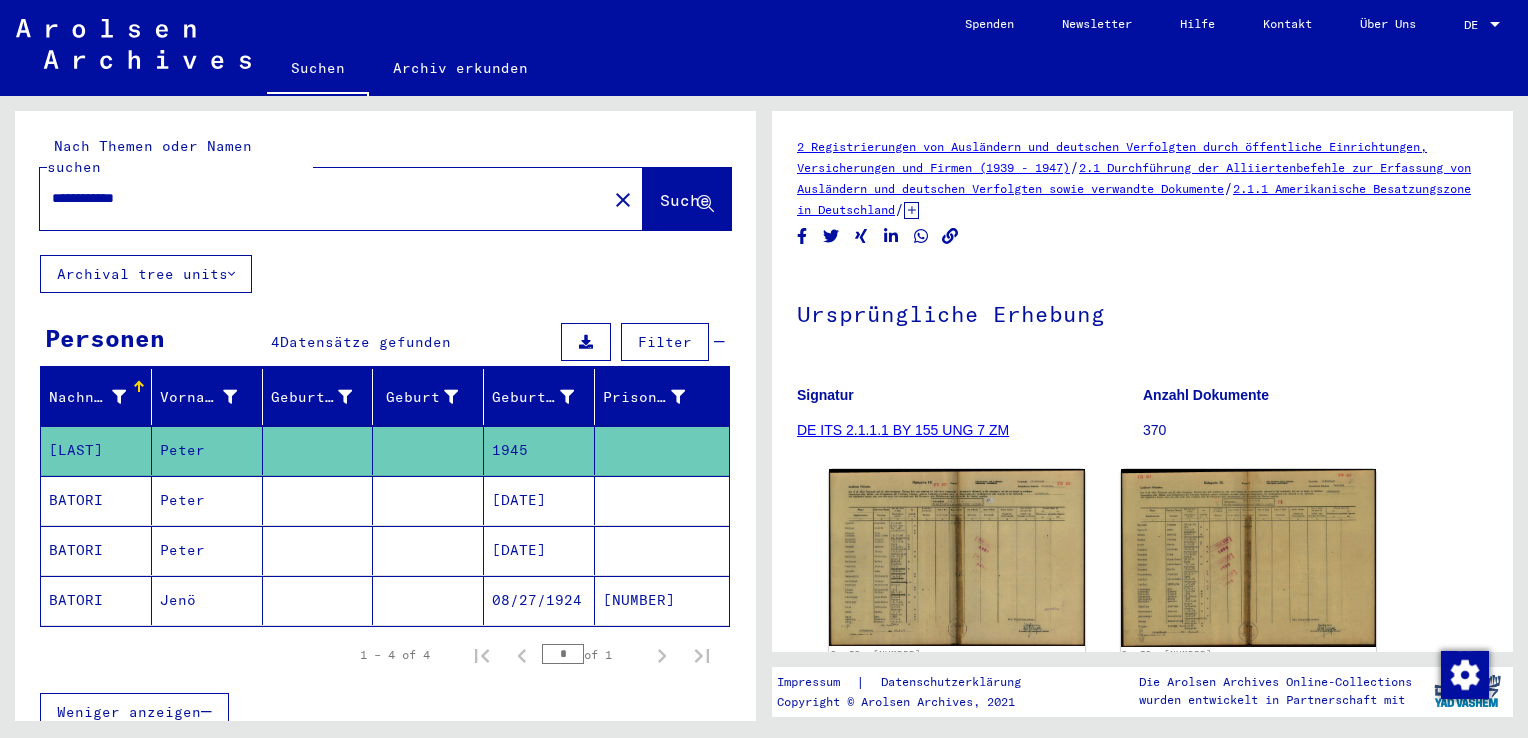 scroll, scrollTop: 0, scrollLeft: 0, axis: both 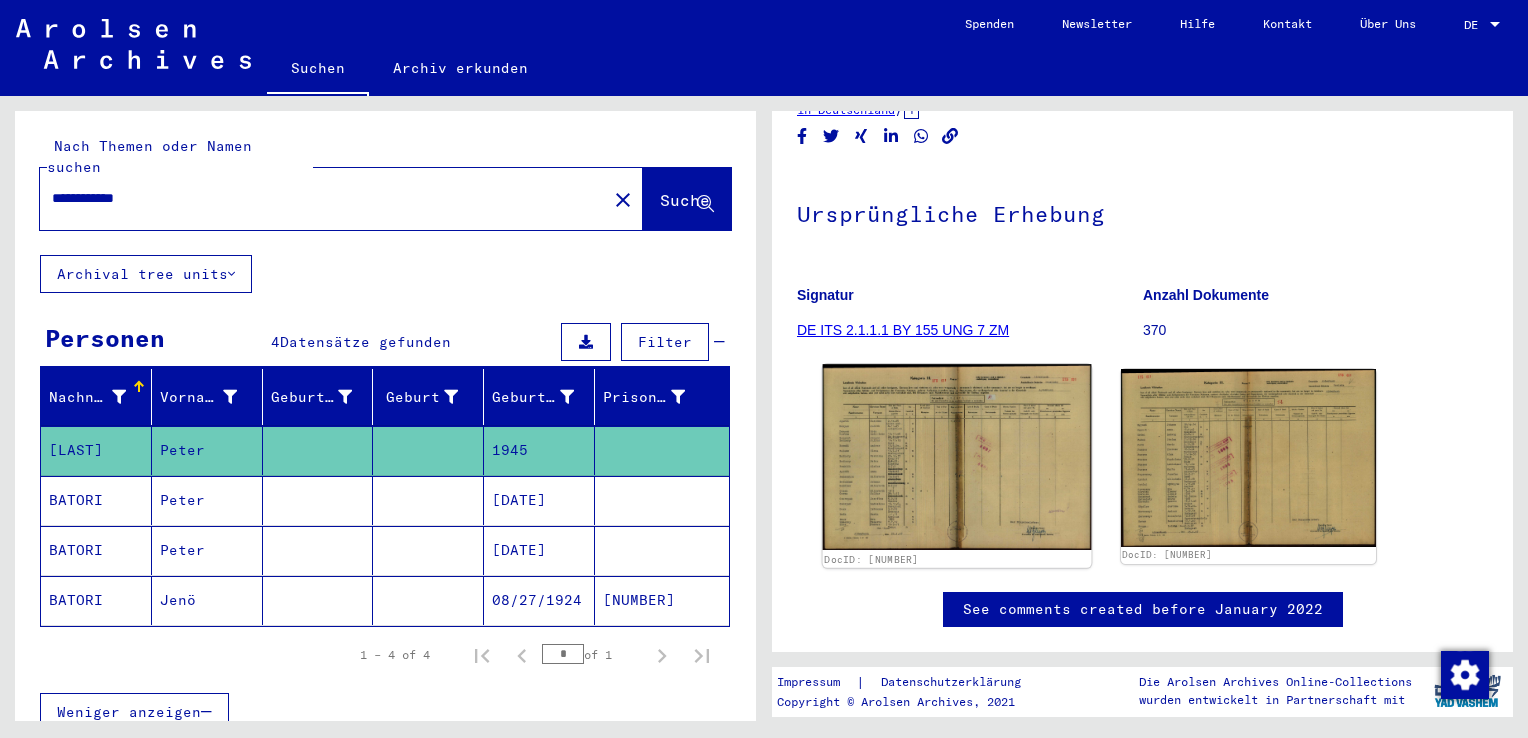 click 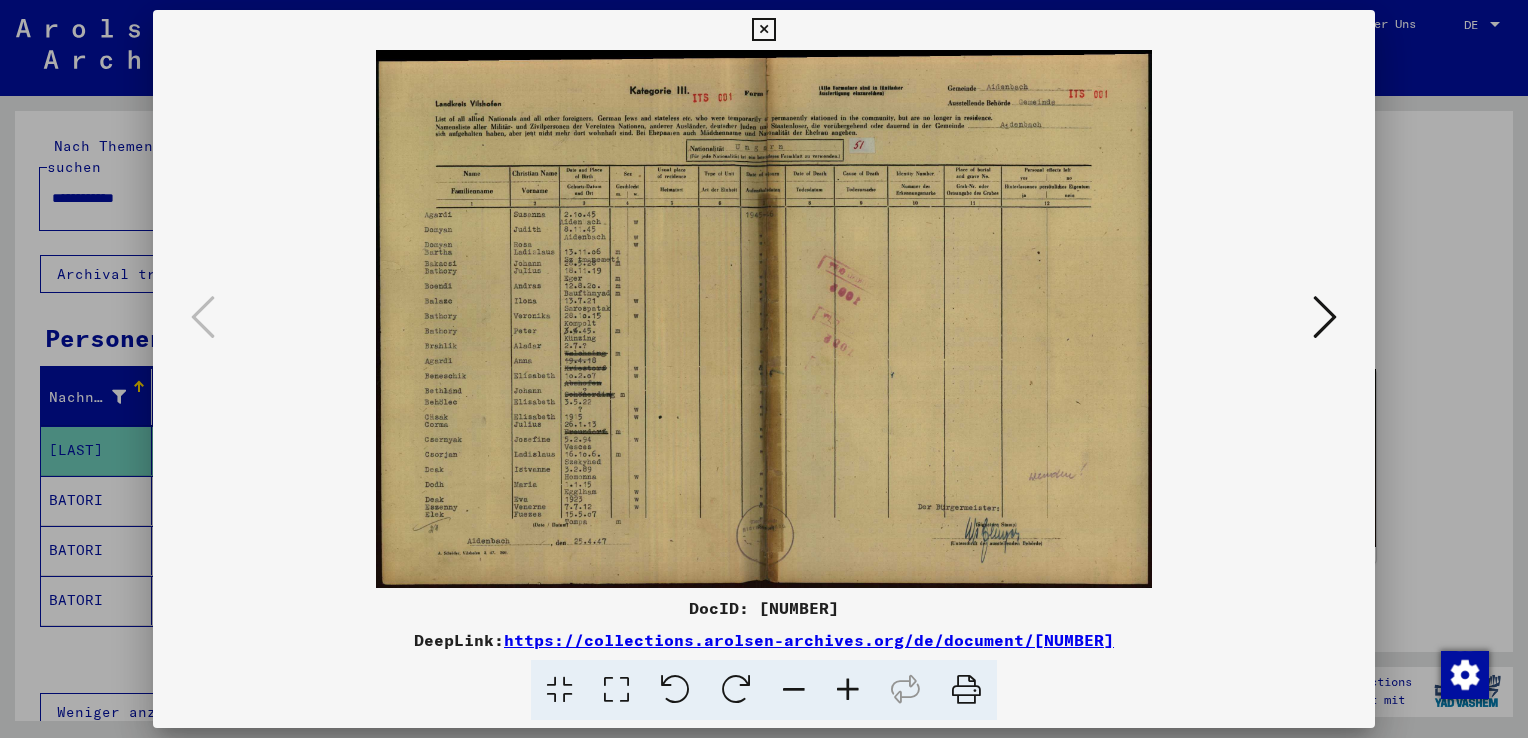 click at bounding box center (1325, 317) 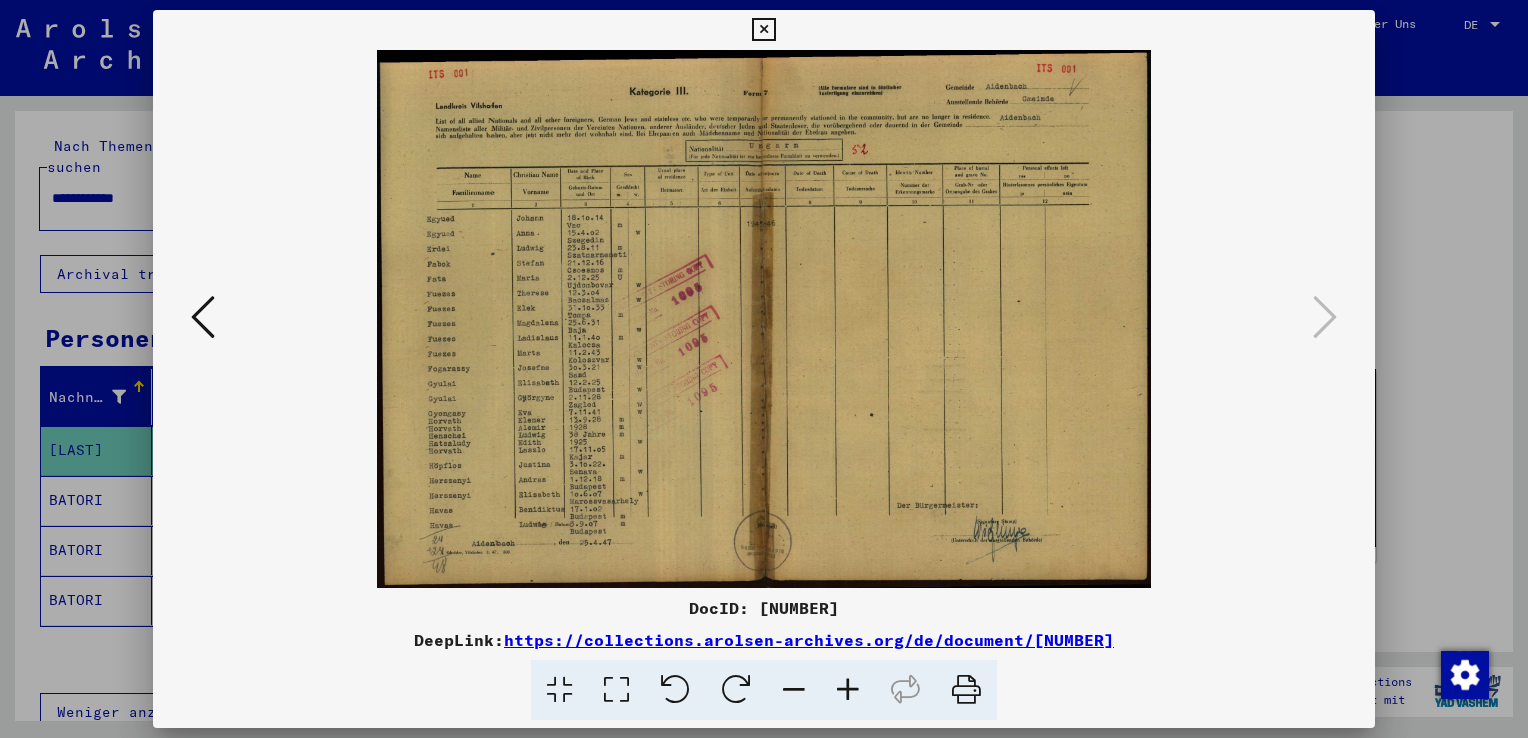 click at bounding box center (764, 319) 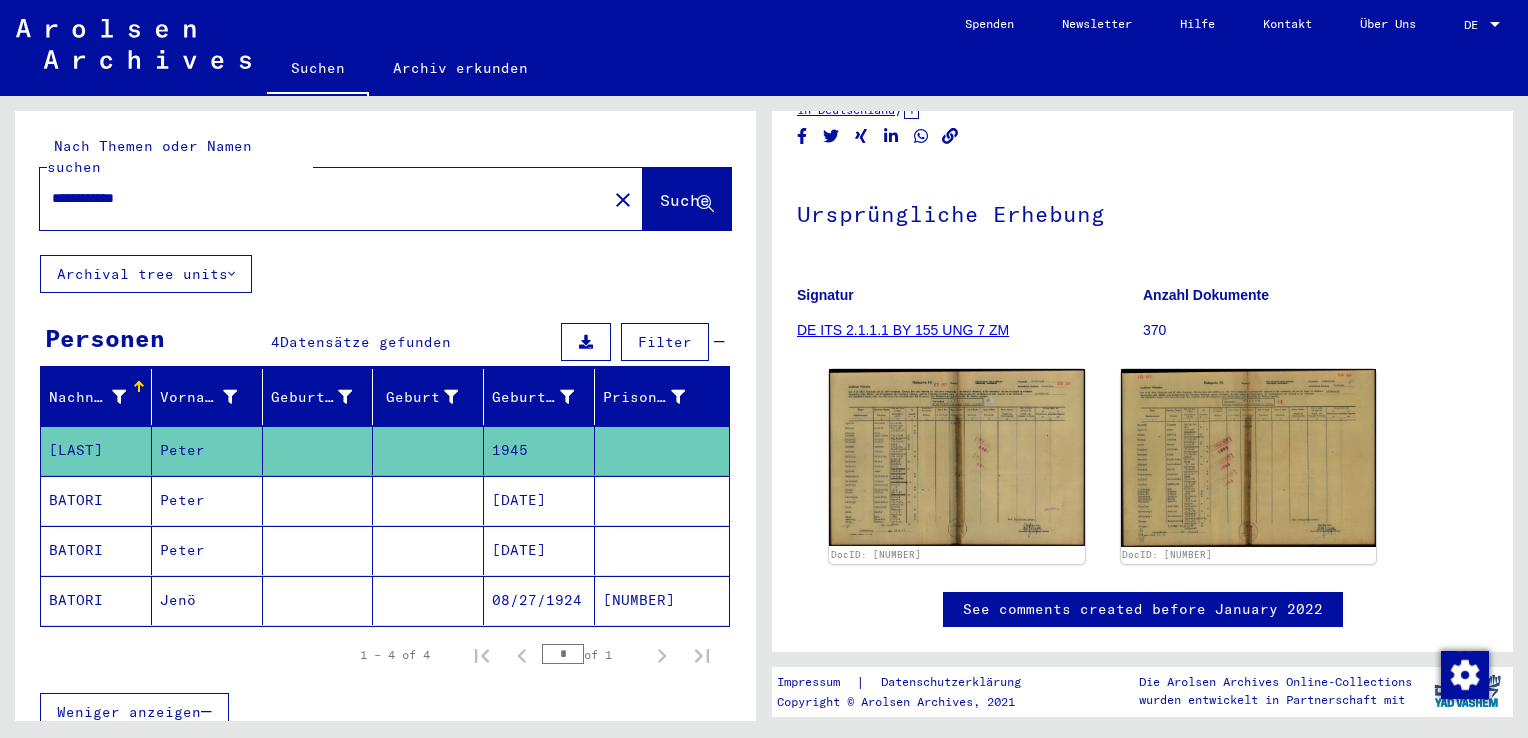 click on "BATORI" at bounding box center (96, 550) 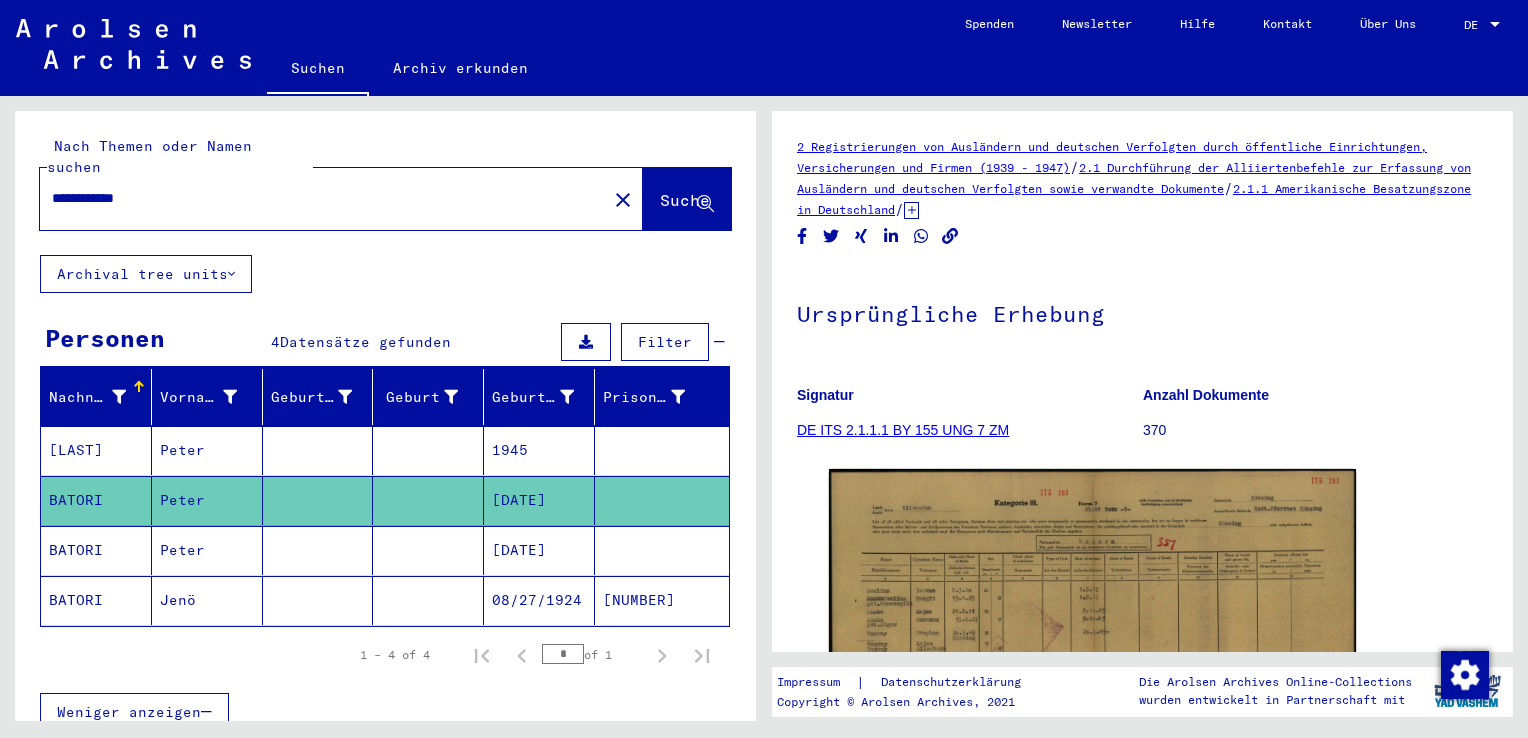 scroll, scrollTop: 0, scrollLeft: 0, axis: both 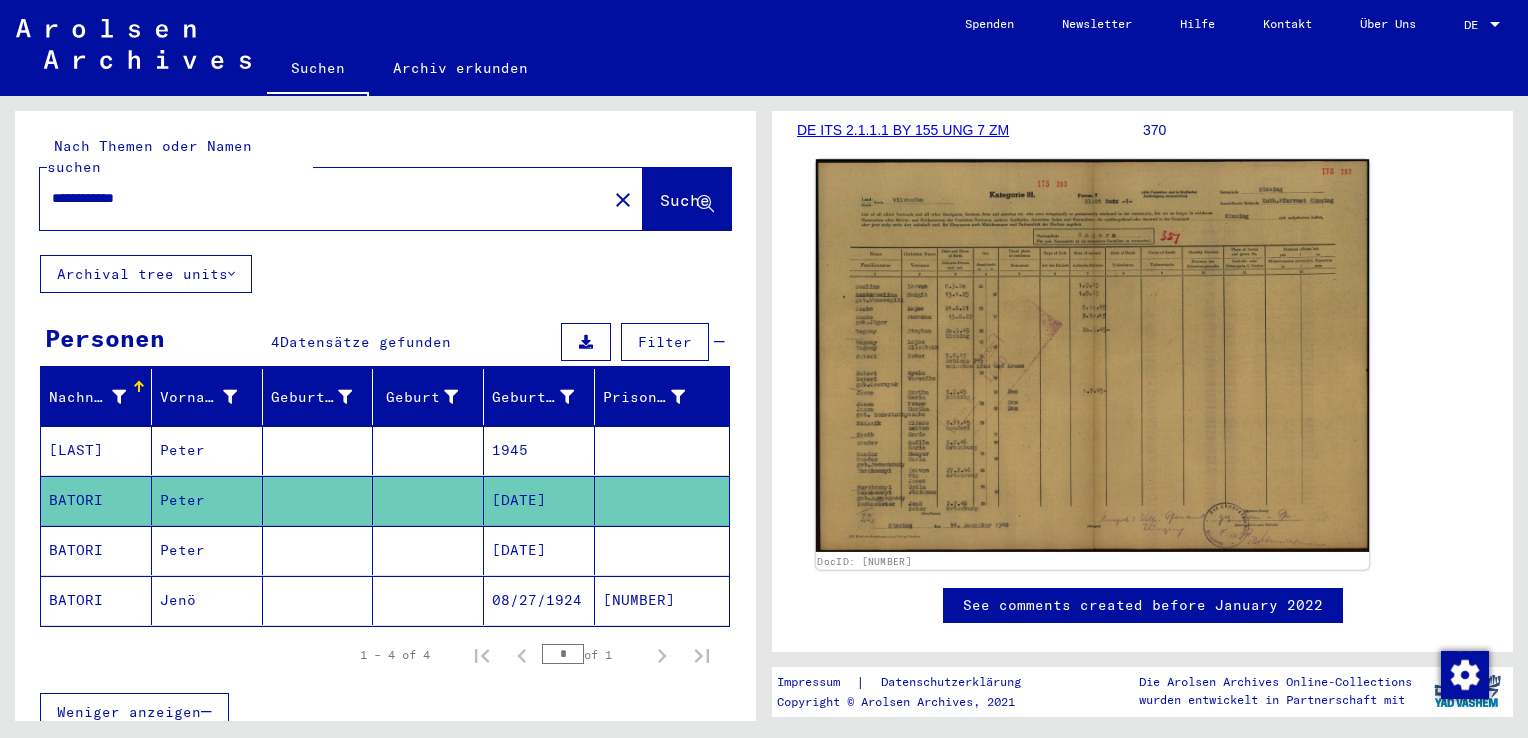 click 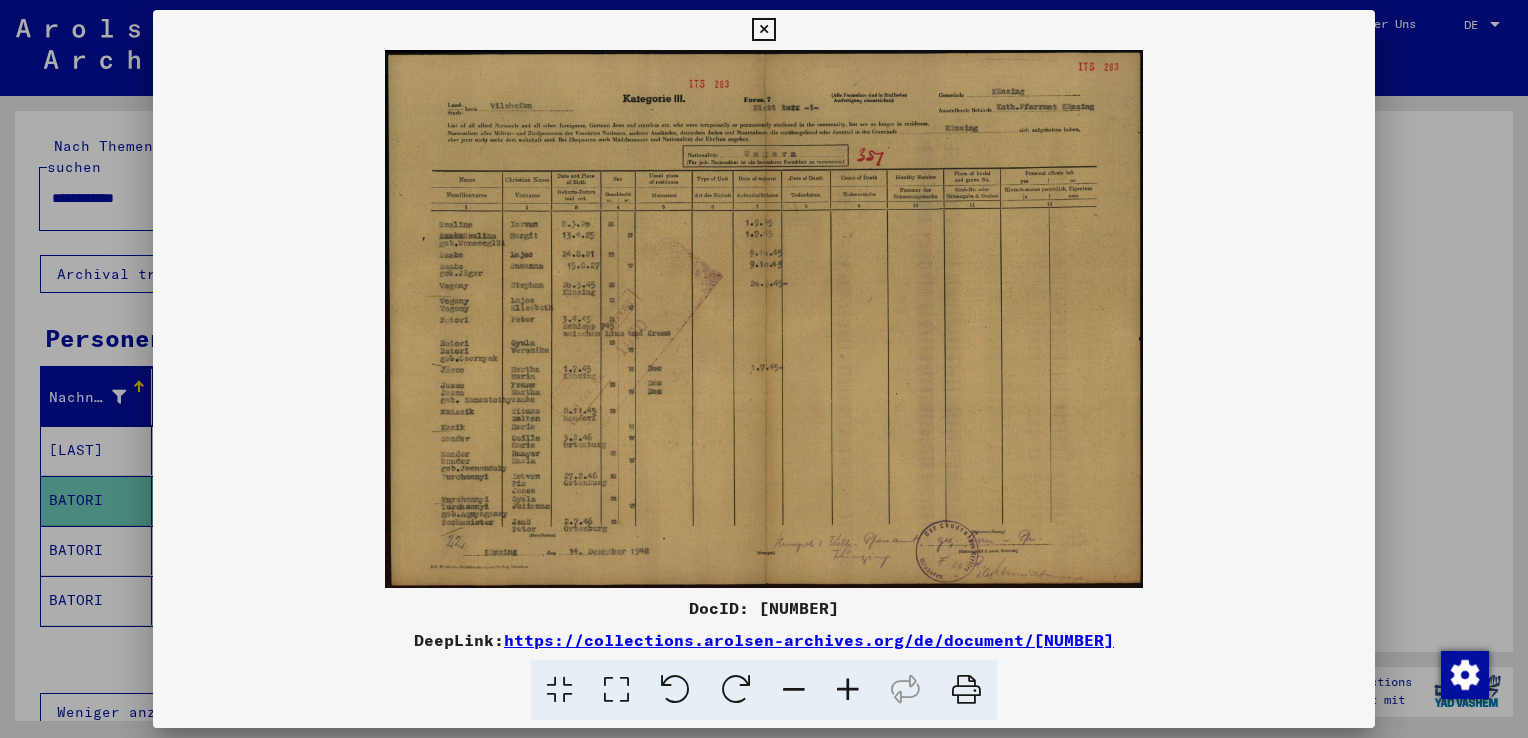 click at bounding box center (763, 30) 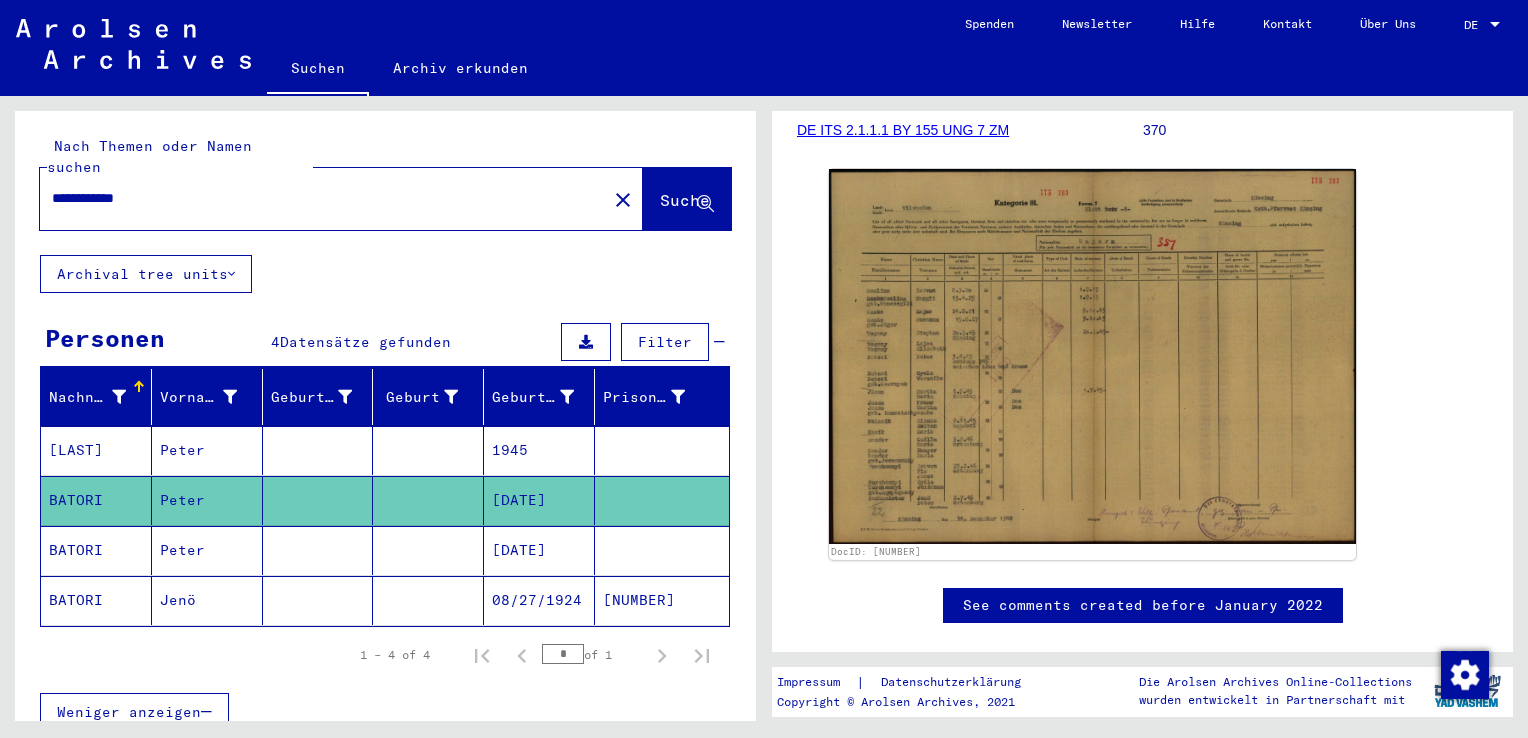 click on "BATORI" at bounding box center (96, 600) 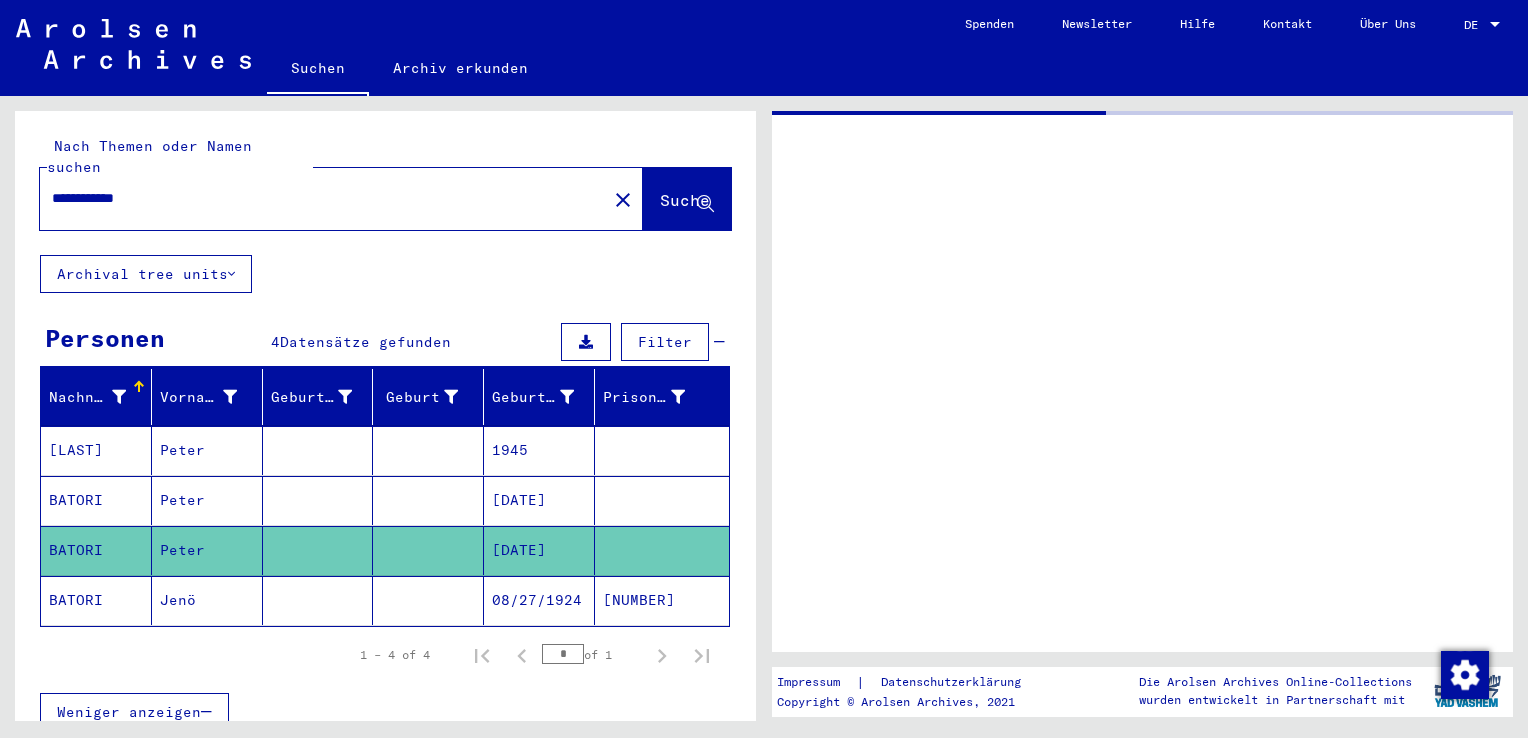 scroll, scrollTop: 0, scrollLeft: 0, axis: both 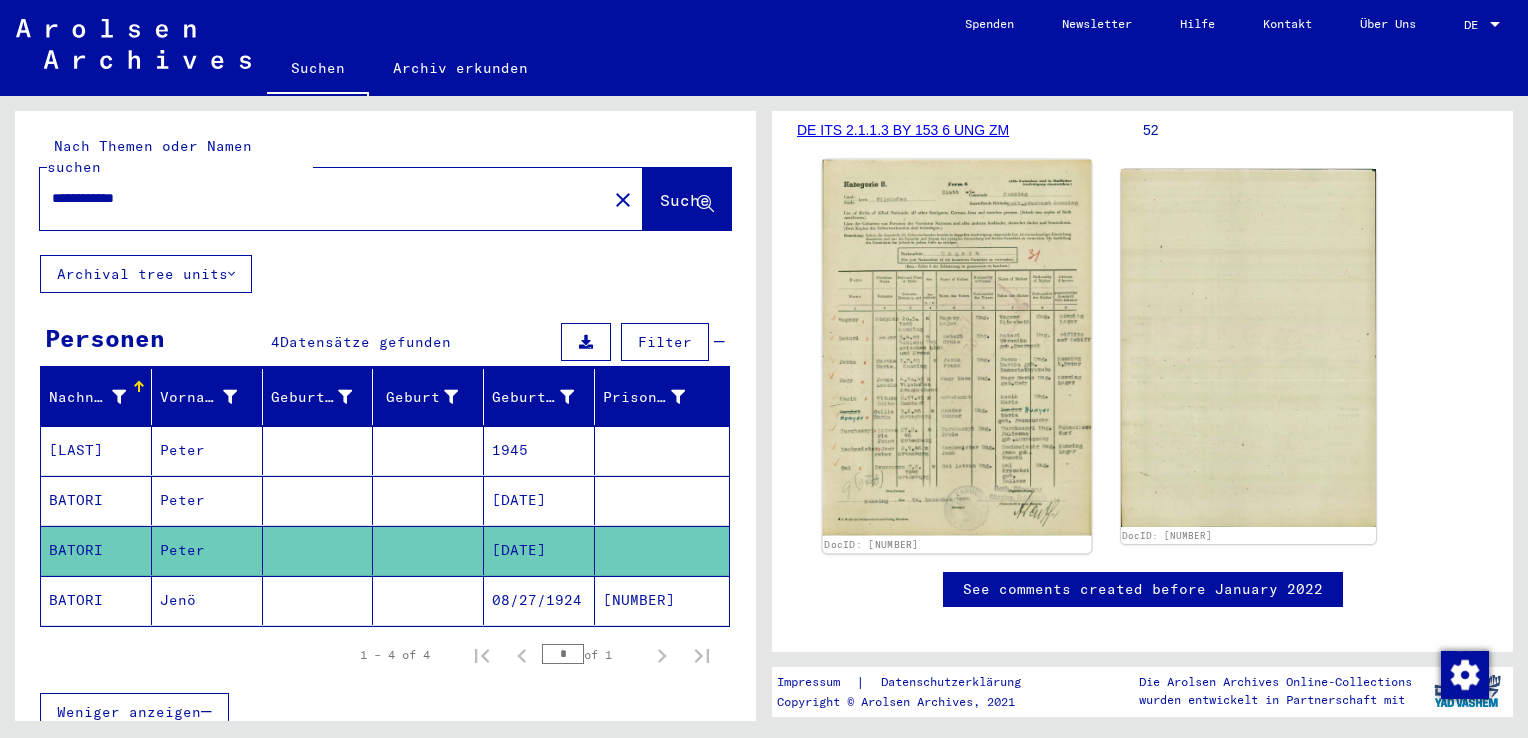 click 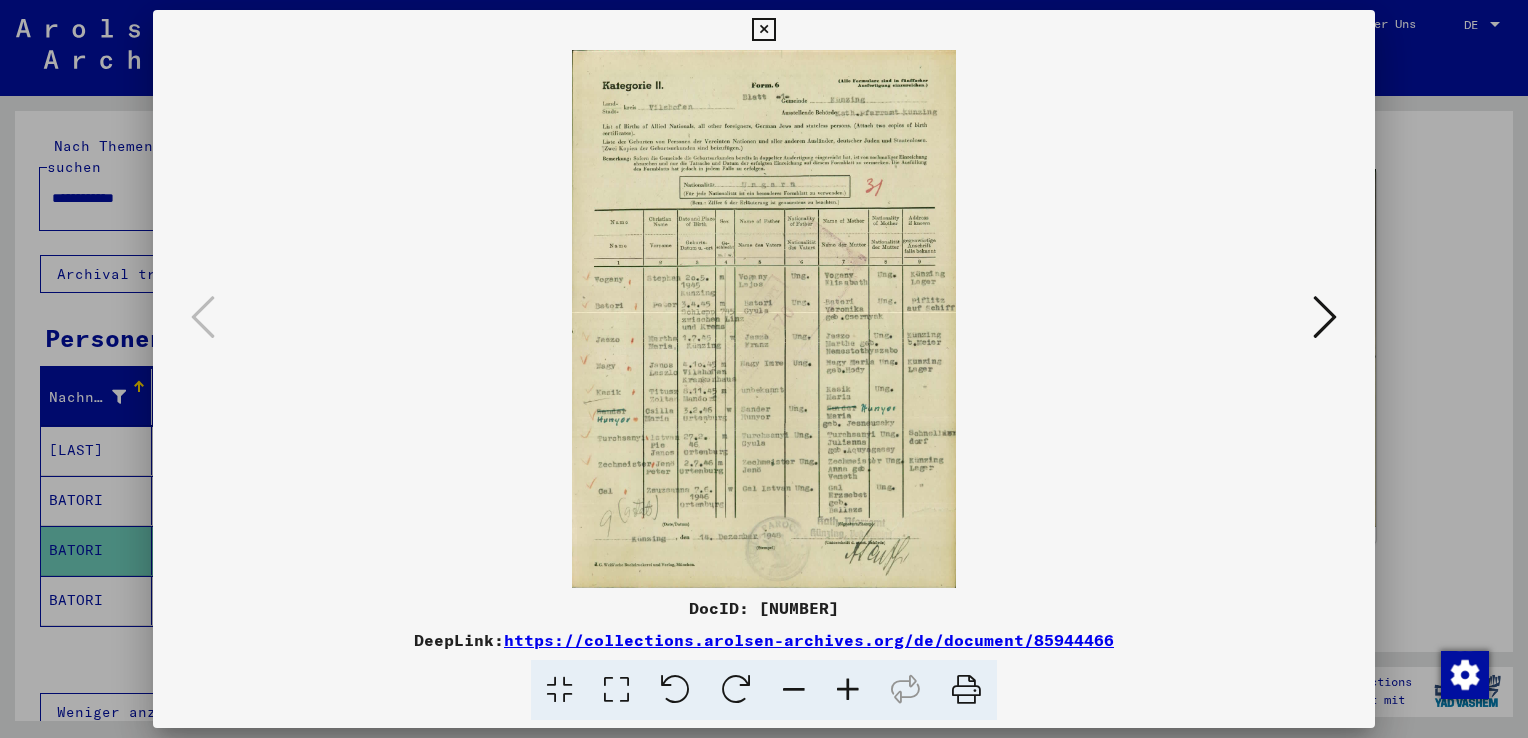 drag, startPoint x: 807, startPoint y: 266, endPoint x: 805, endPoint y: 282, distance: 16.124516 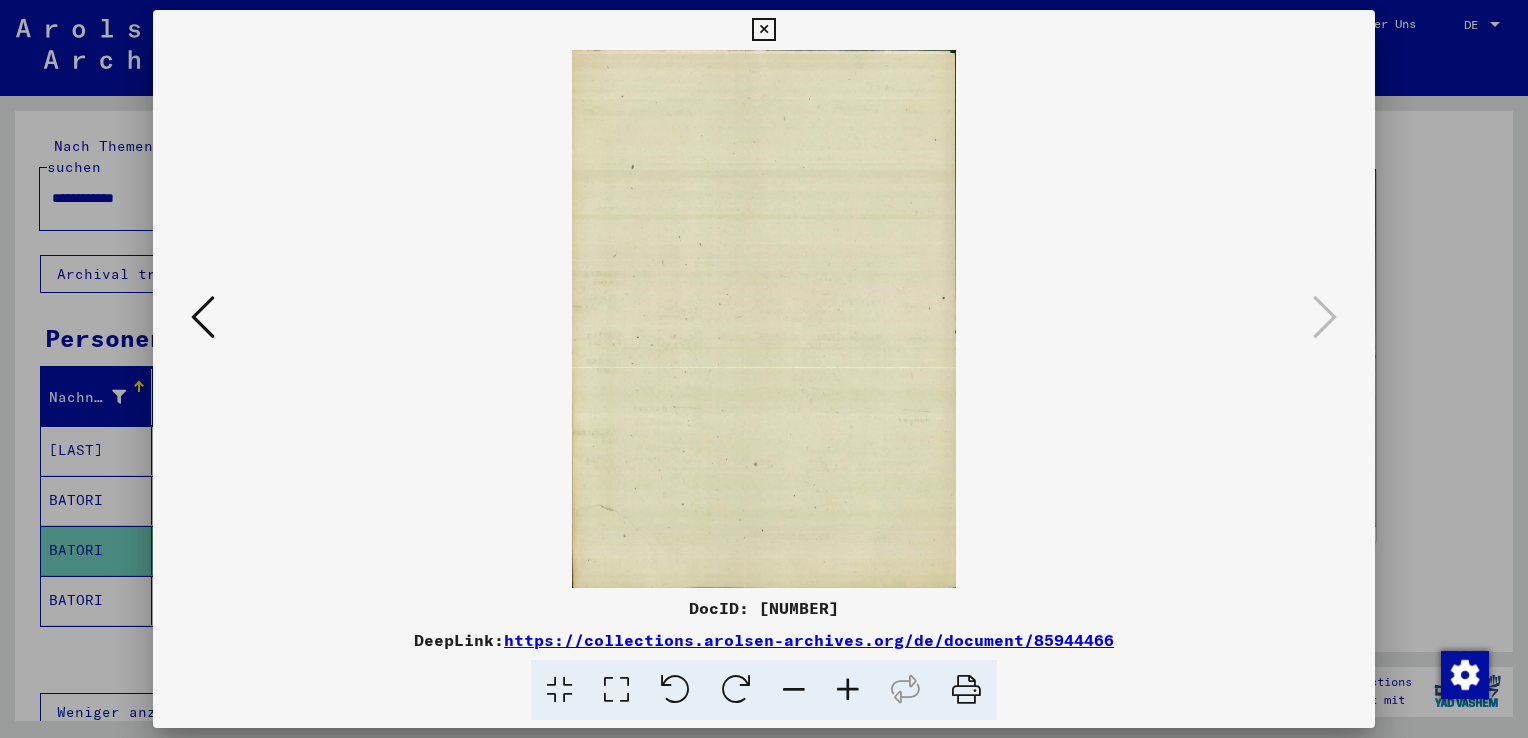 click at bounding box center (203, 317) 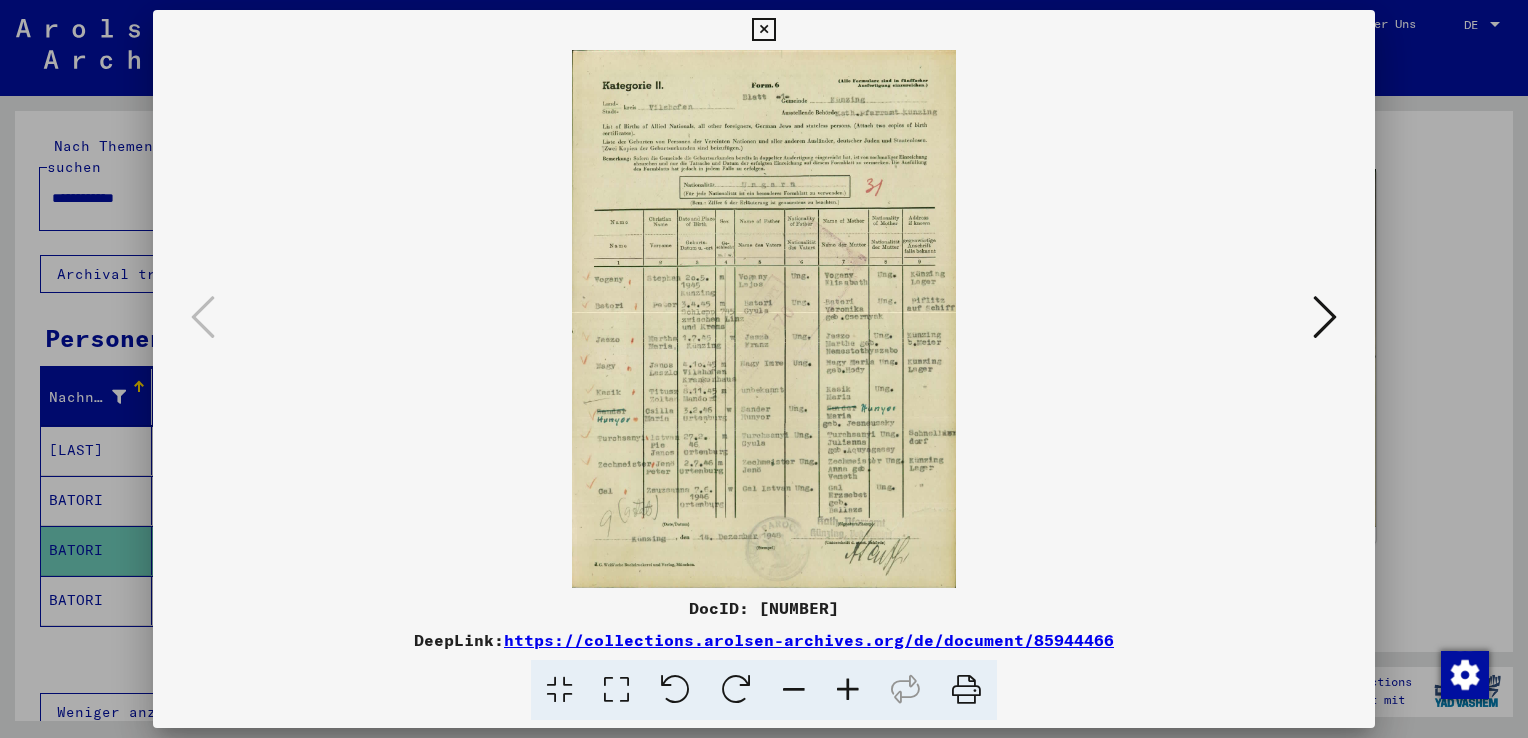 drag, startPoint x: 729, startPoint y: 250, endPoint x: 817, endPoint y: 259, distance: 88.45903 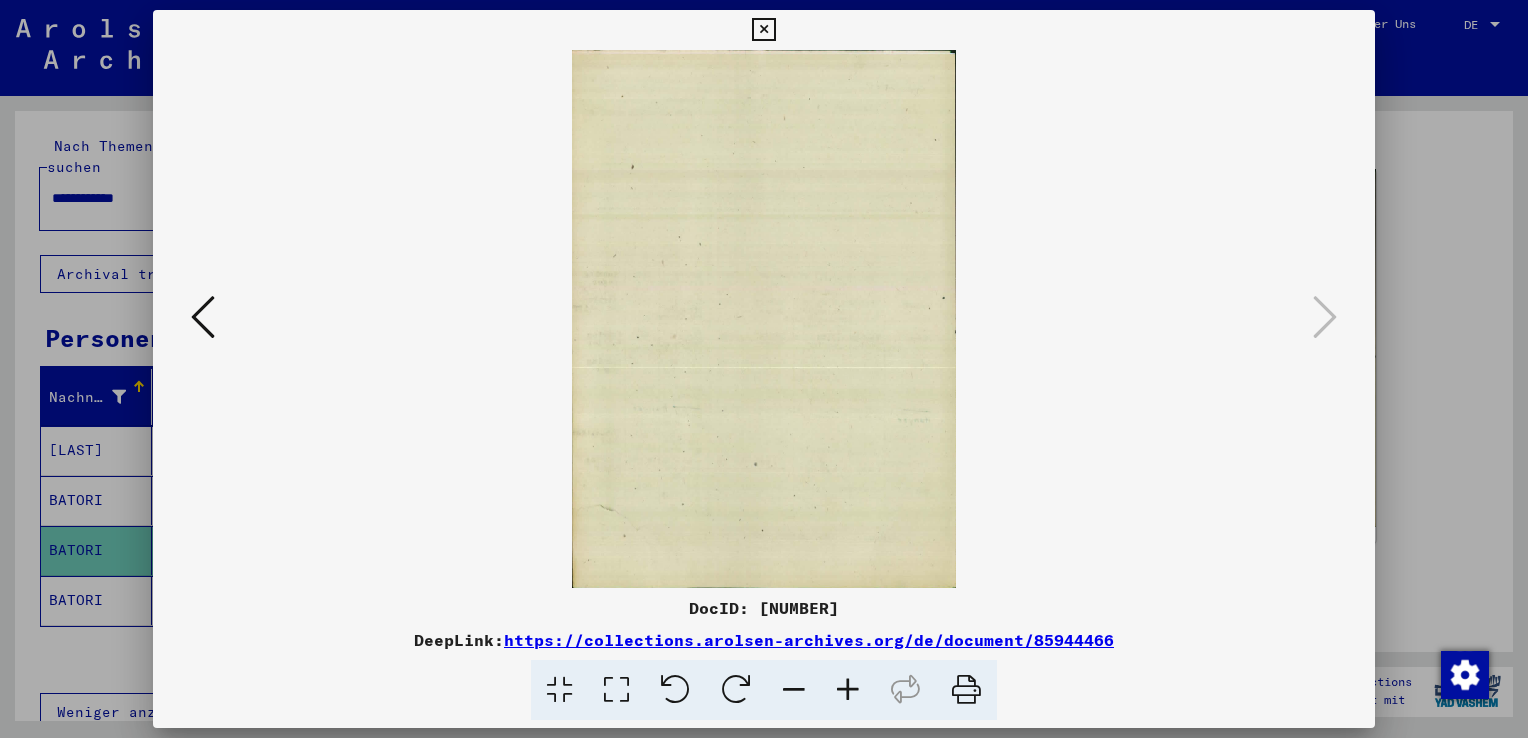 click at bounding box center (763, 30) 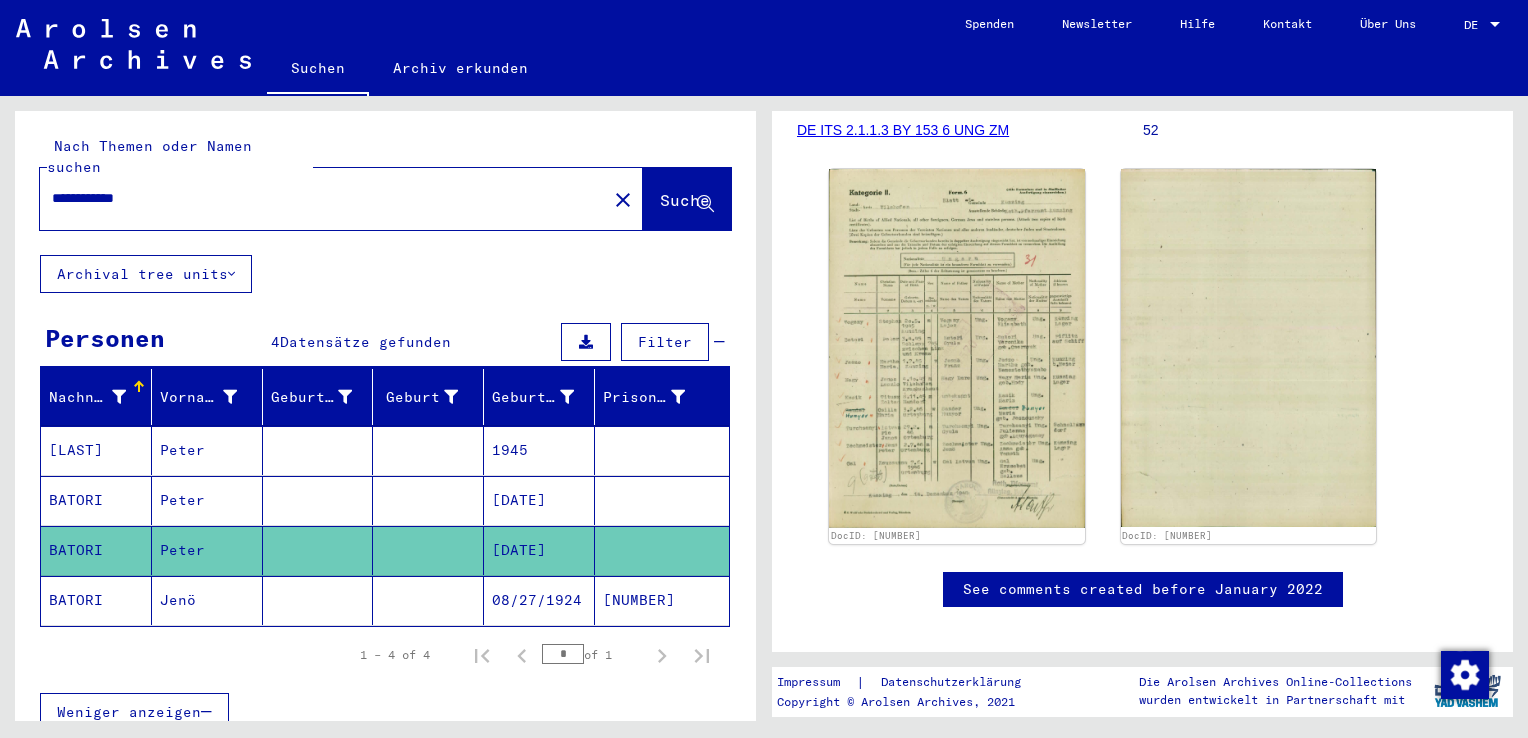 drag, startPoint x: 204, startPoint y: 179, endPoint x: 28, endPoint y: 175, distance: 176.04546 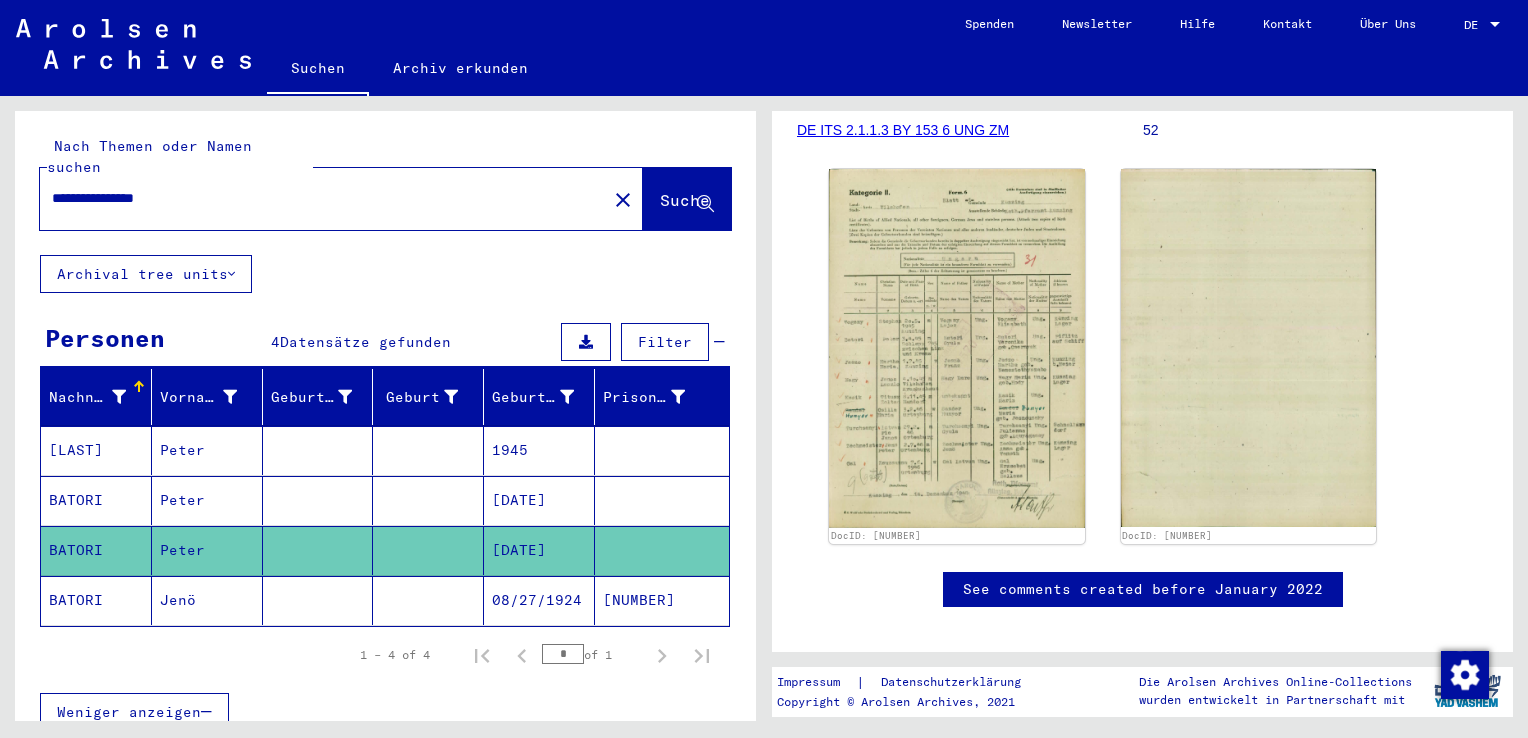 click on "Suche" 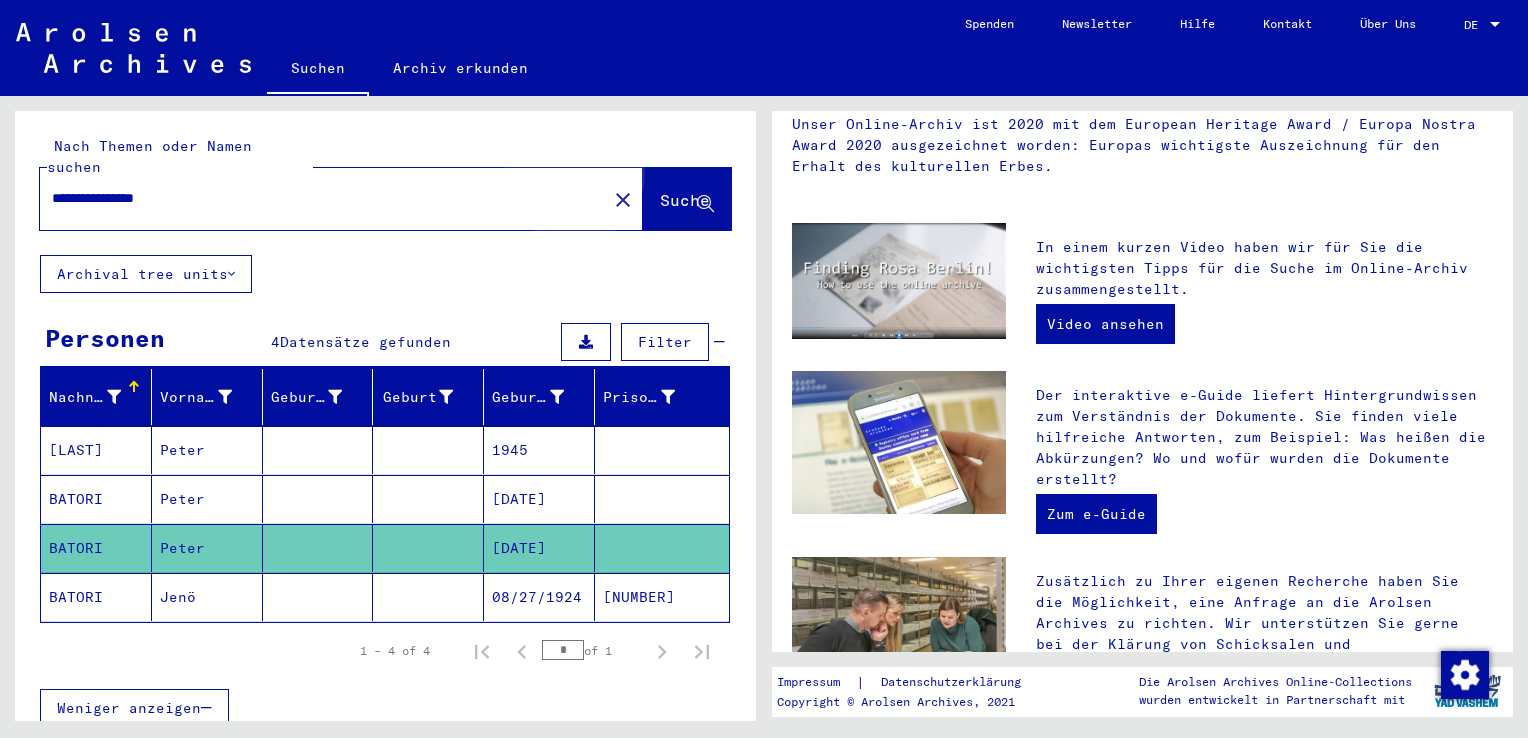scroll, scrollTop: 0, scrollLeft: 0, axis: both 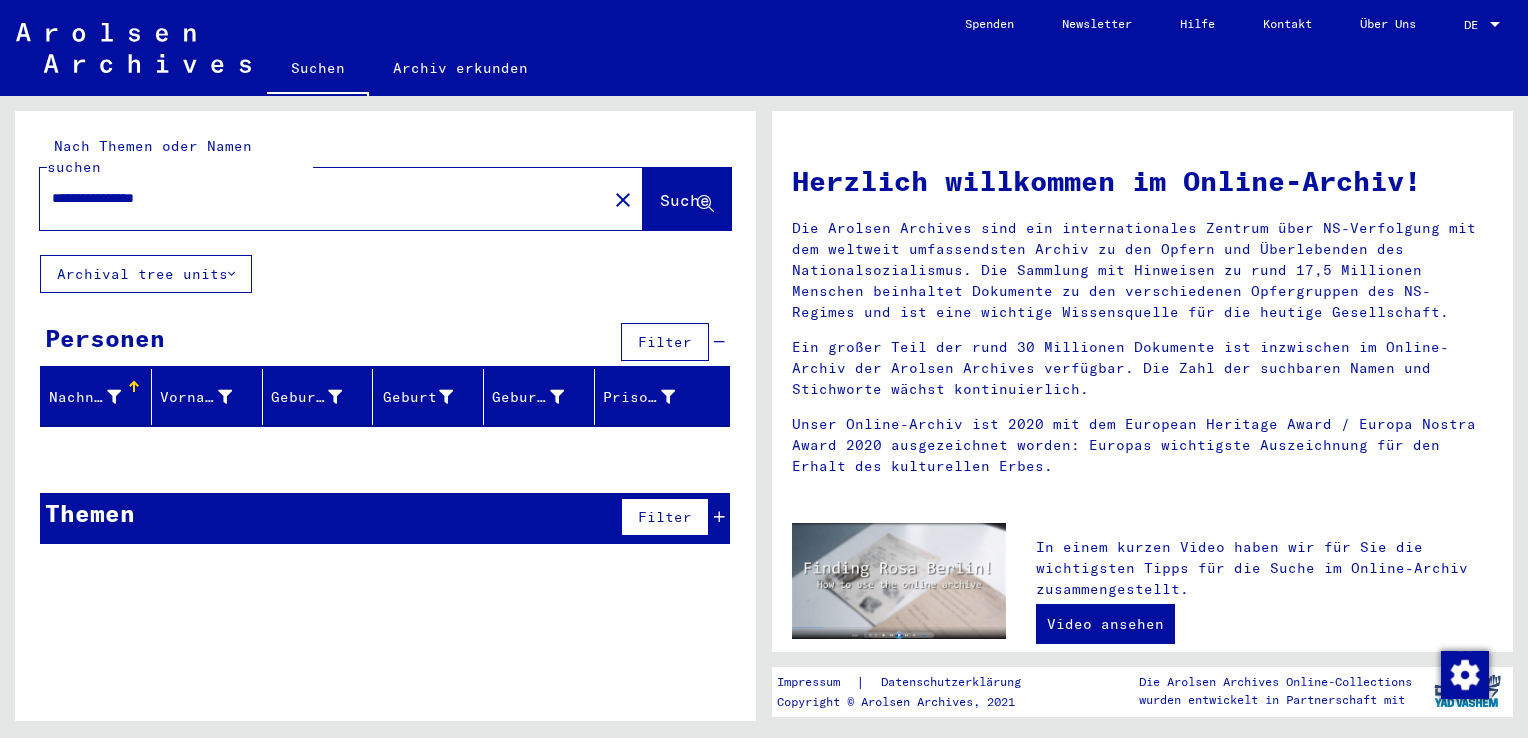 drag, startPoint x: 216, startPoint y: 174, endPoint x: 132, endPoint y: 162, distance: 84.85281 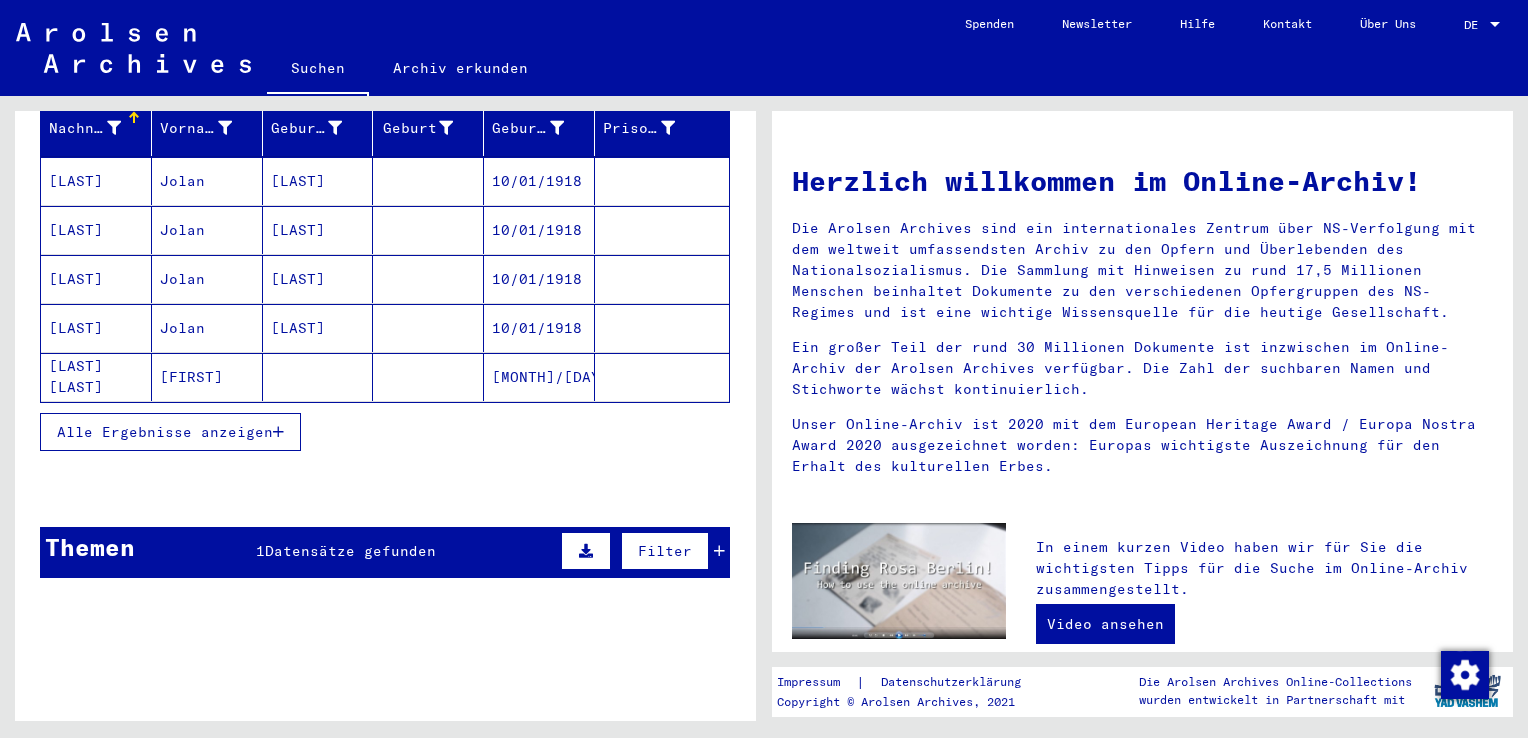 scroll, scrollTop: 270, scrollLeft: 0, axis: vertical 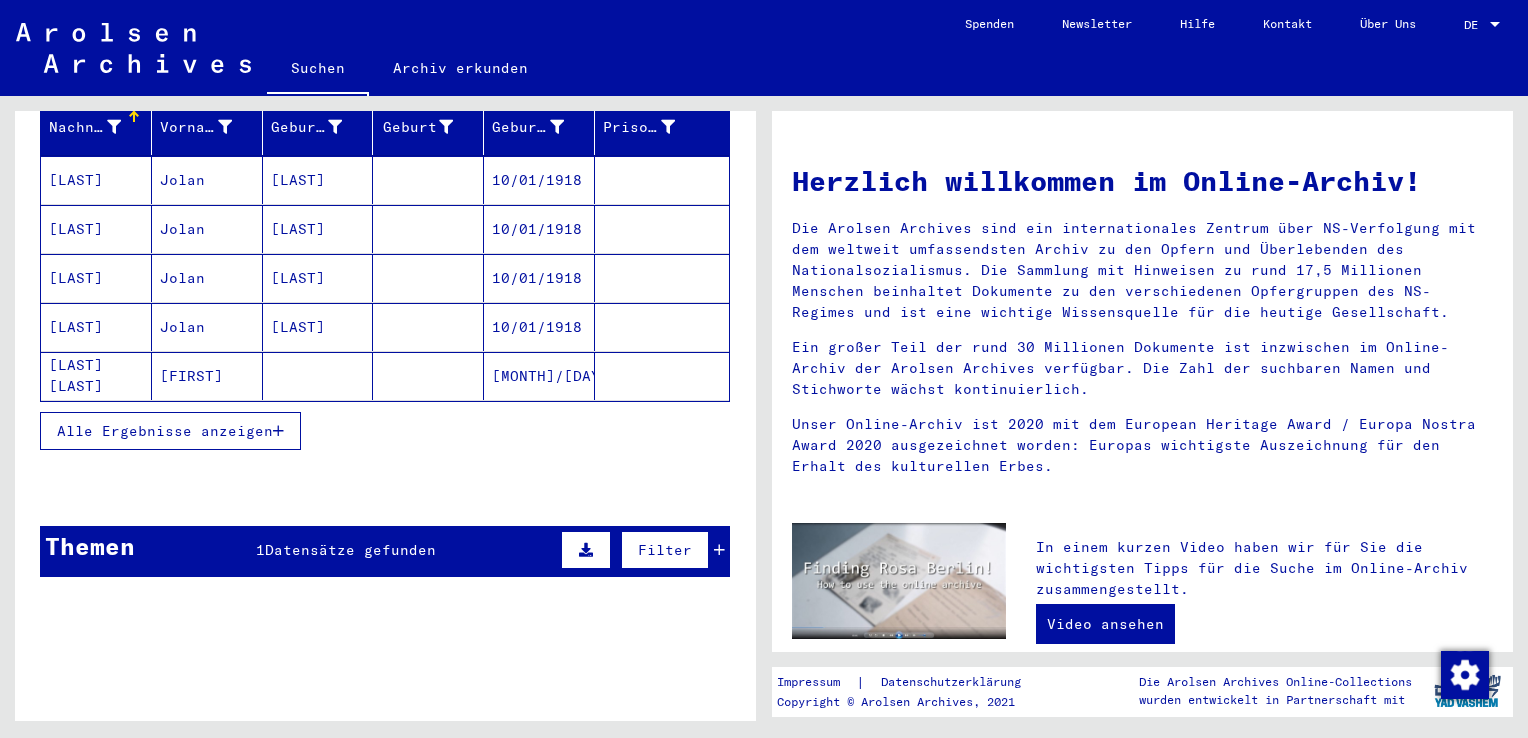 click on "Alle Ergebnisse anzeigen" at bounding box center [165, 431] 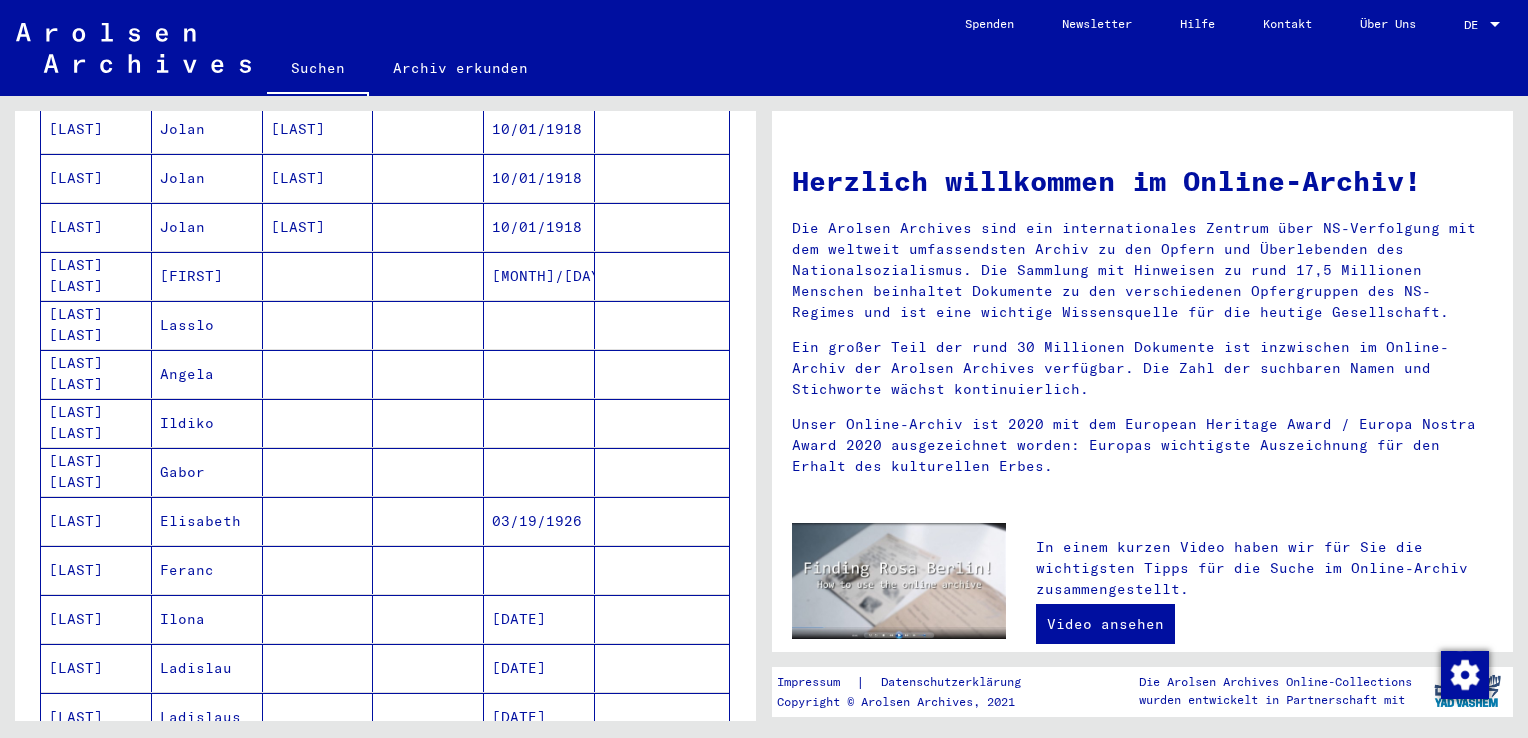 scroll, scrollTop: 470, scrollLeft: 0, axis: vertical 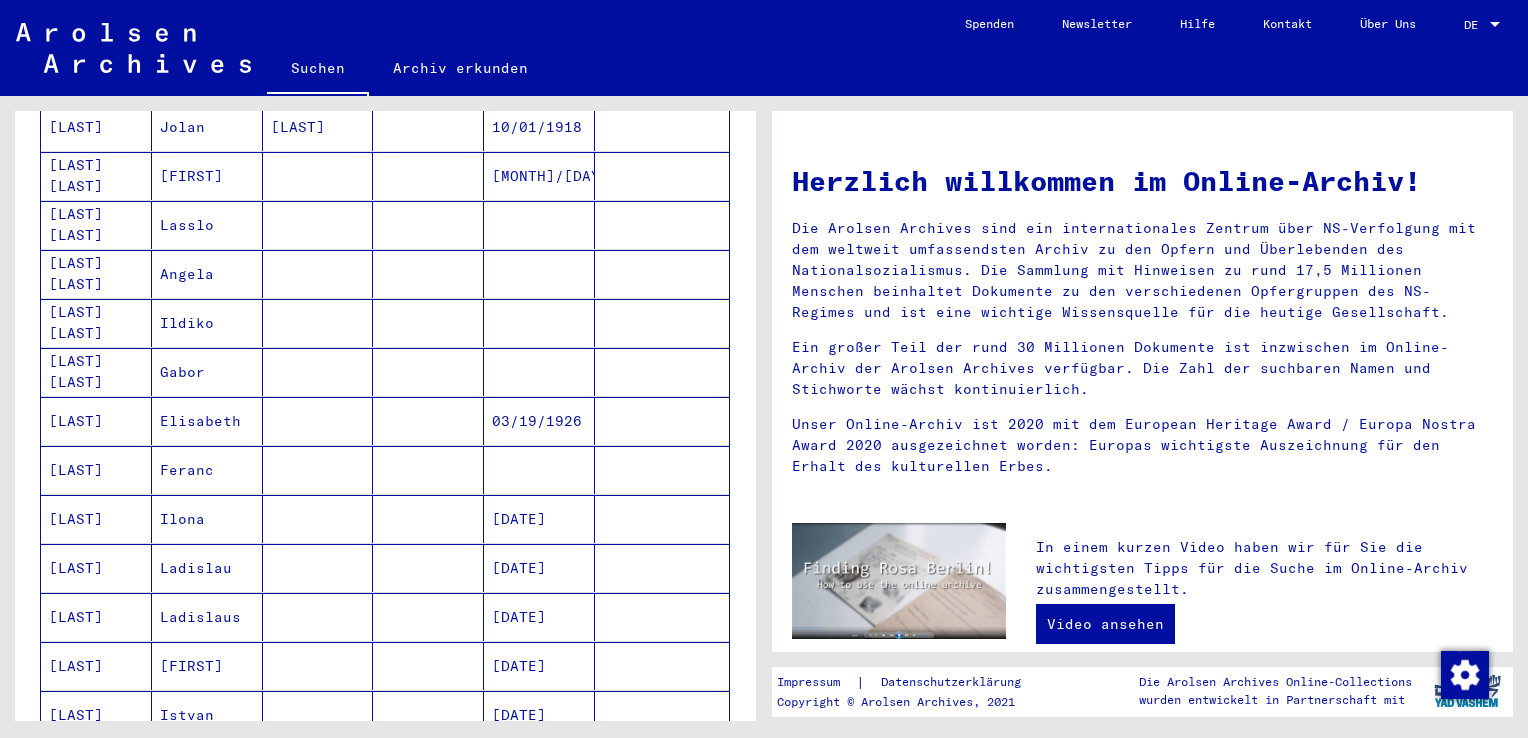 click on "Gabor" at bounding box center (207, 421) 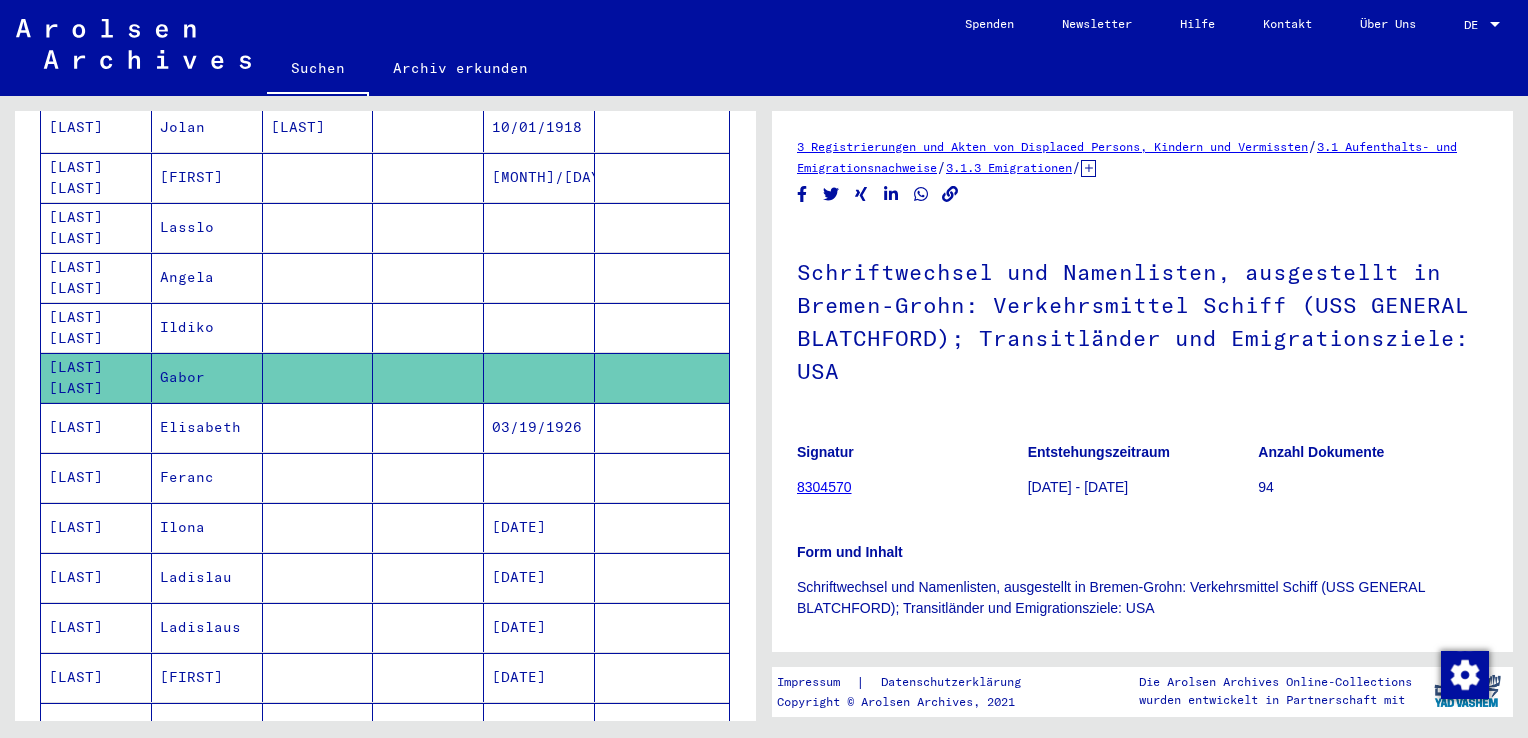 scroll, scrollTop: 0, scrollLeft: 0, axis: both 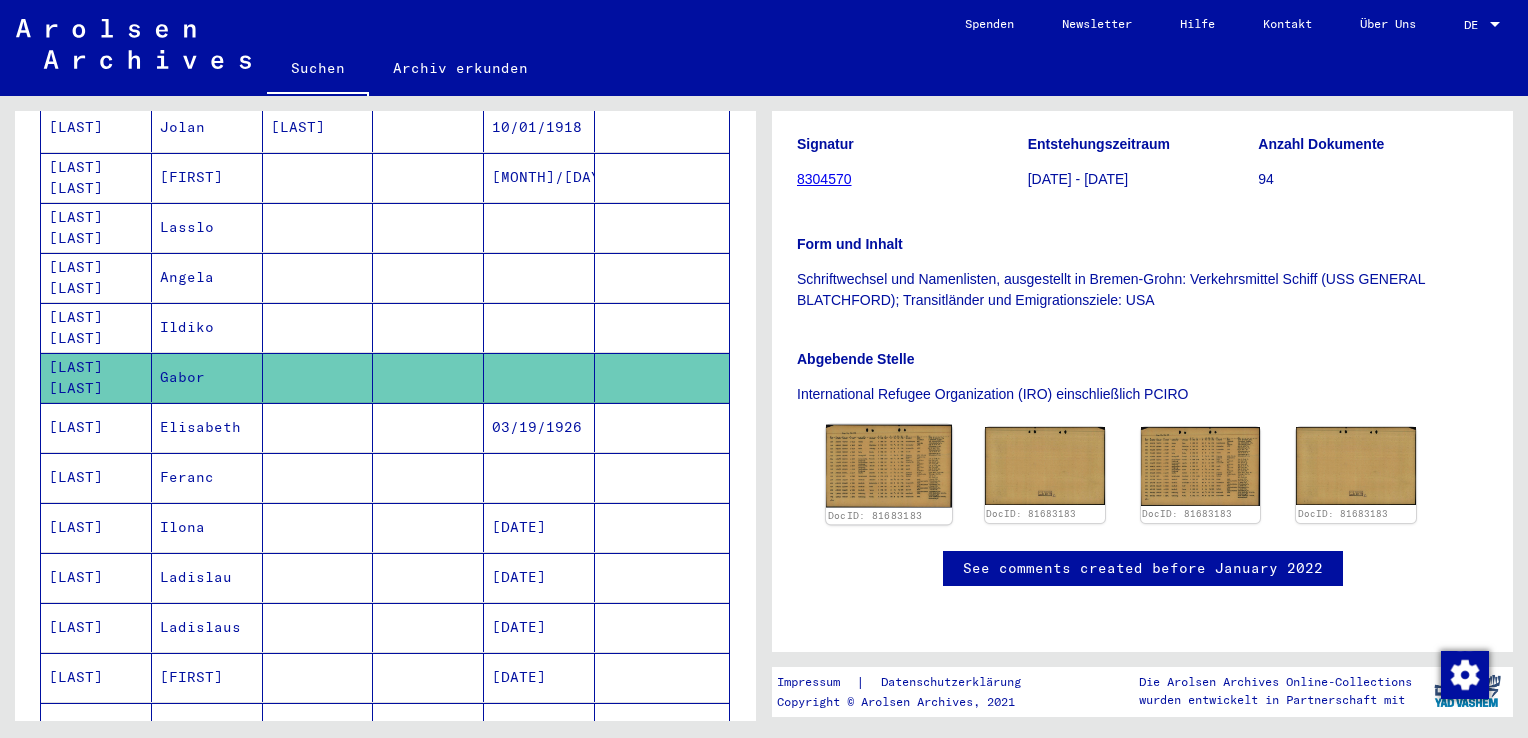 click 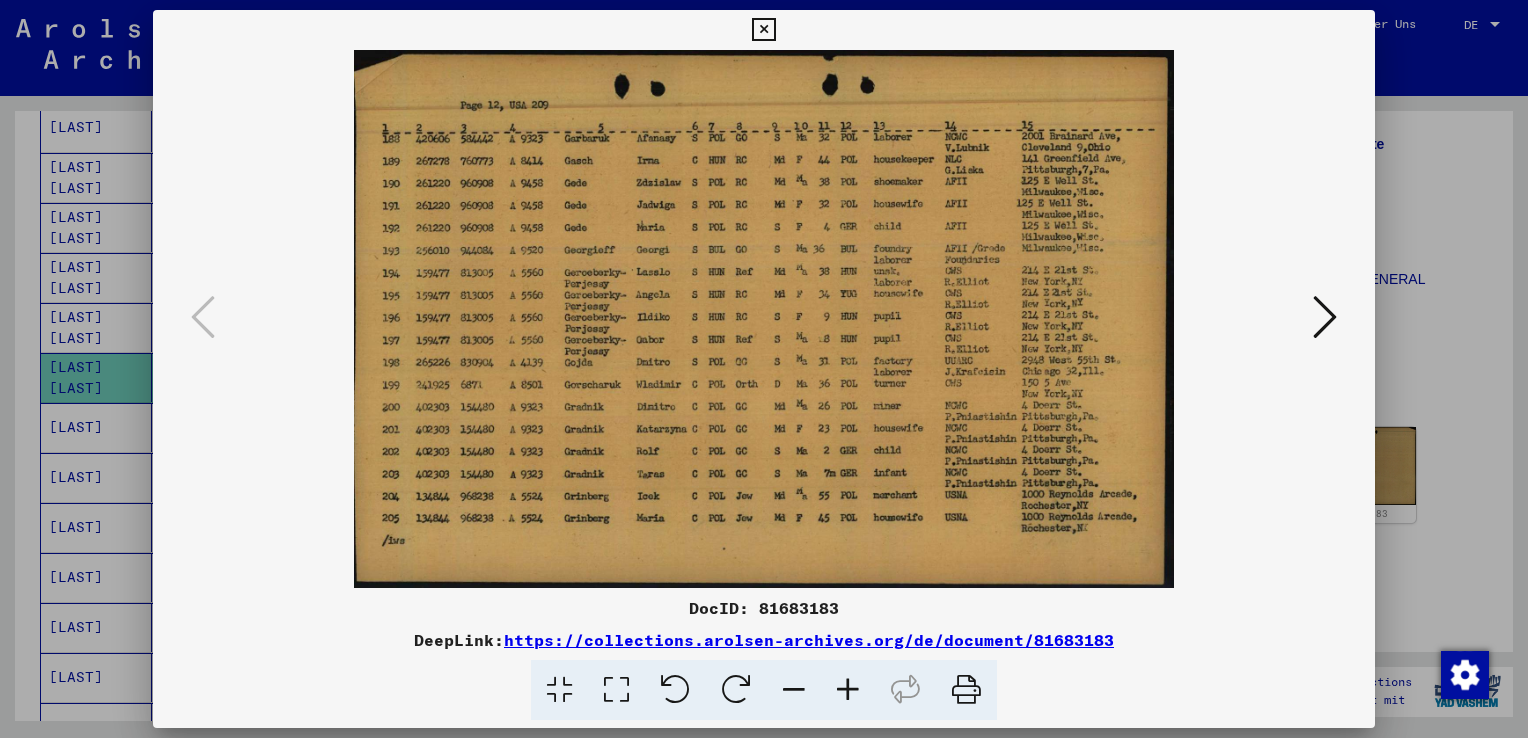 click at bounding box center [1325, 317] 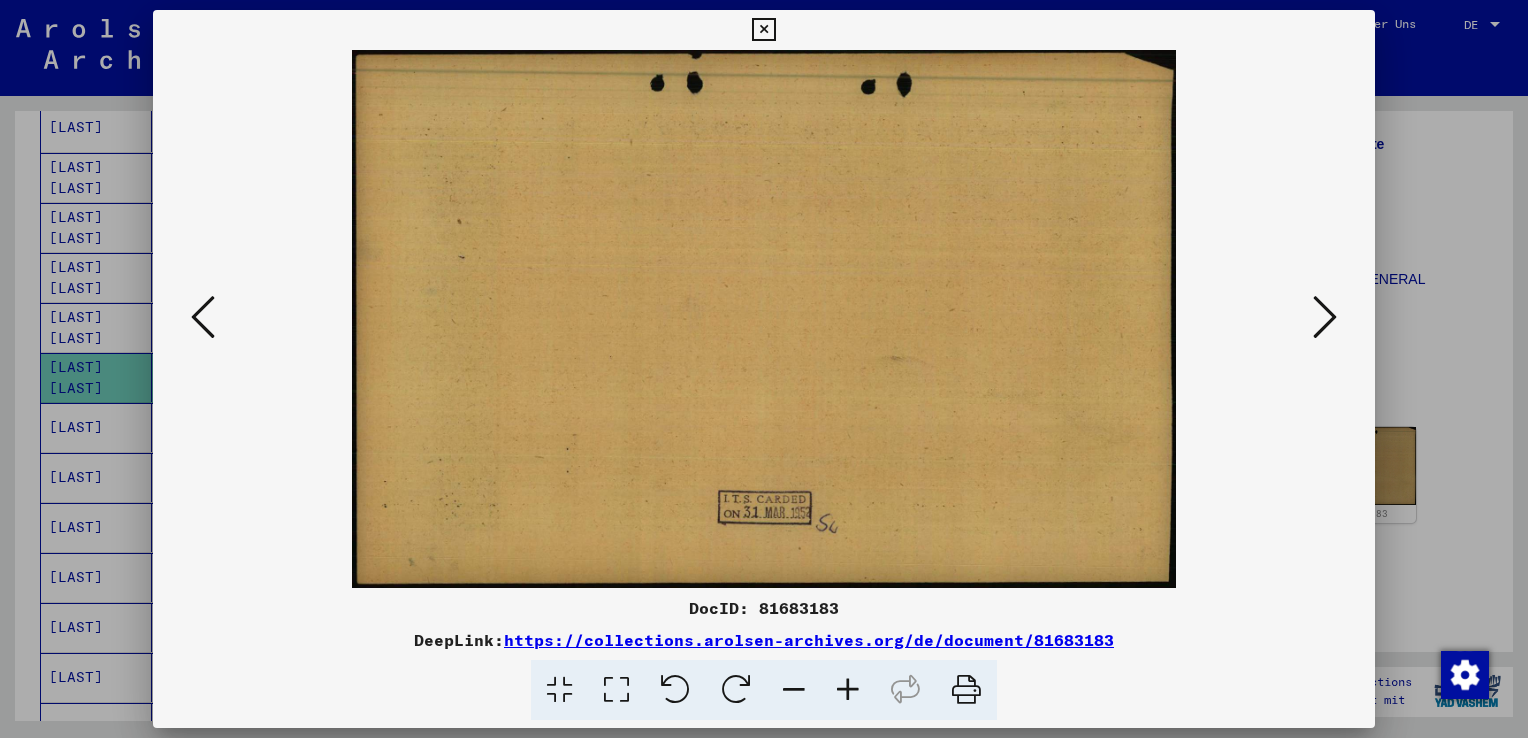 click at bounding box center (1325, 317) 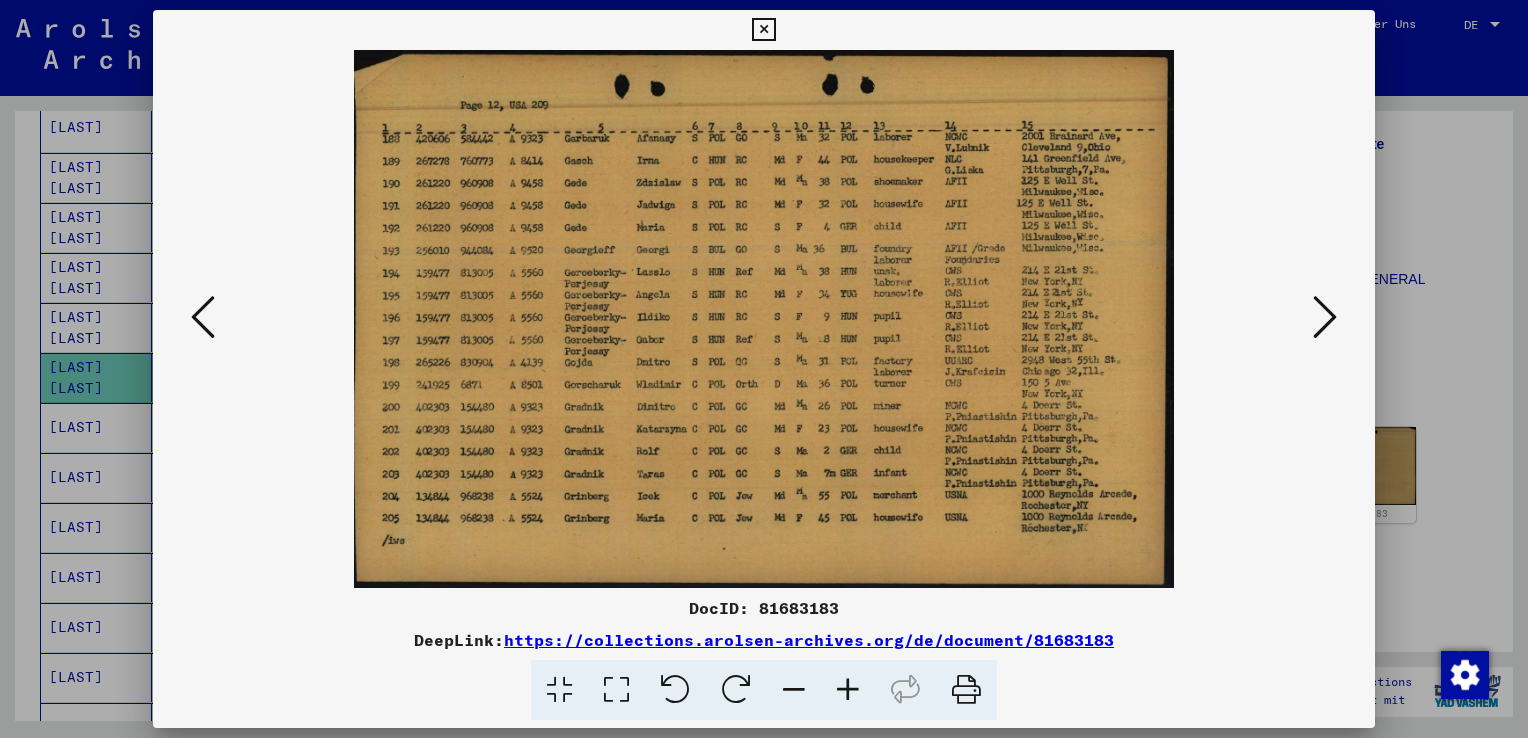 click at bounding box center (1325, 317) 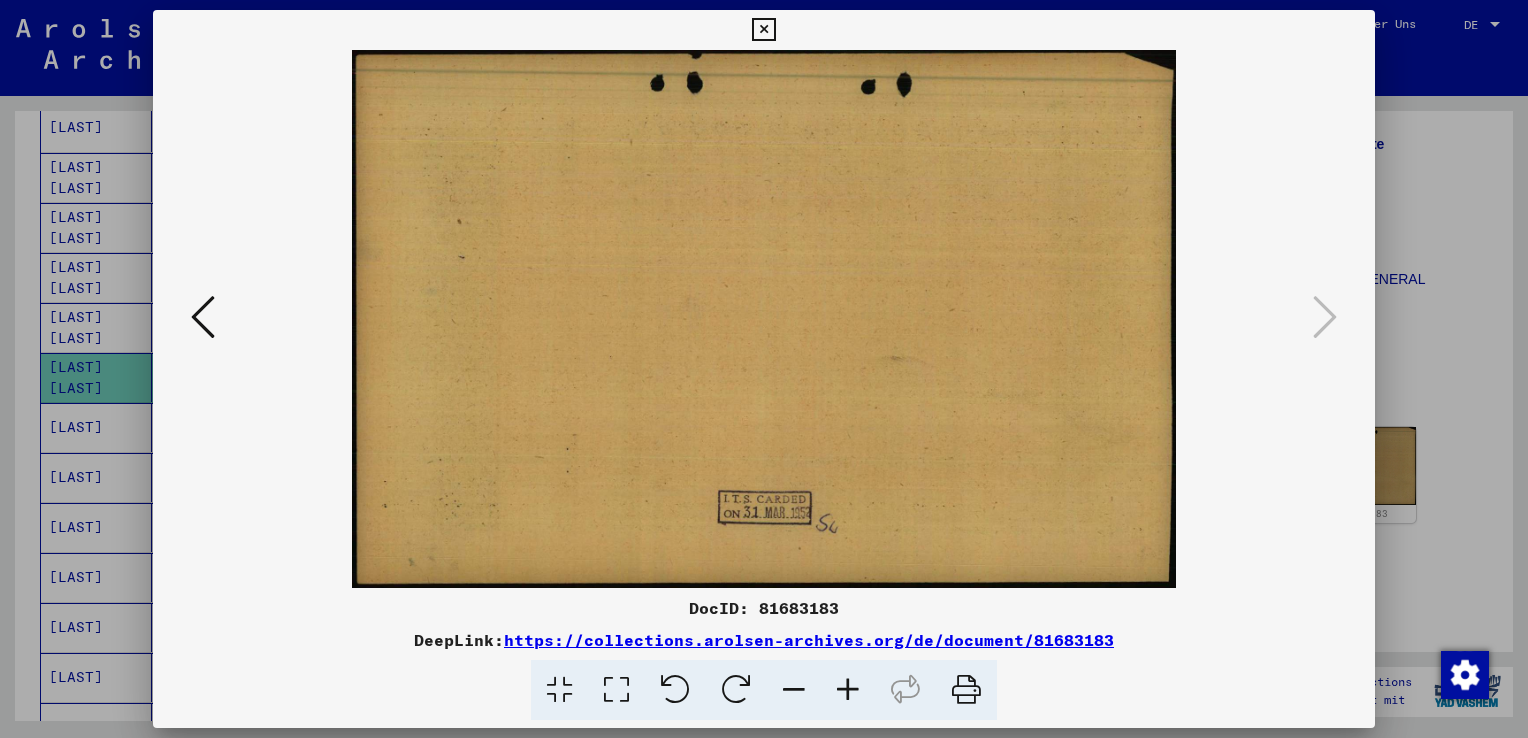 click at bounding box center [763, 30] 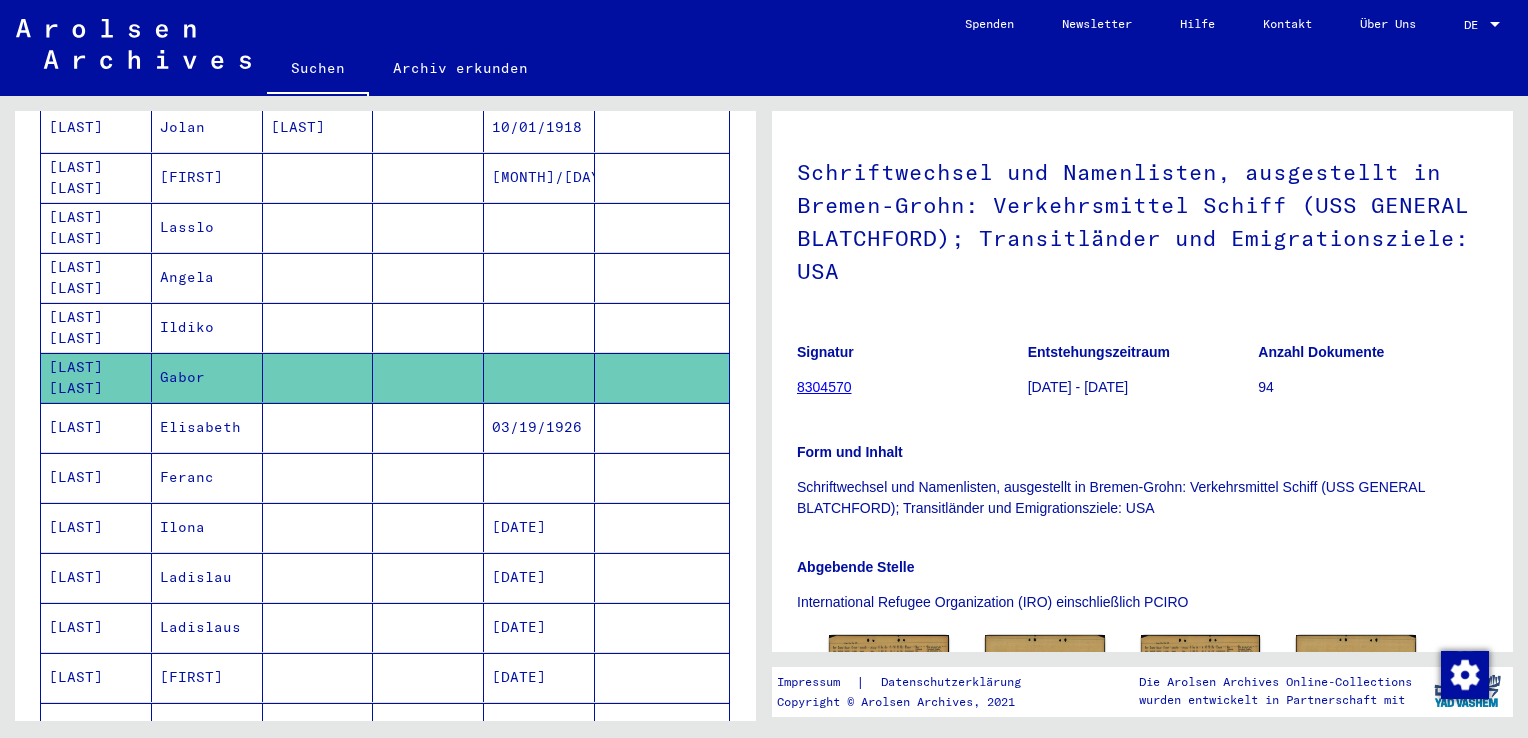 scroll, scrollTop: 0, scrollLeft: 0, axis: both 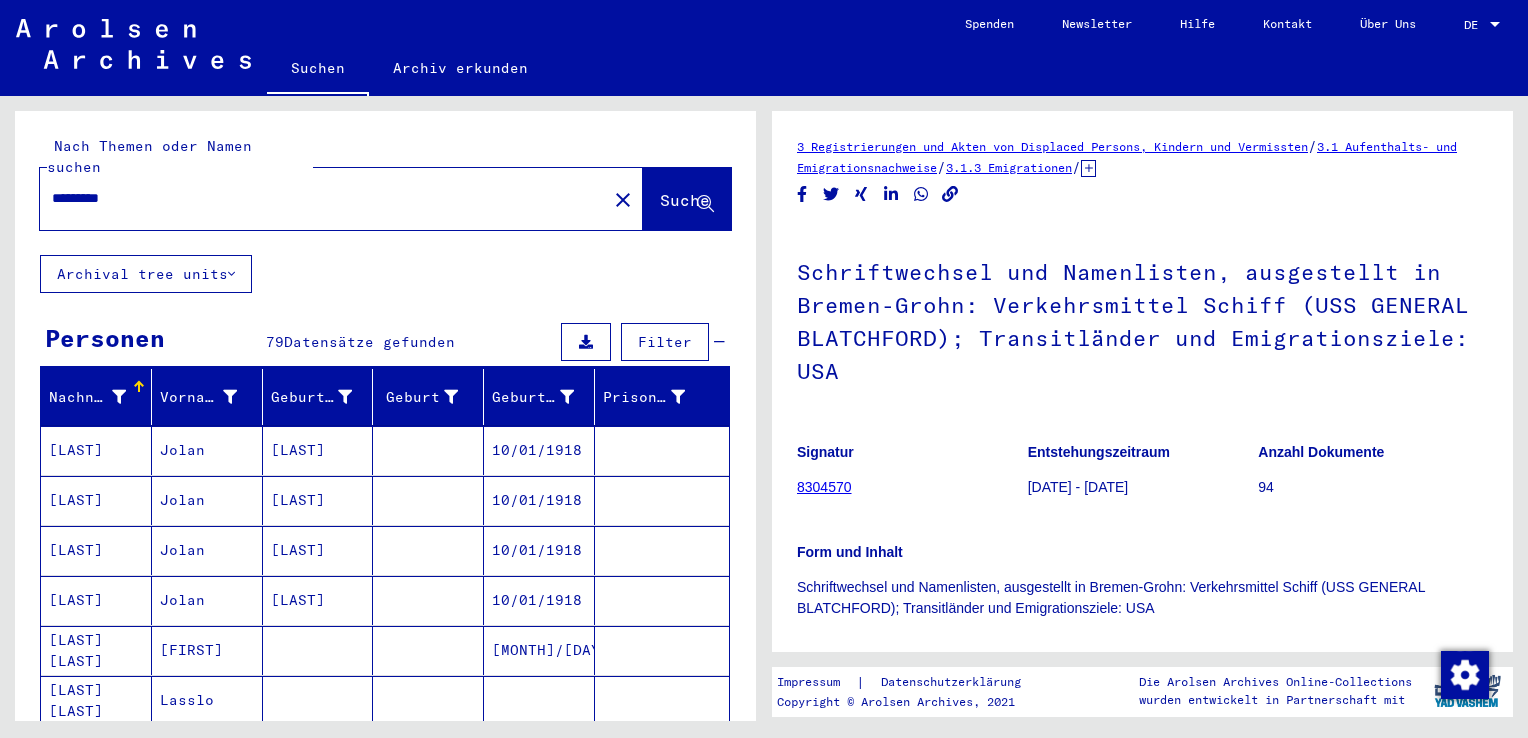drag, startPoint x: 120, startPoint y: 175, endPoint x: 0, endPoint y: 154, distance: 121.82365 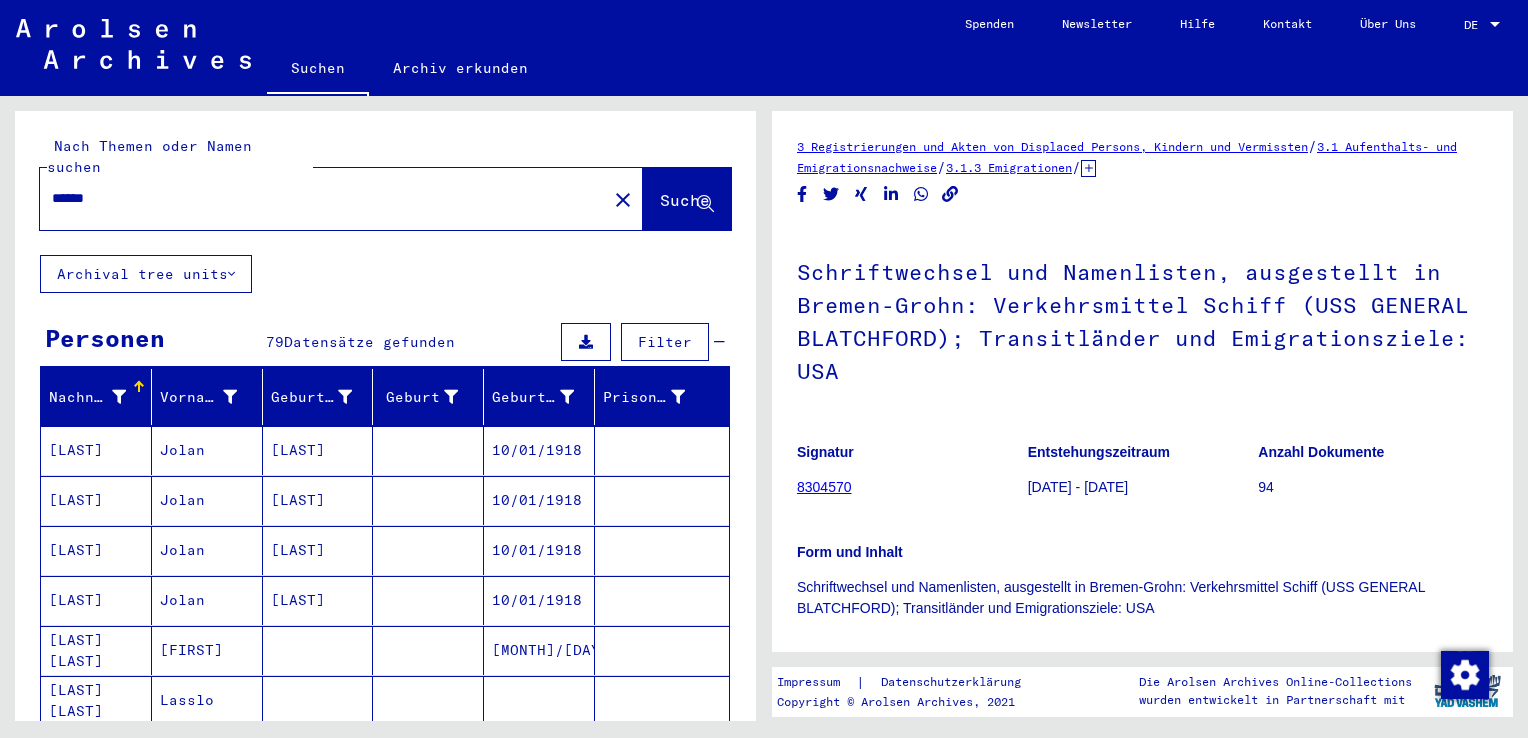 type on "******" 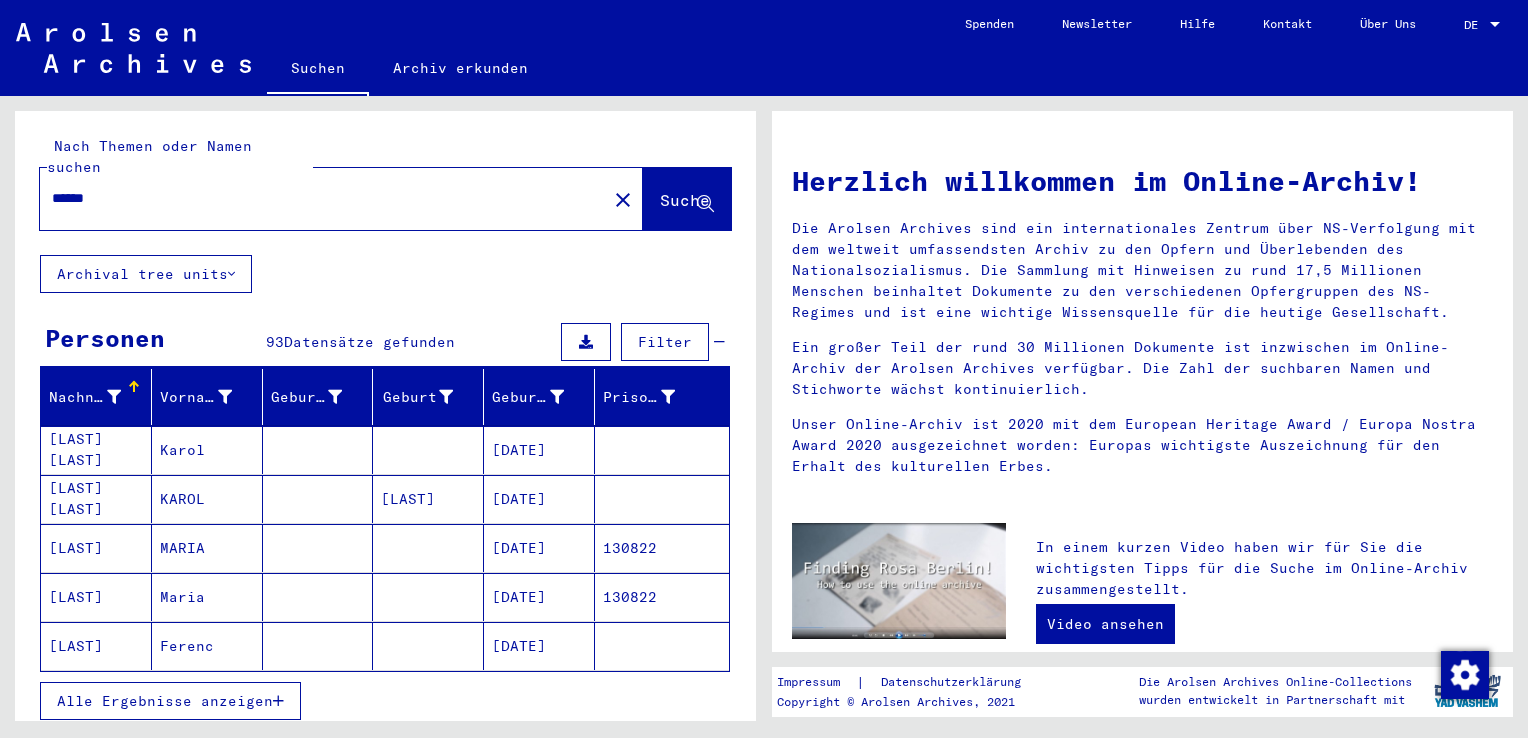 scroll, scrollTop: 0, scrollLeft: 0, axis: both 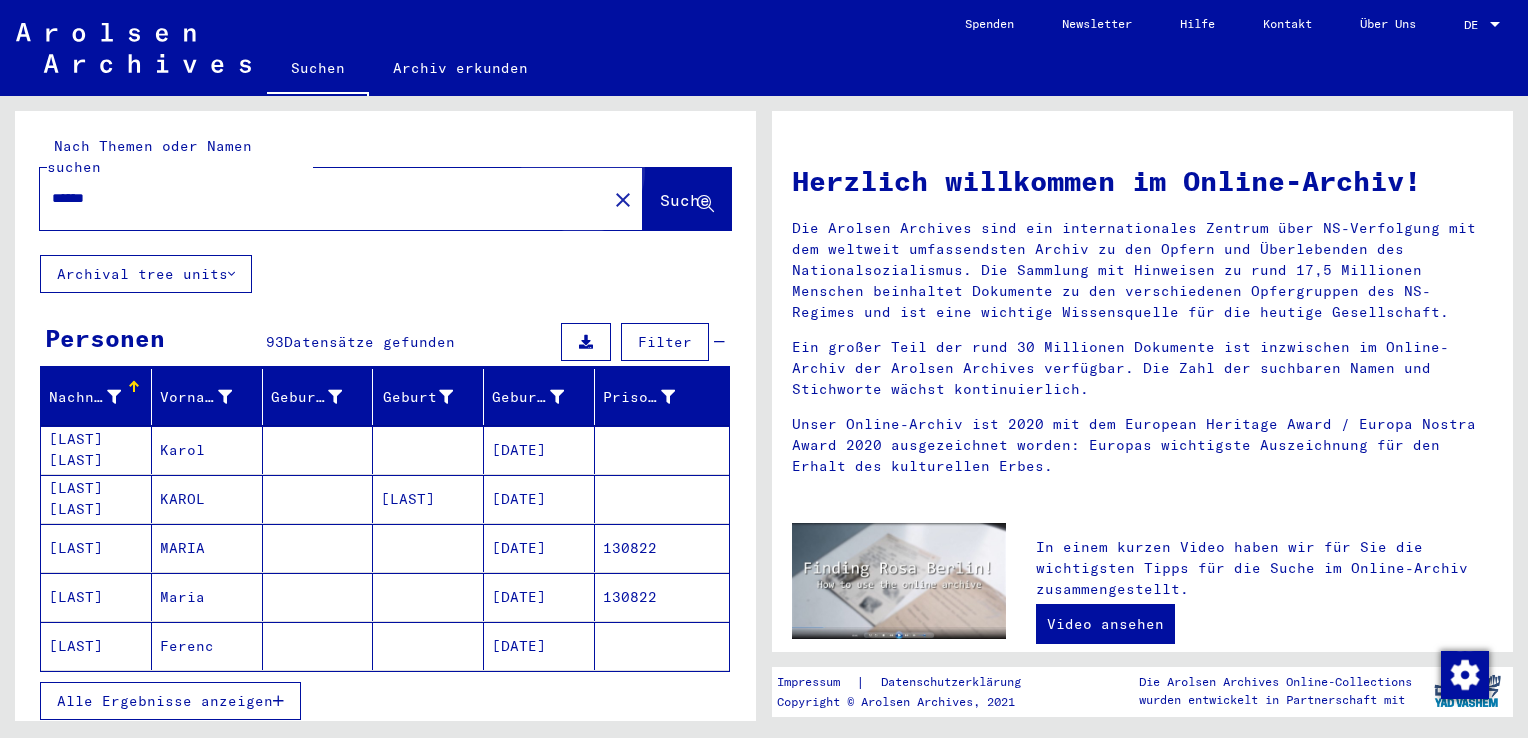 click on "Suche" 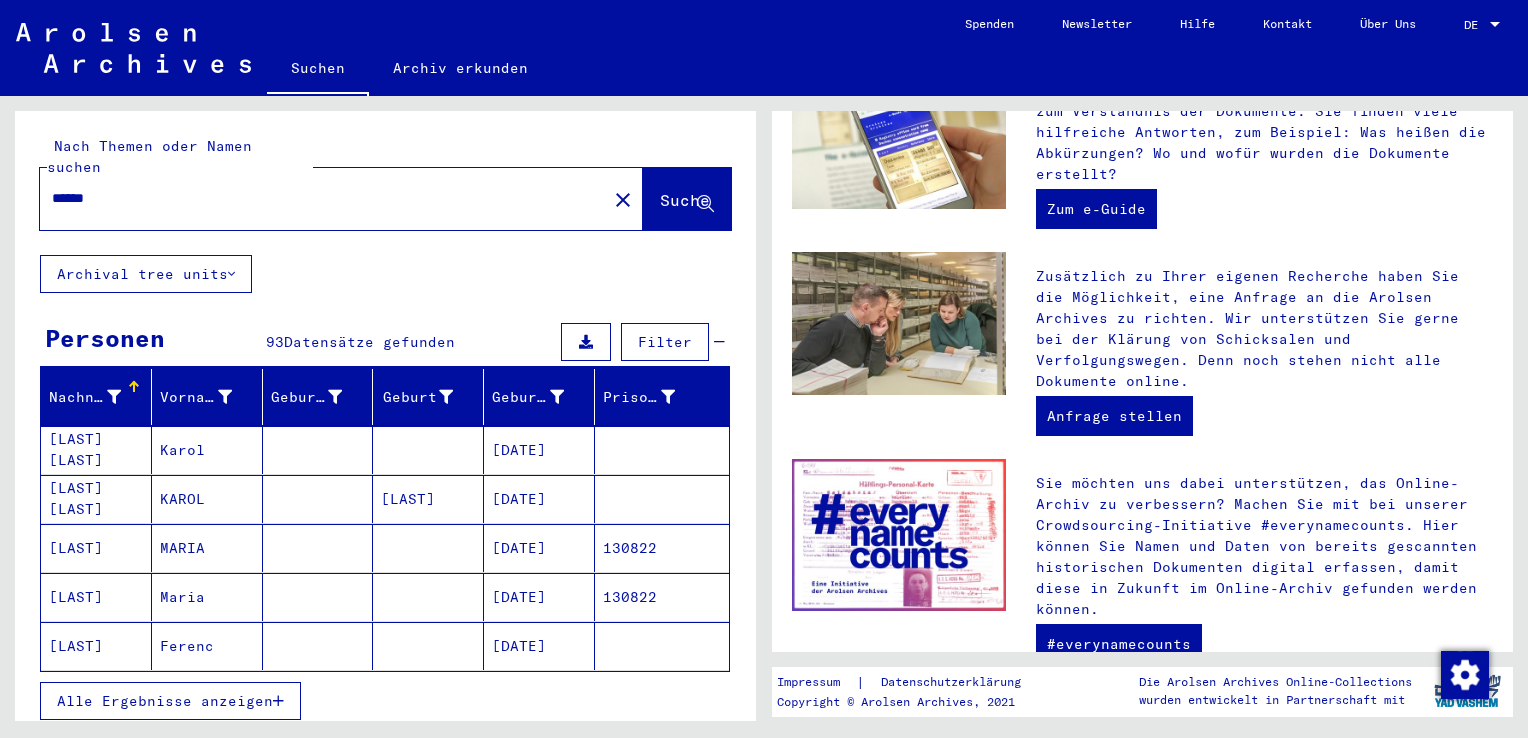 scroll, scrollTop: 688, scrollLeft: 0, axis: vertical 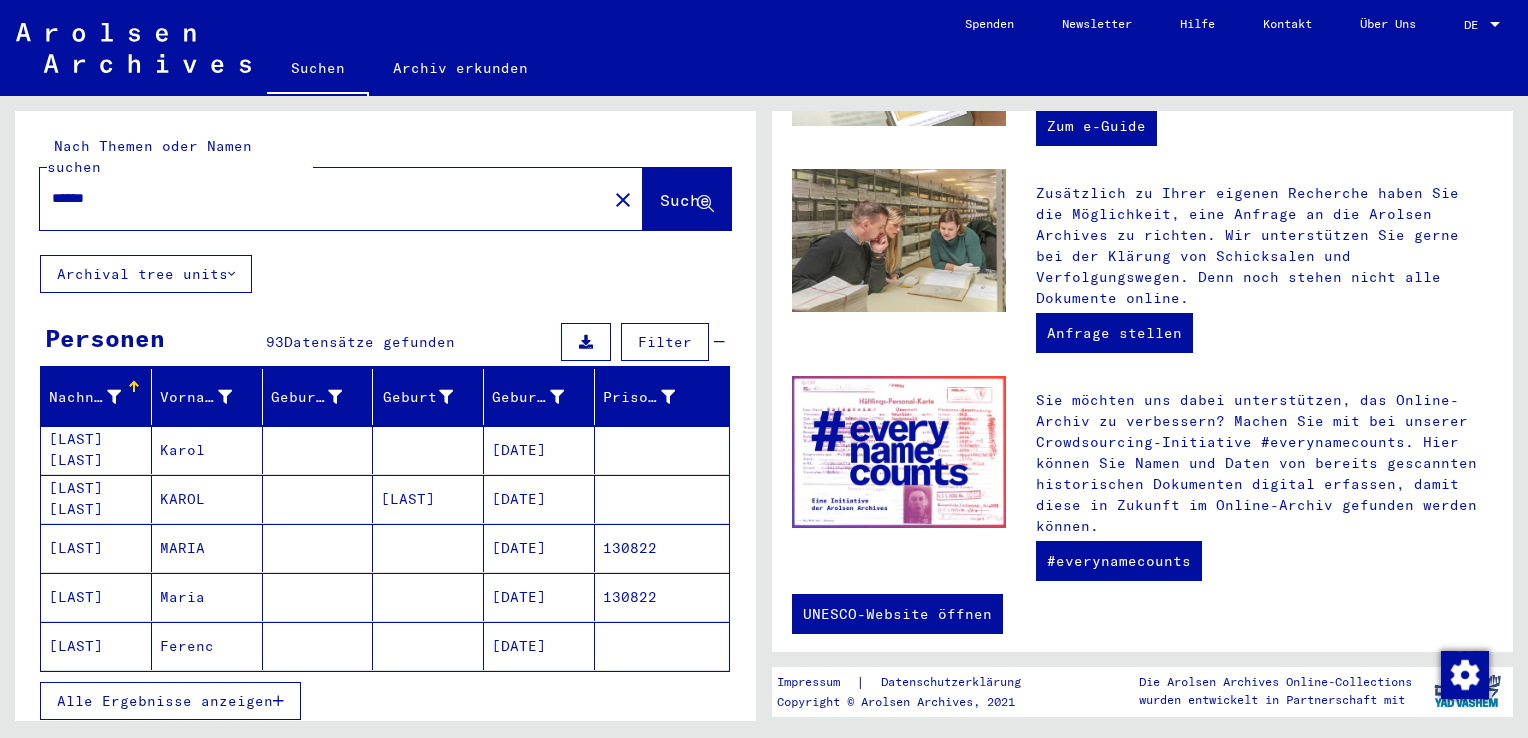 click on "[LAST]" at bounding box center (96, 597) 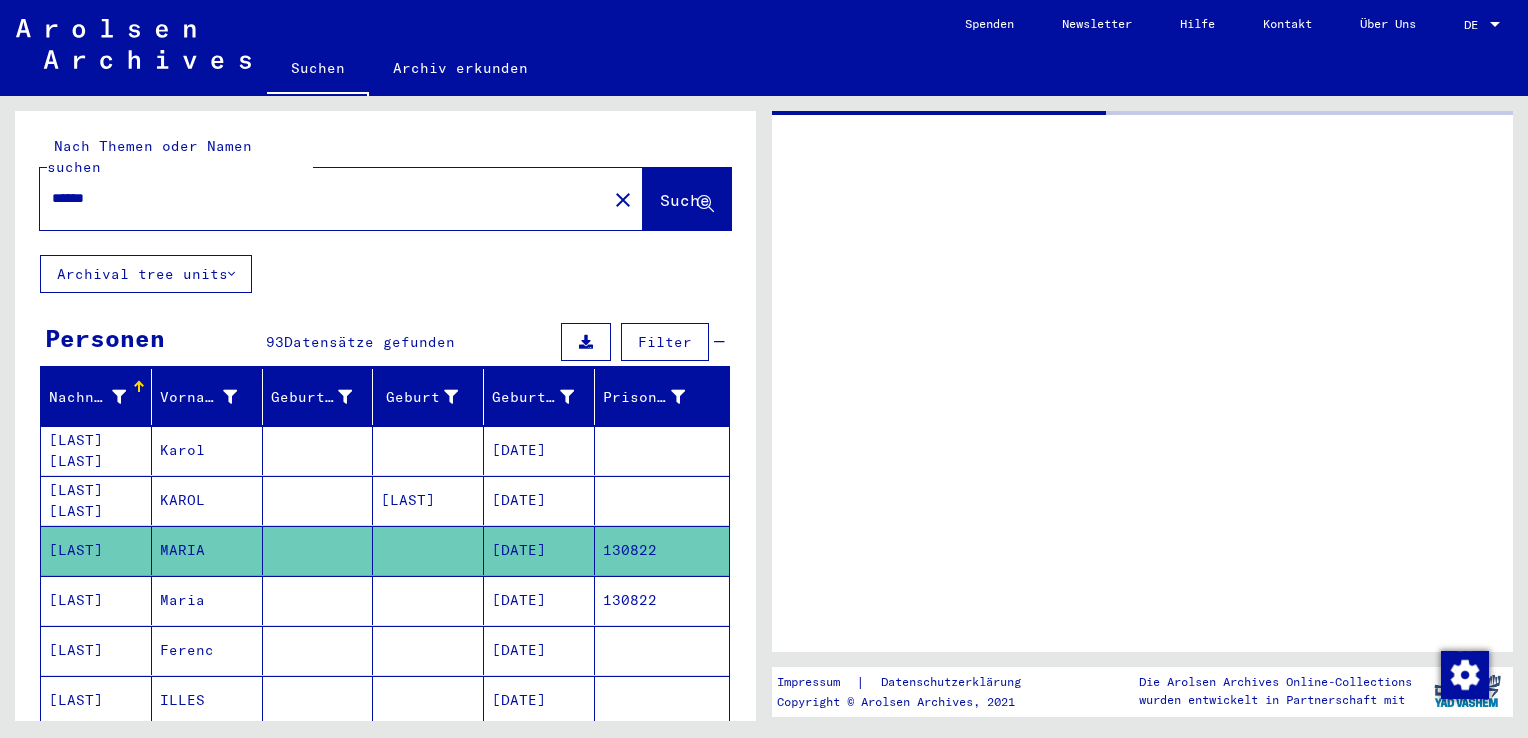 scroll, scrollTop: 0, scrollLeft: 0, axis: both 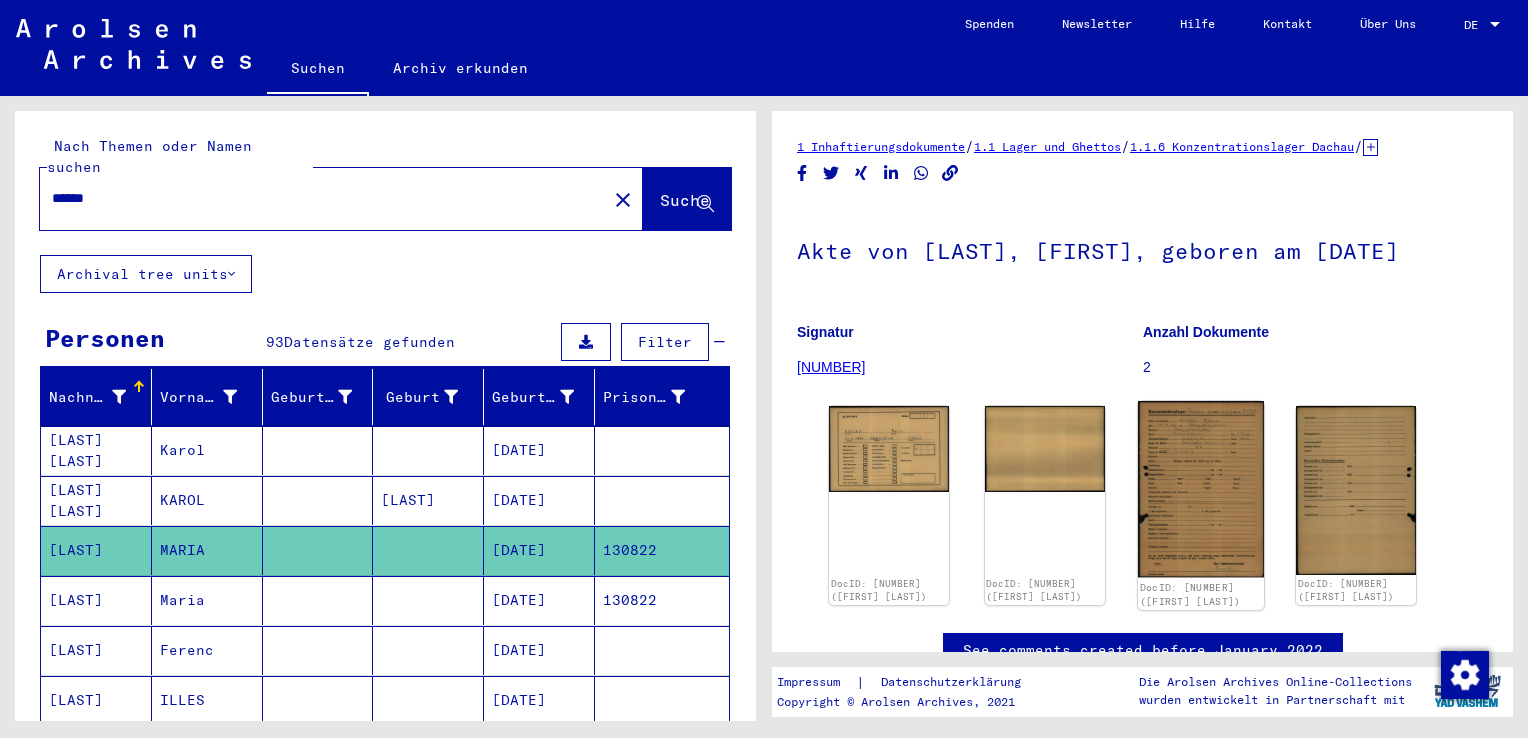 click 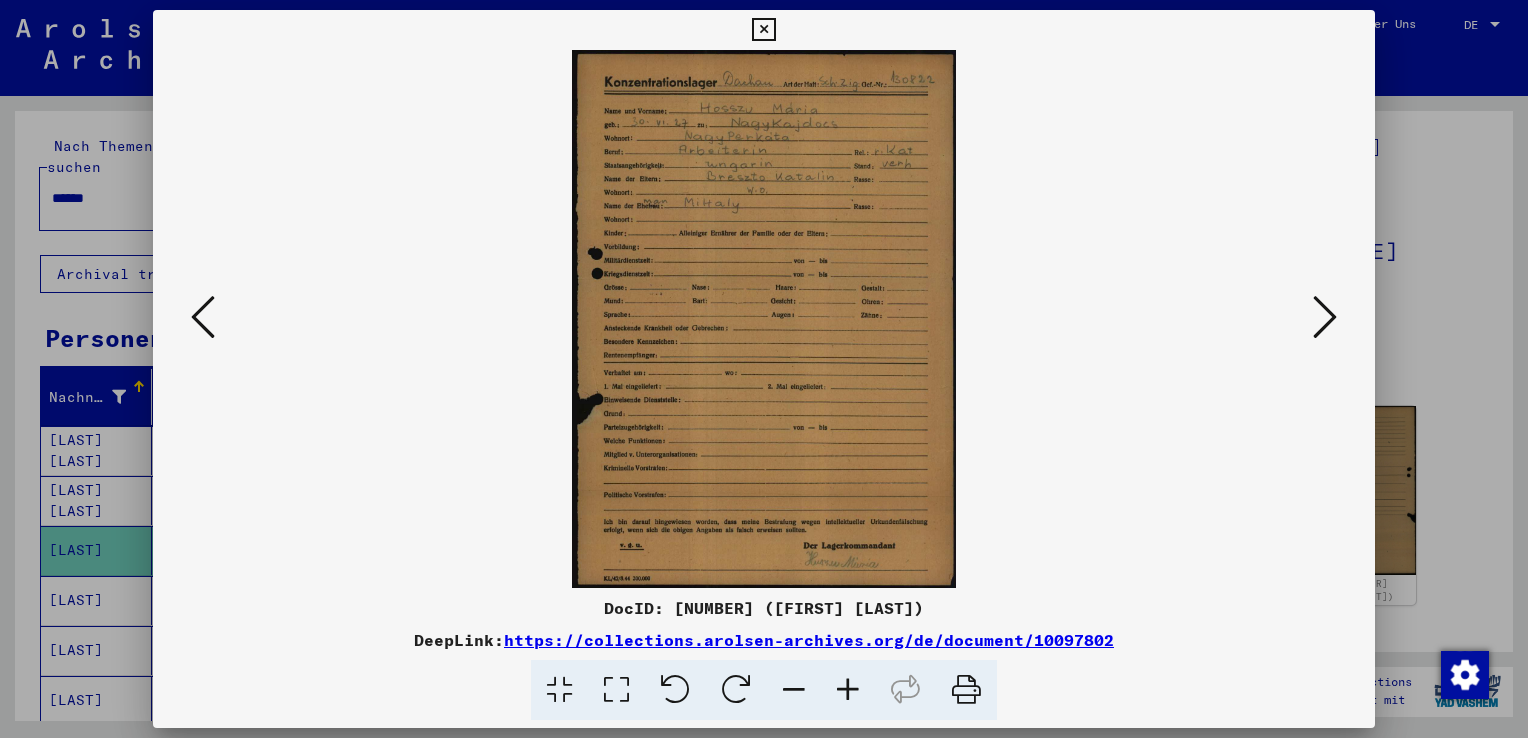 click at bounding box center [1325, 317] 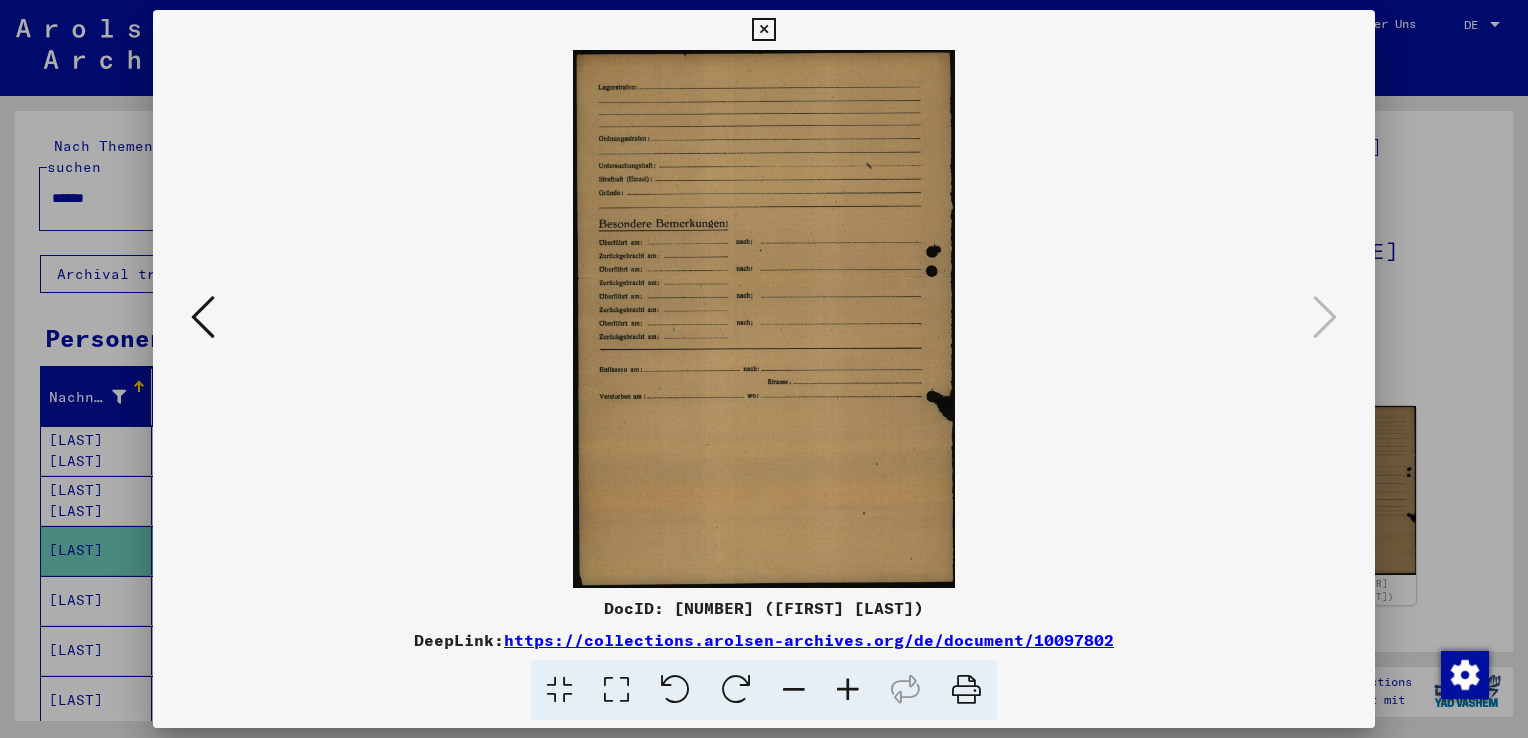 click at bounding box center (203, 317) 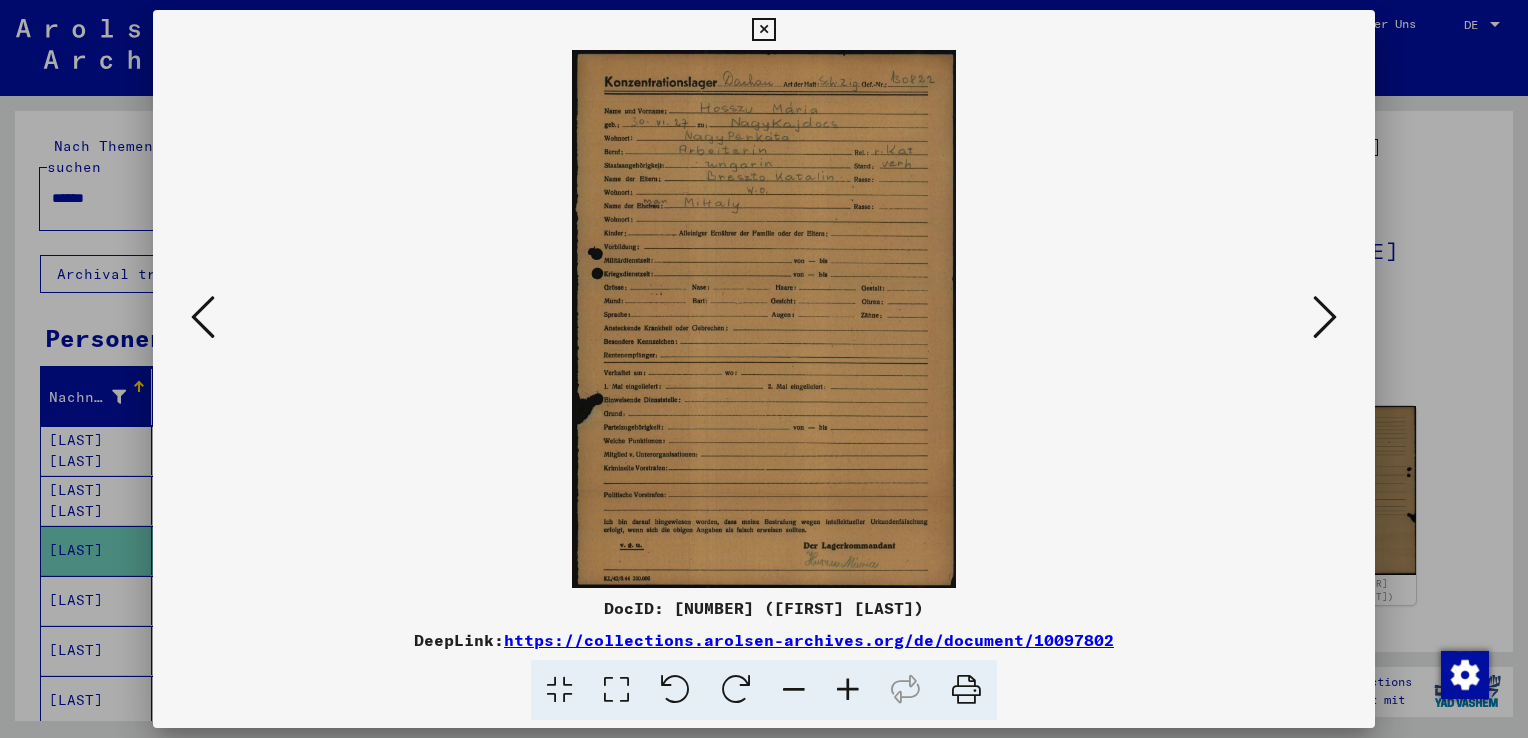 click at bounding box center [763, 30] 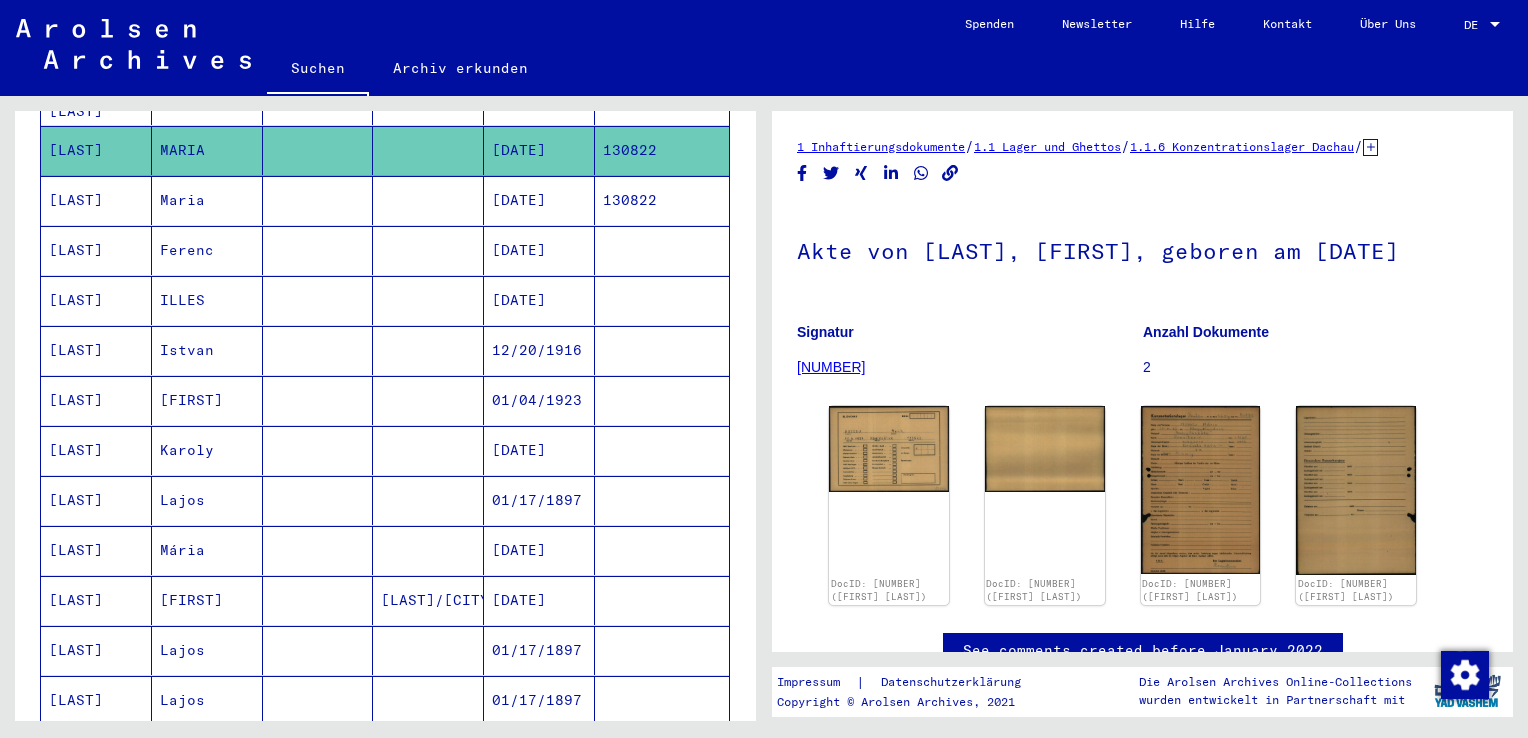 scroll, scrollTop: 500, scrollLeft: 0, axis: vertical 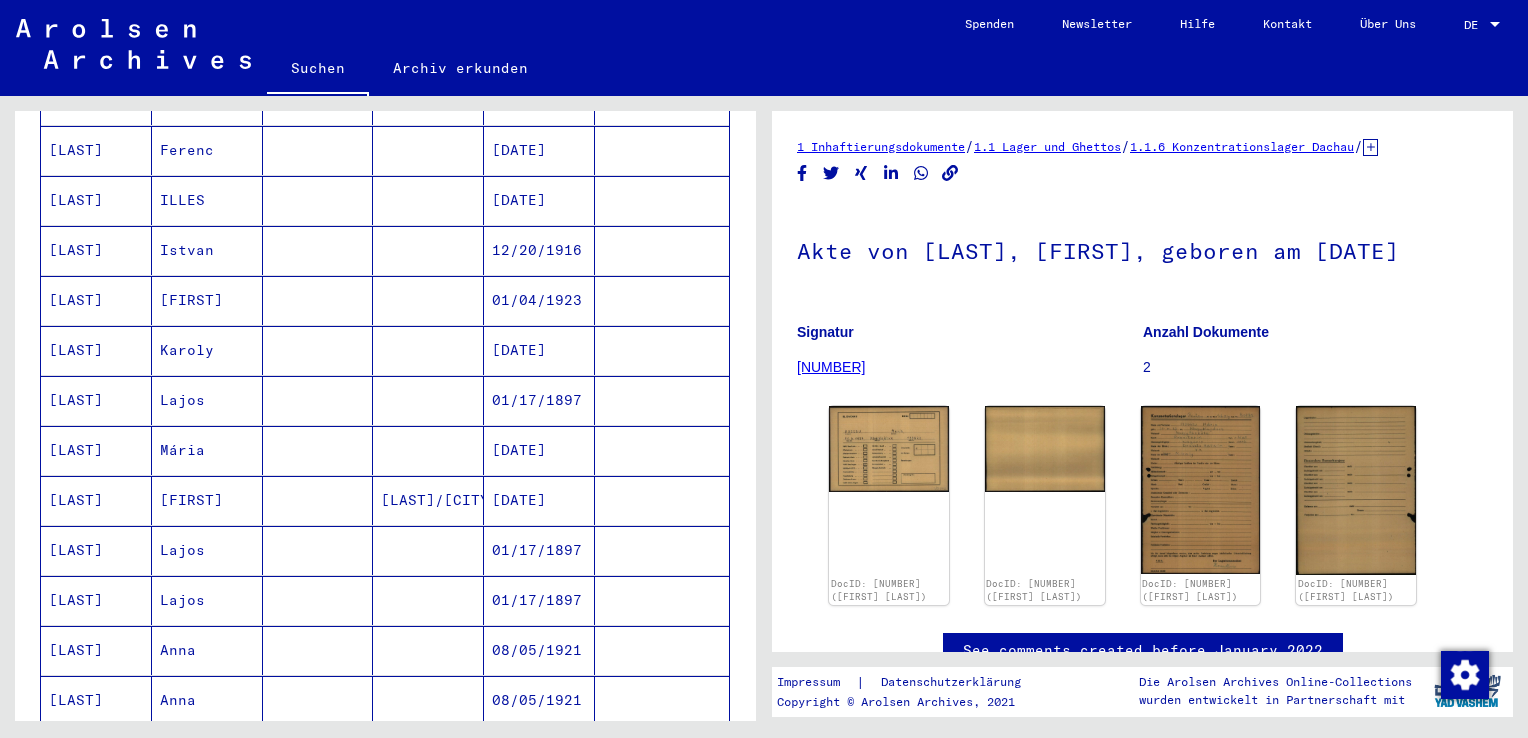 click on "[LAST]" at bounding box center (96, 450) 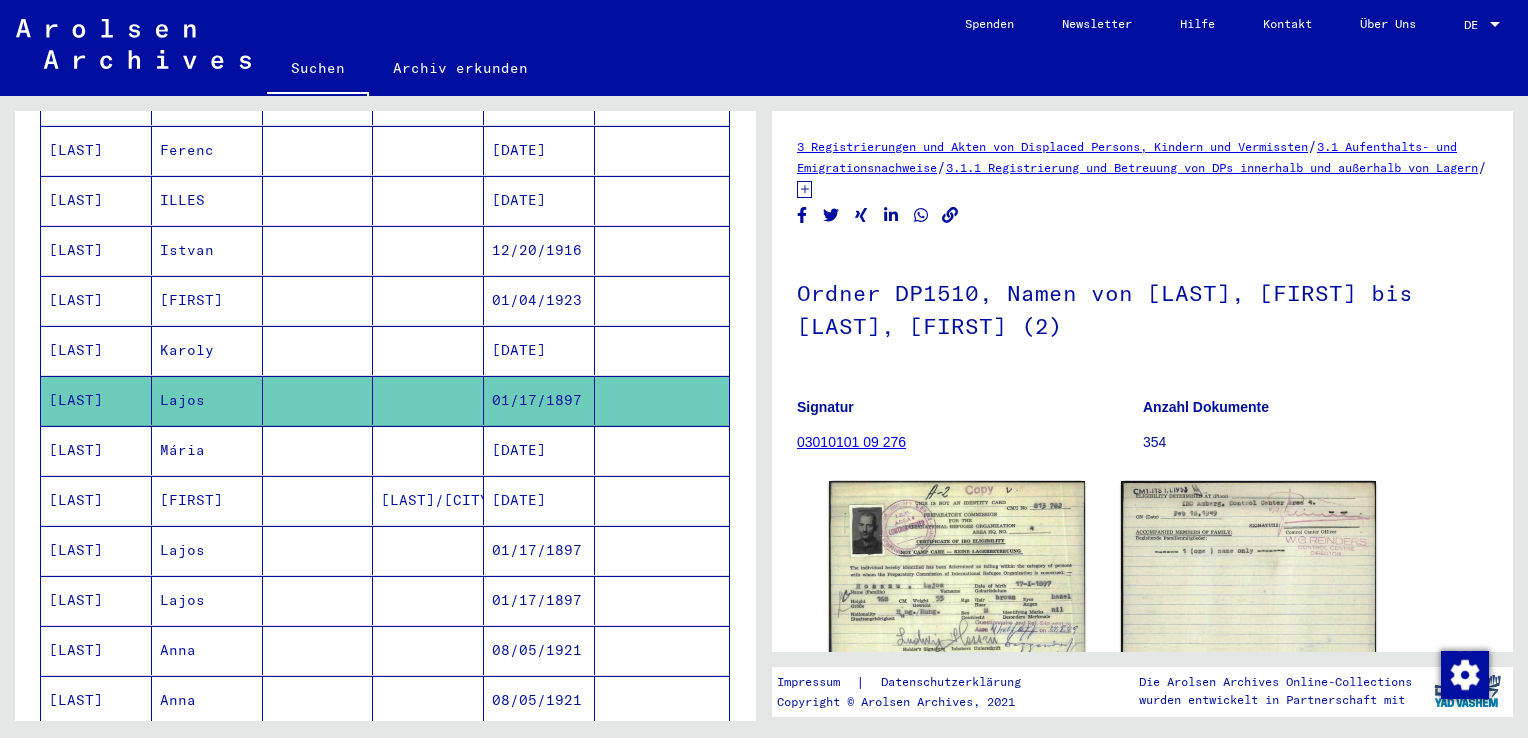 scroll, scrollTop: 0, scrollLeft: 0, axis: both 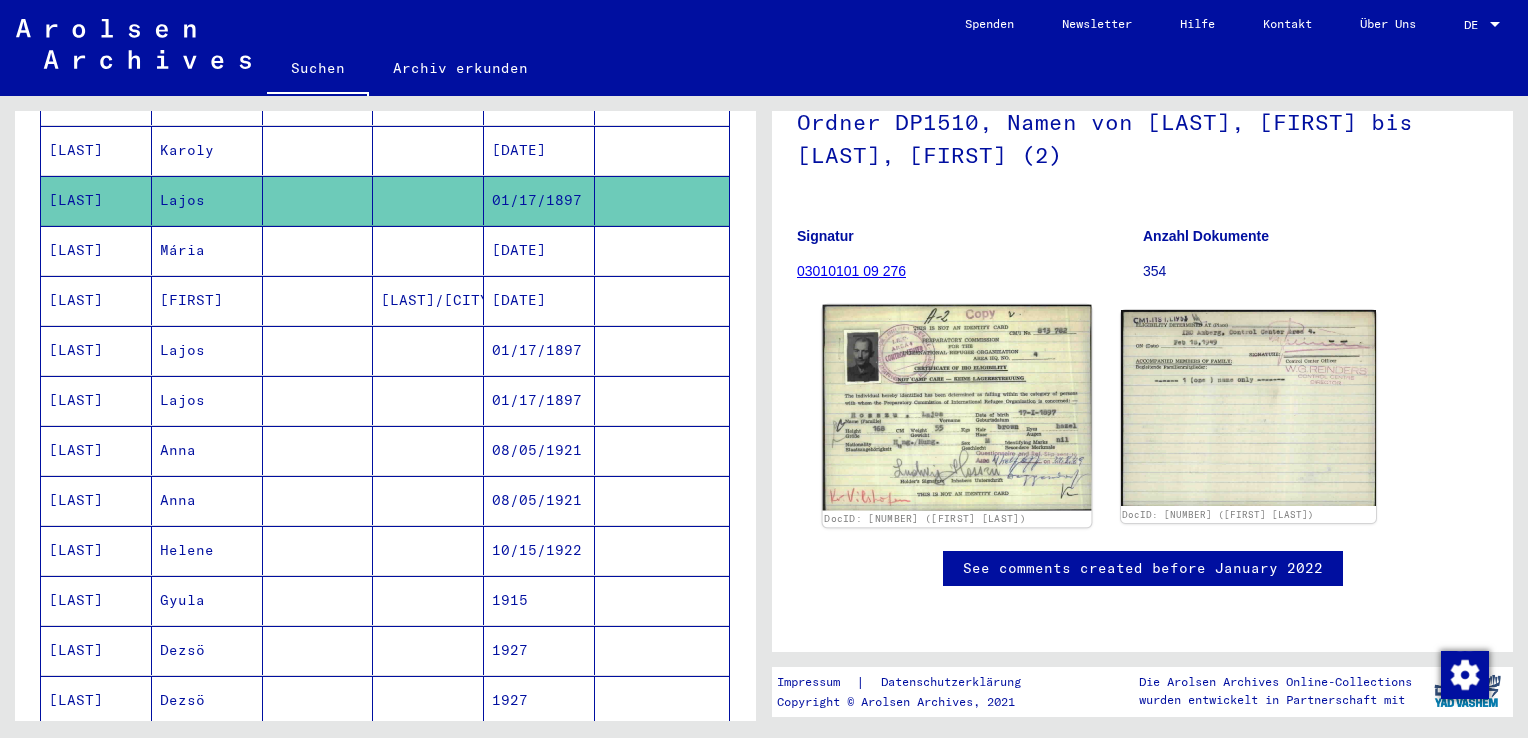 click 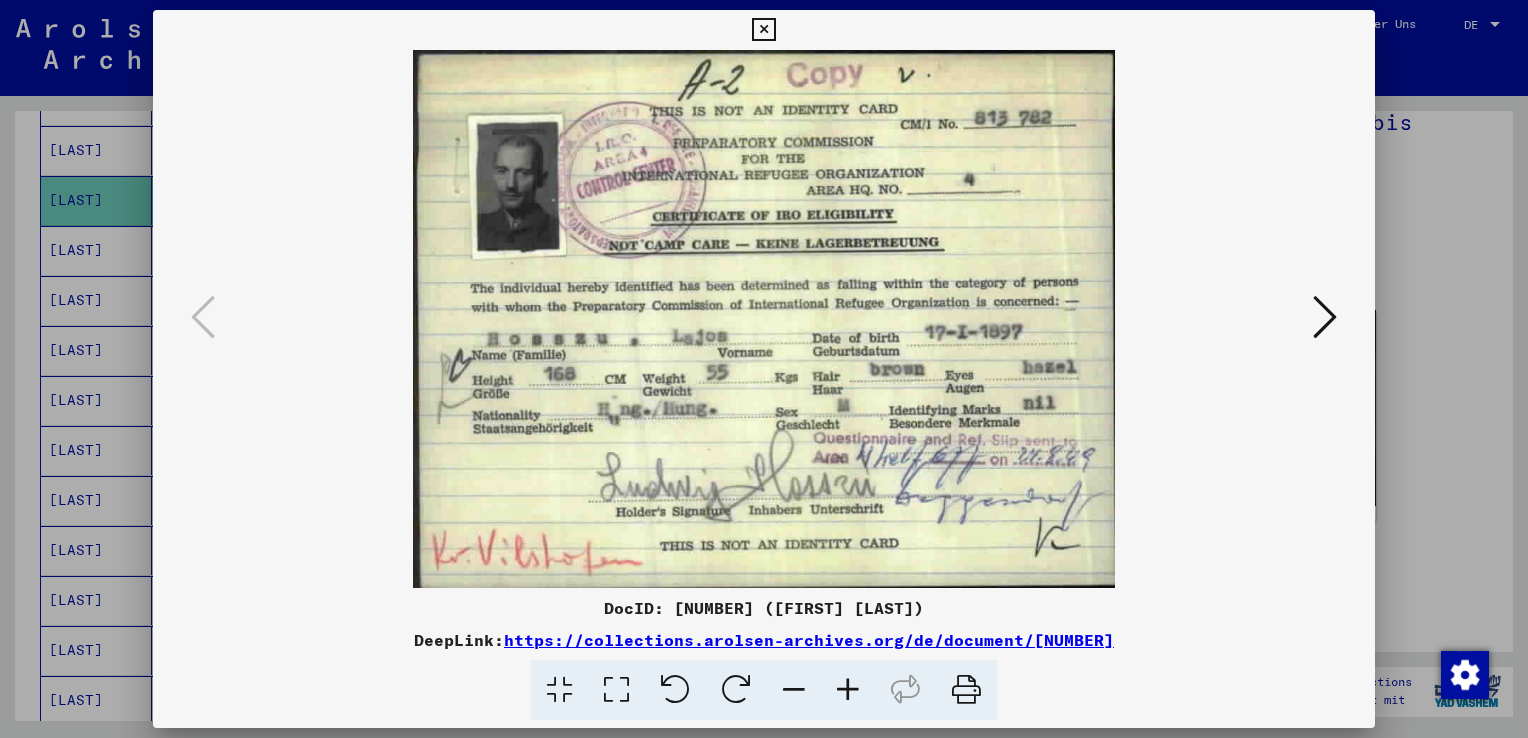 drag, startPoint x: 284, startPoint y: 42, endPoint x: 416, endPoint y: 80, distance: 137.36084 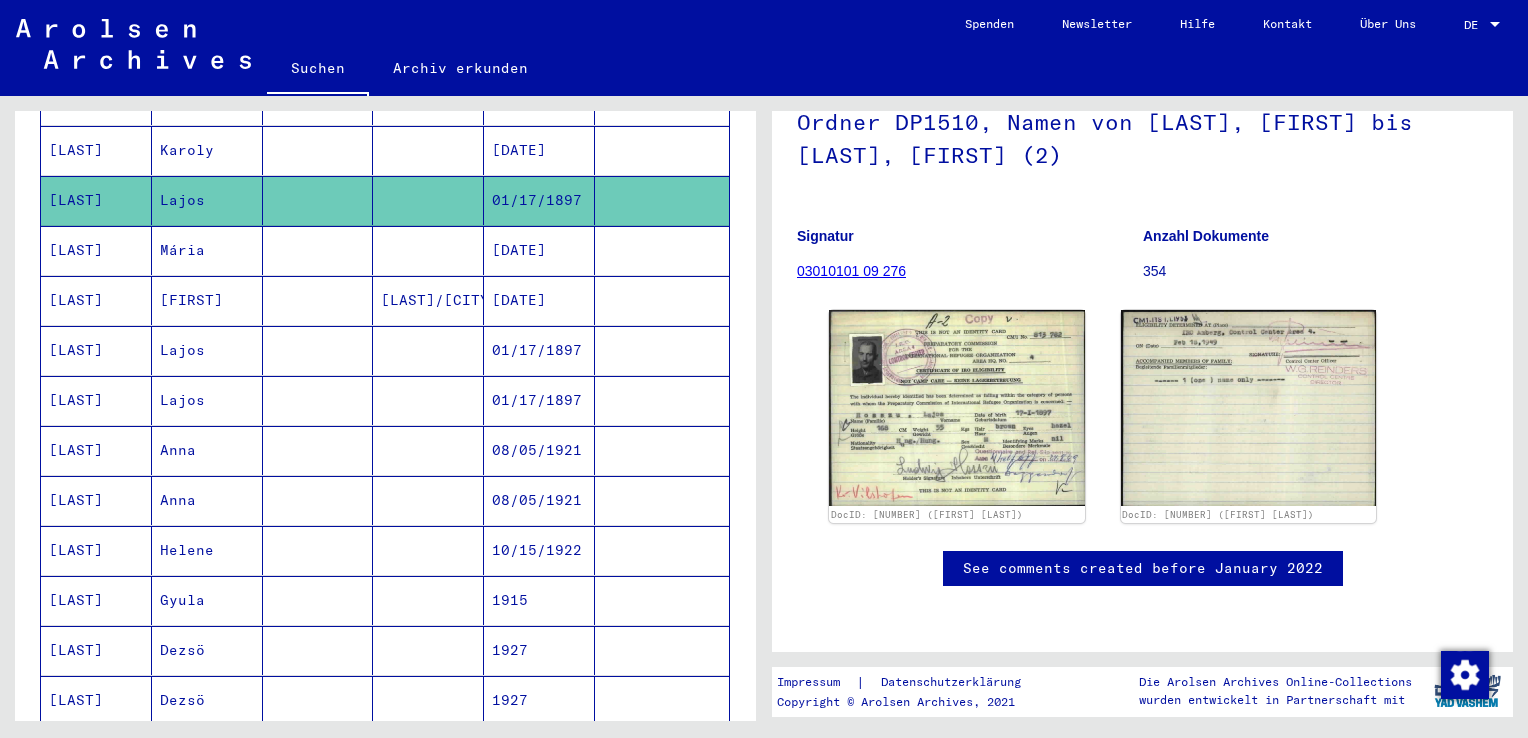 click on "[LAST]" 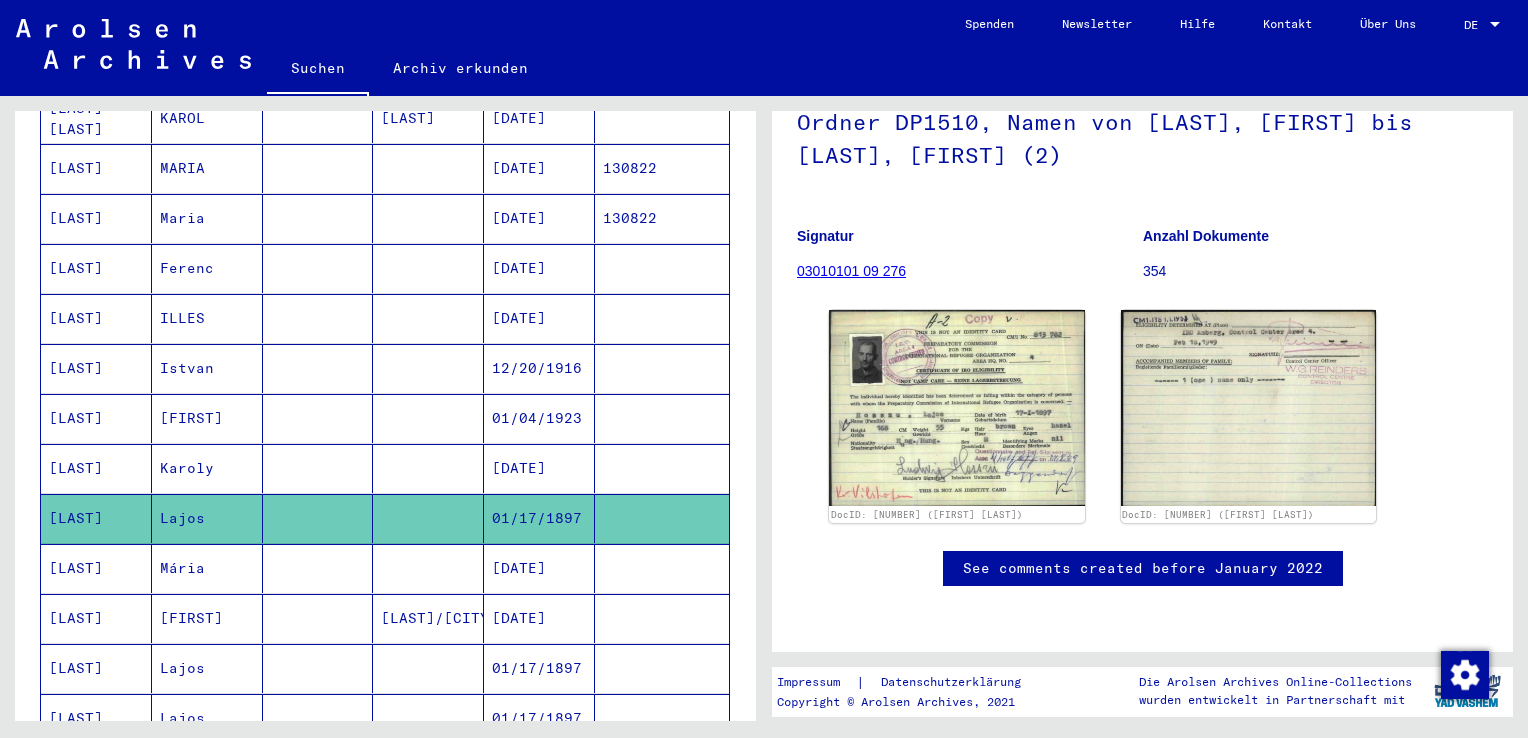 scroll, scrollTop: 500, scrollLeft: 0, axis: vertical 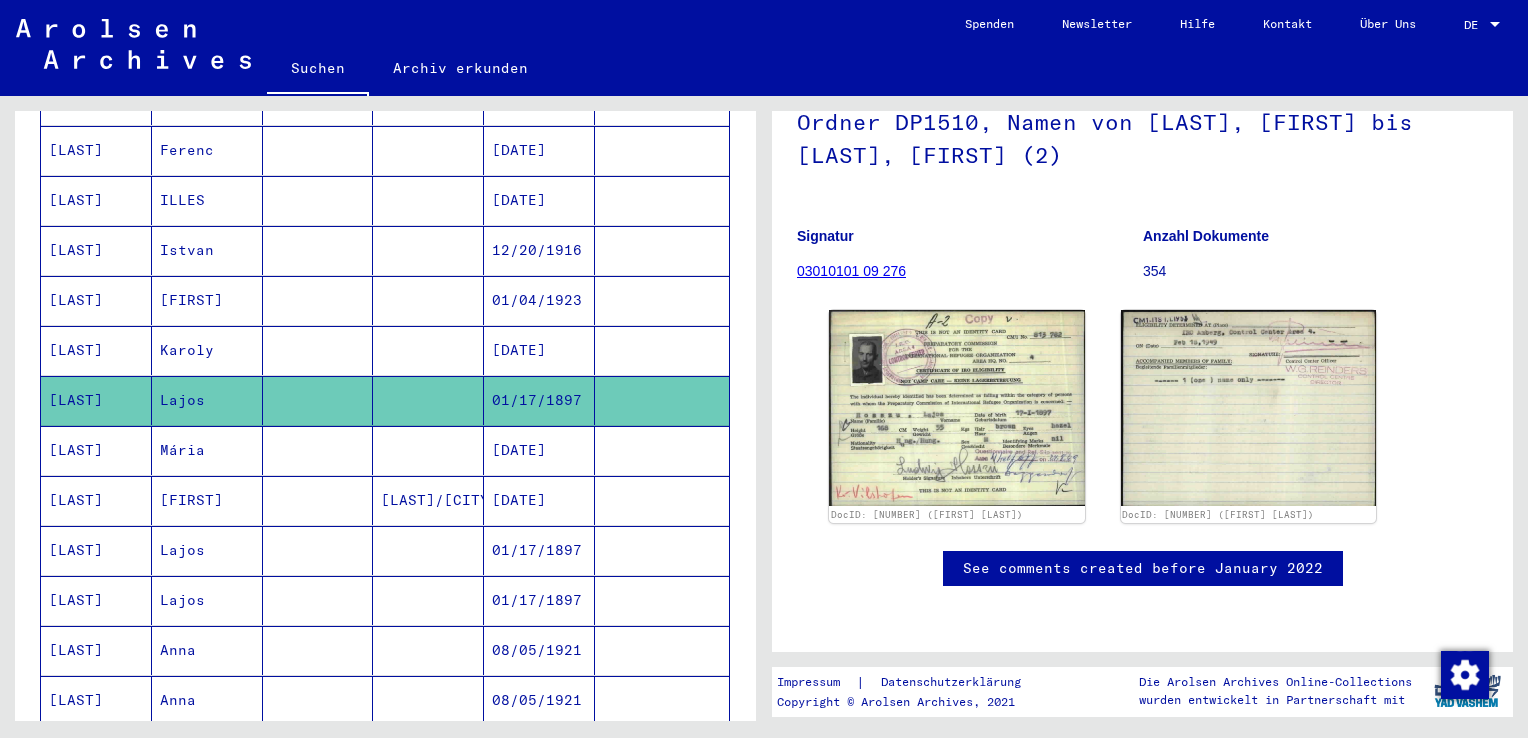 click on "[LAST]" 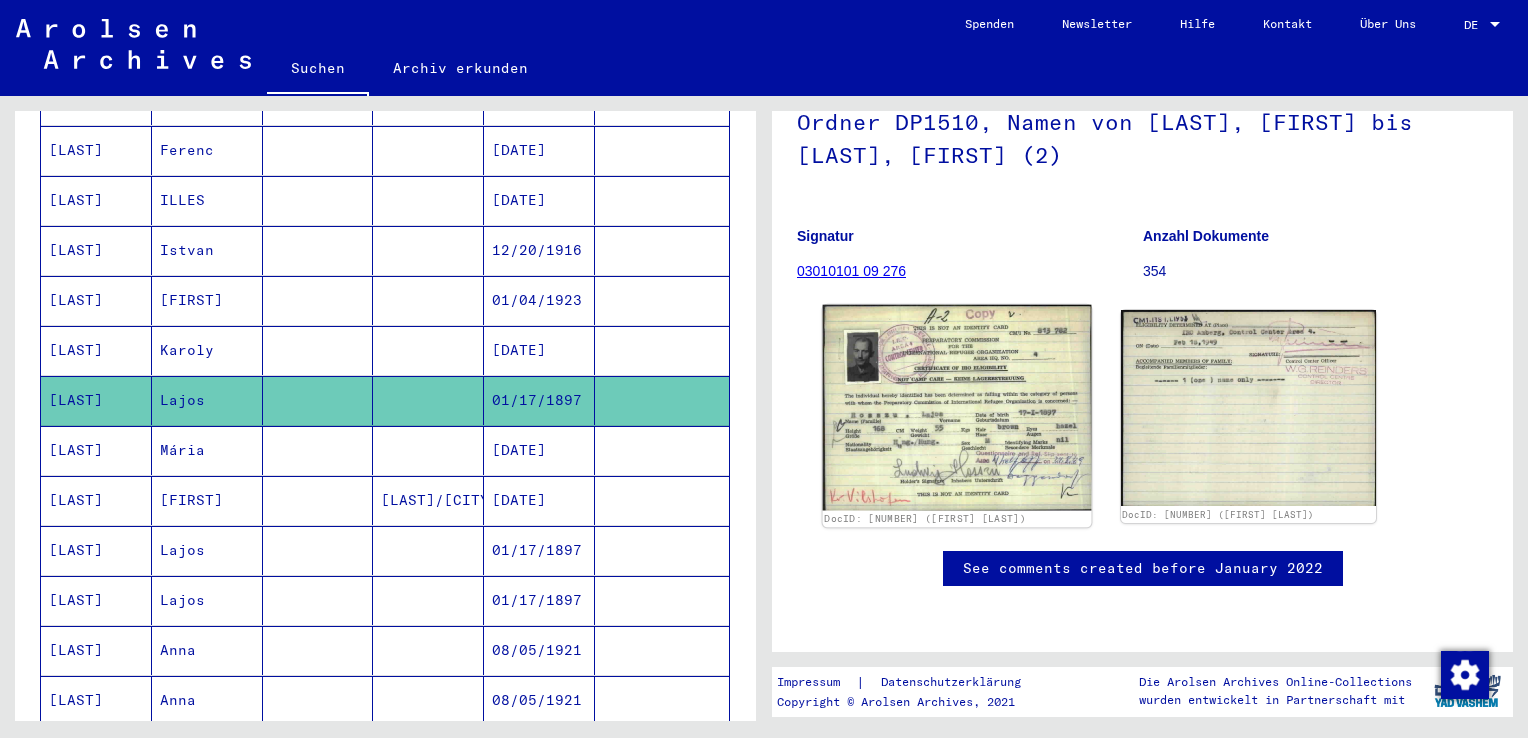 click 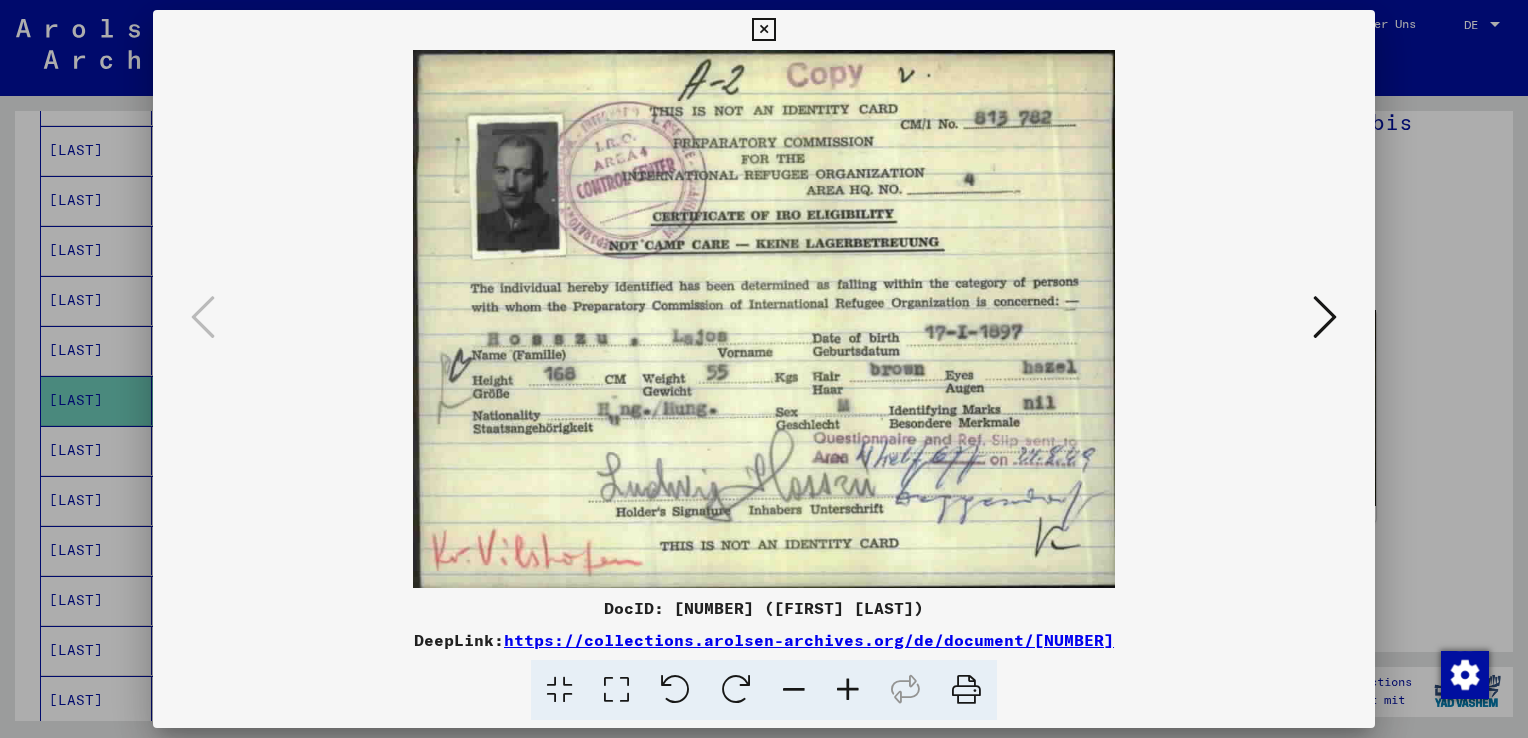 click at bounding box center [1325, 317] 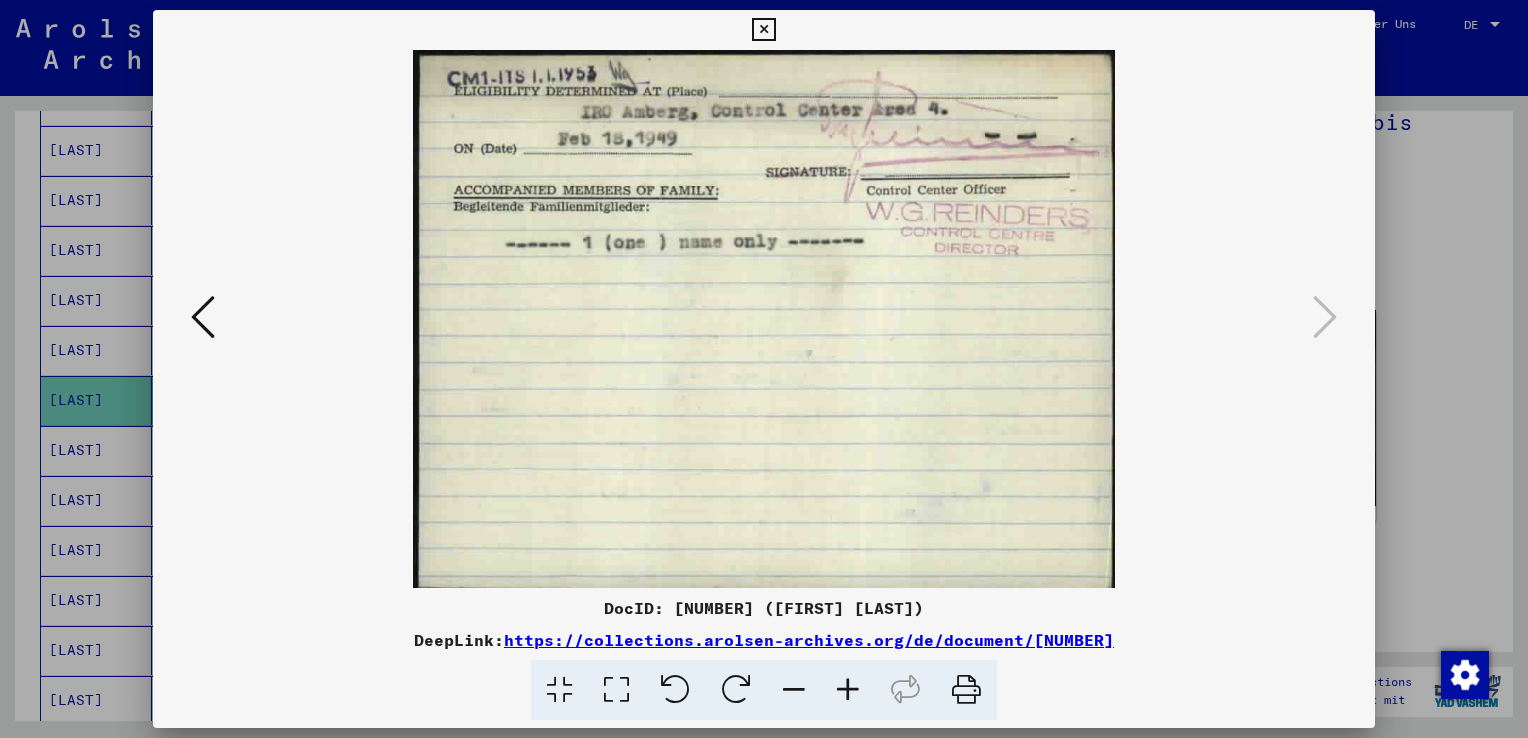 click at bounding box center [764, 319] 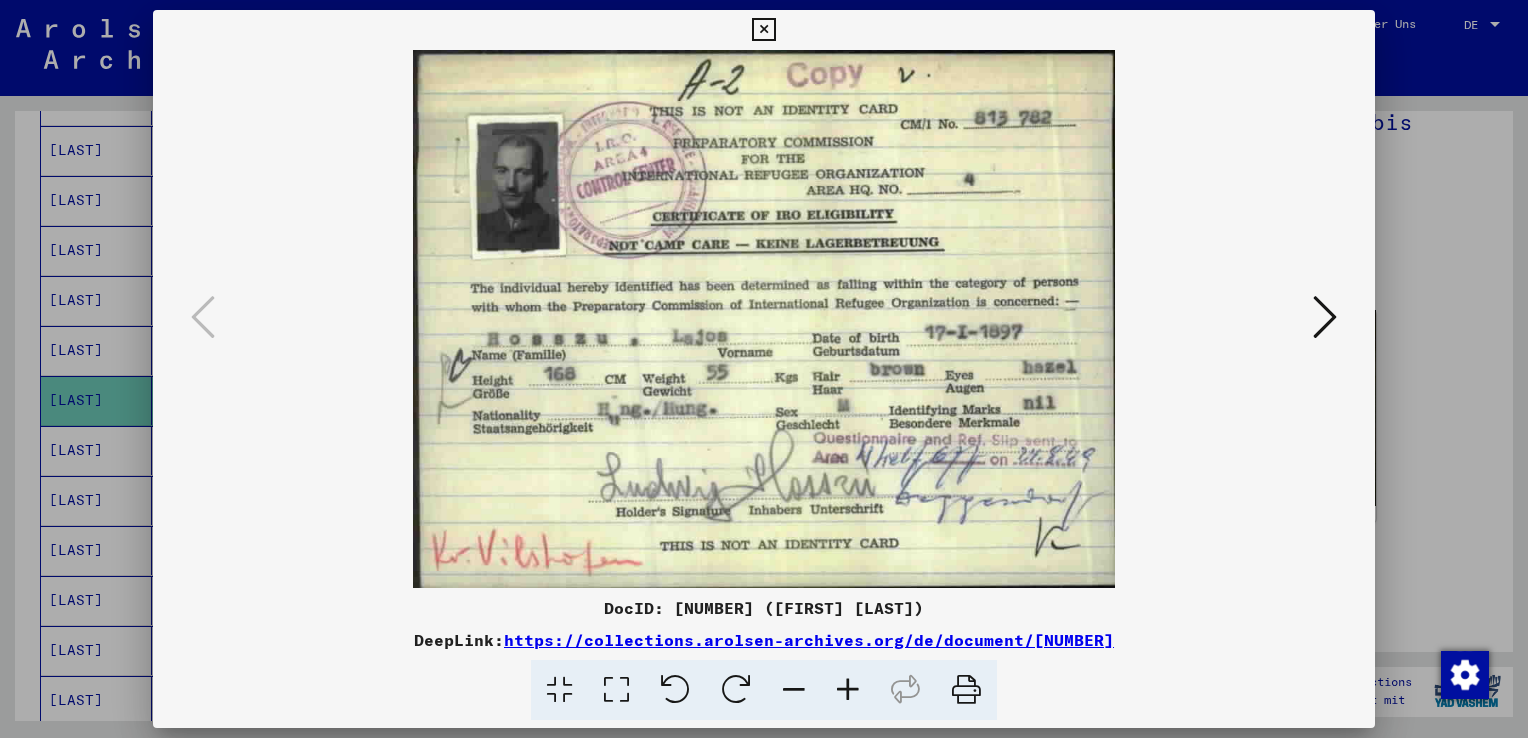 click at bounding box center (763, 30) 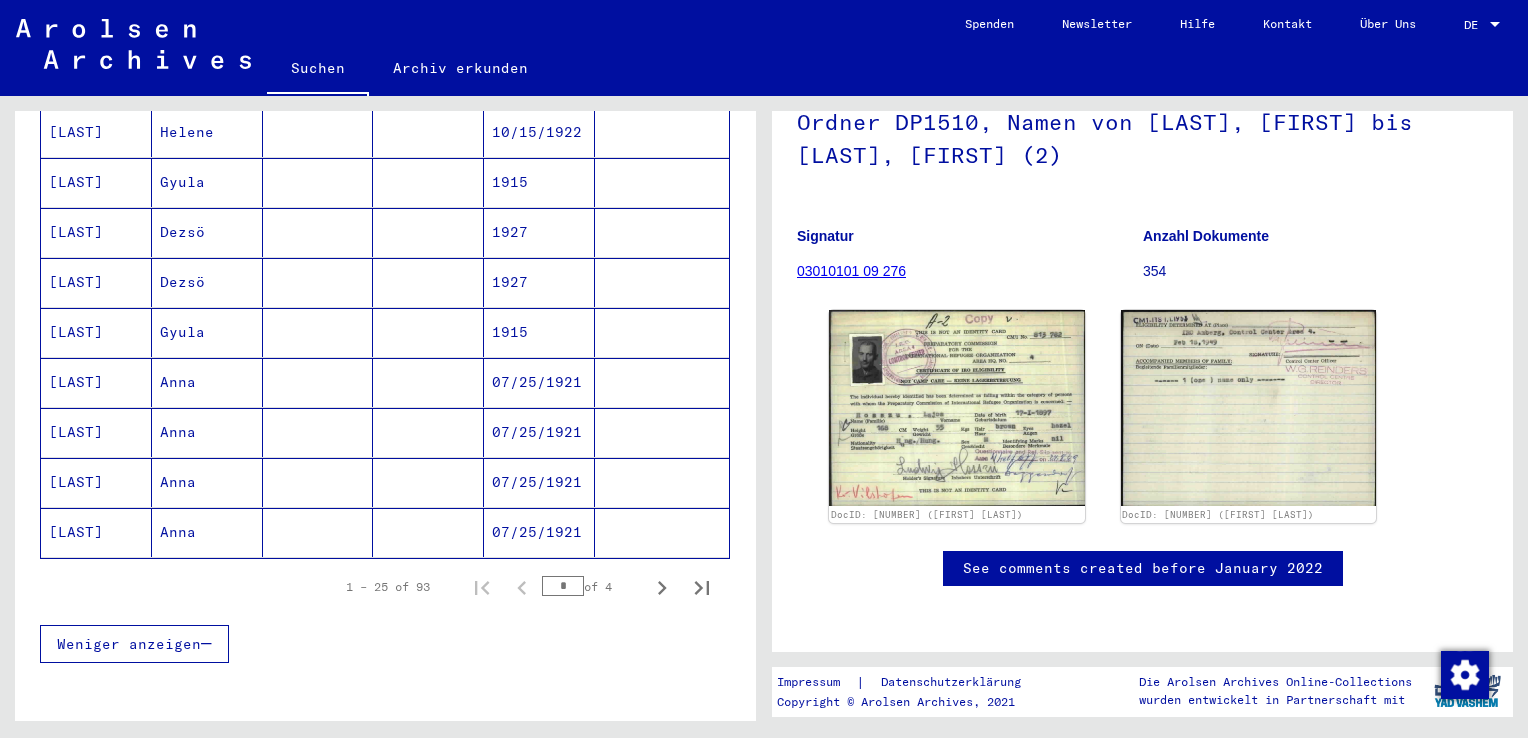 scroll, scrollTop: 1200, scrollLeft: 0, axis: vertical 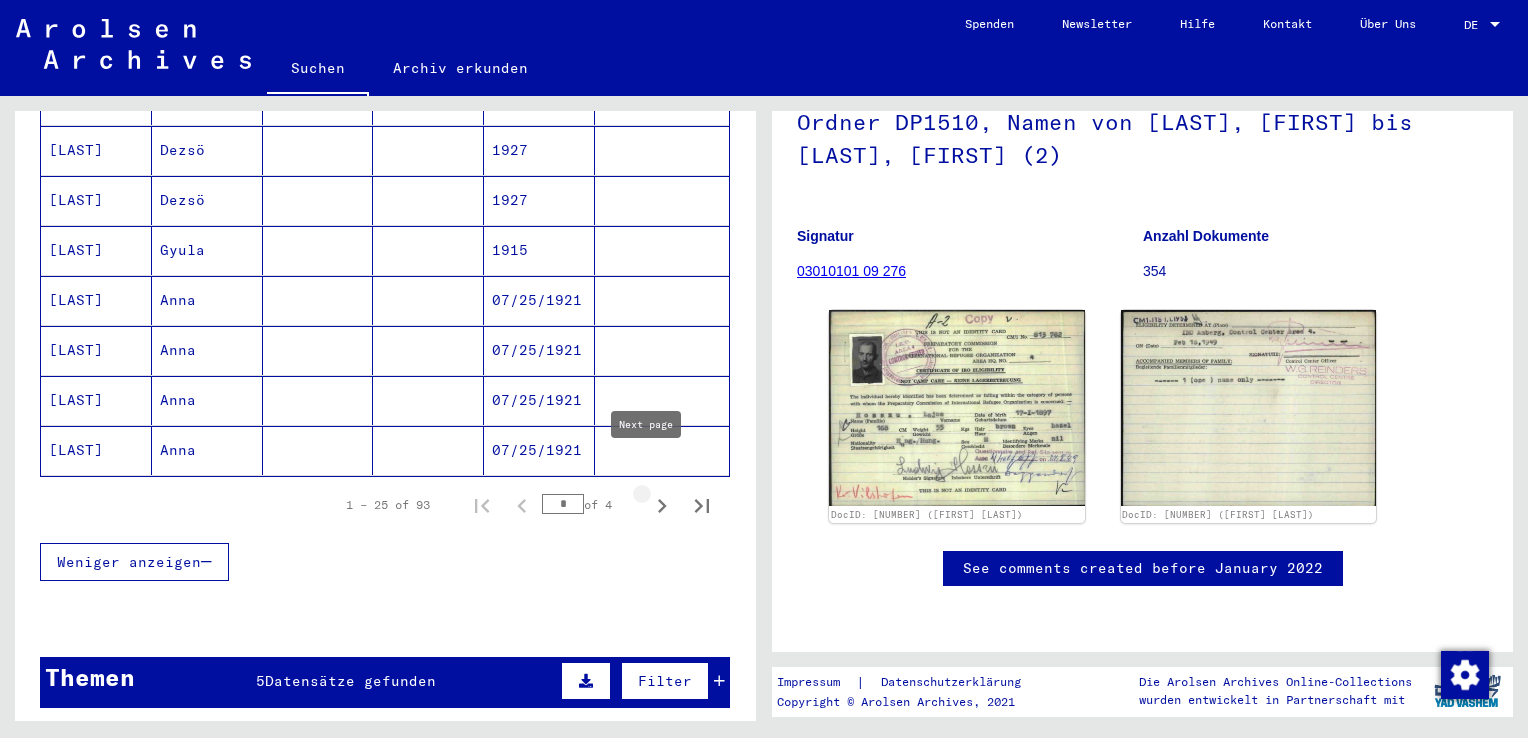click 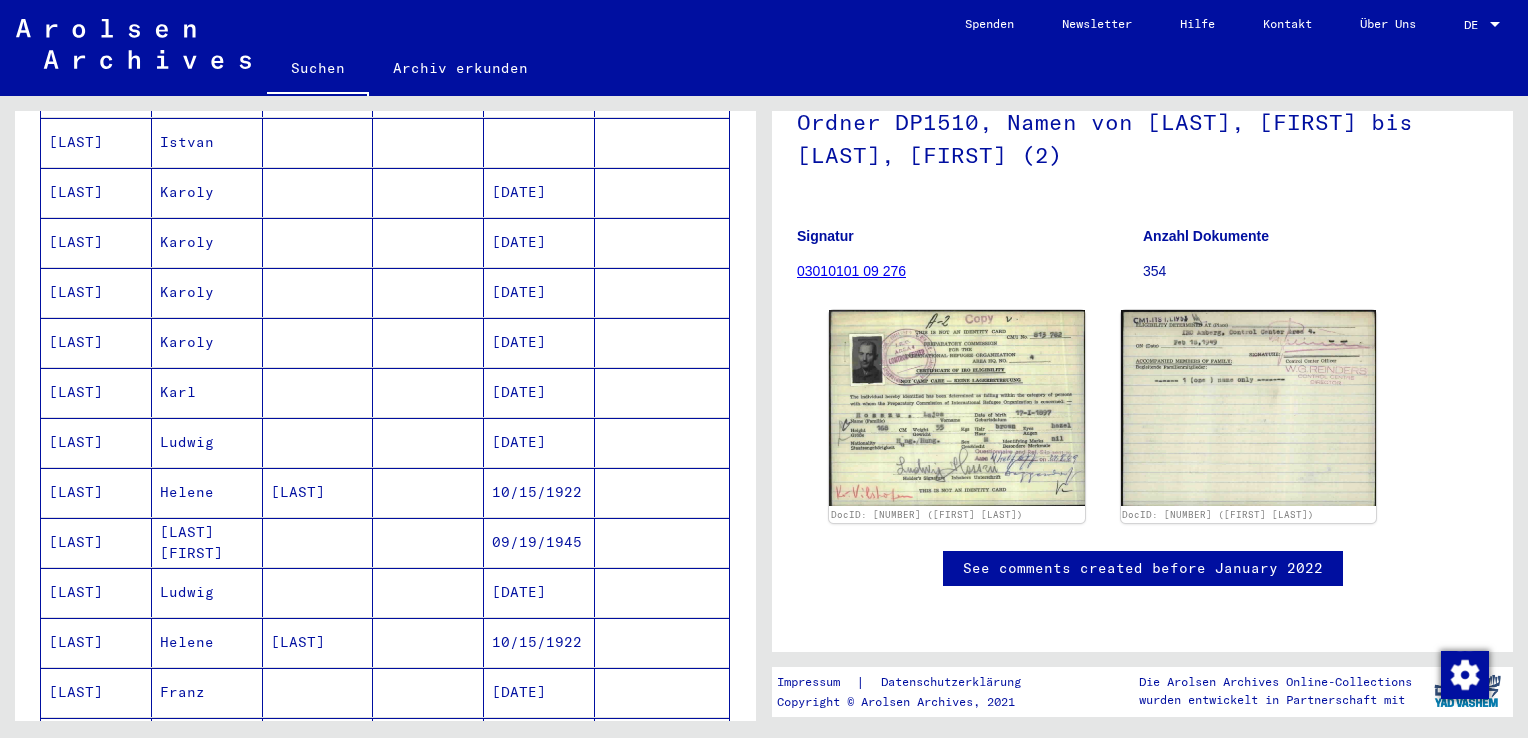 scroll, scrollTop: 600, scrollLeft: 0, axis: vertical 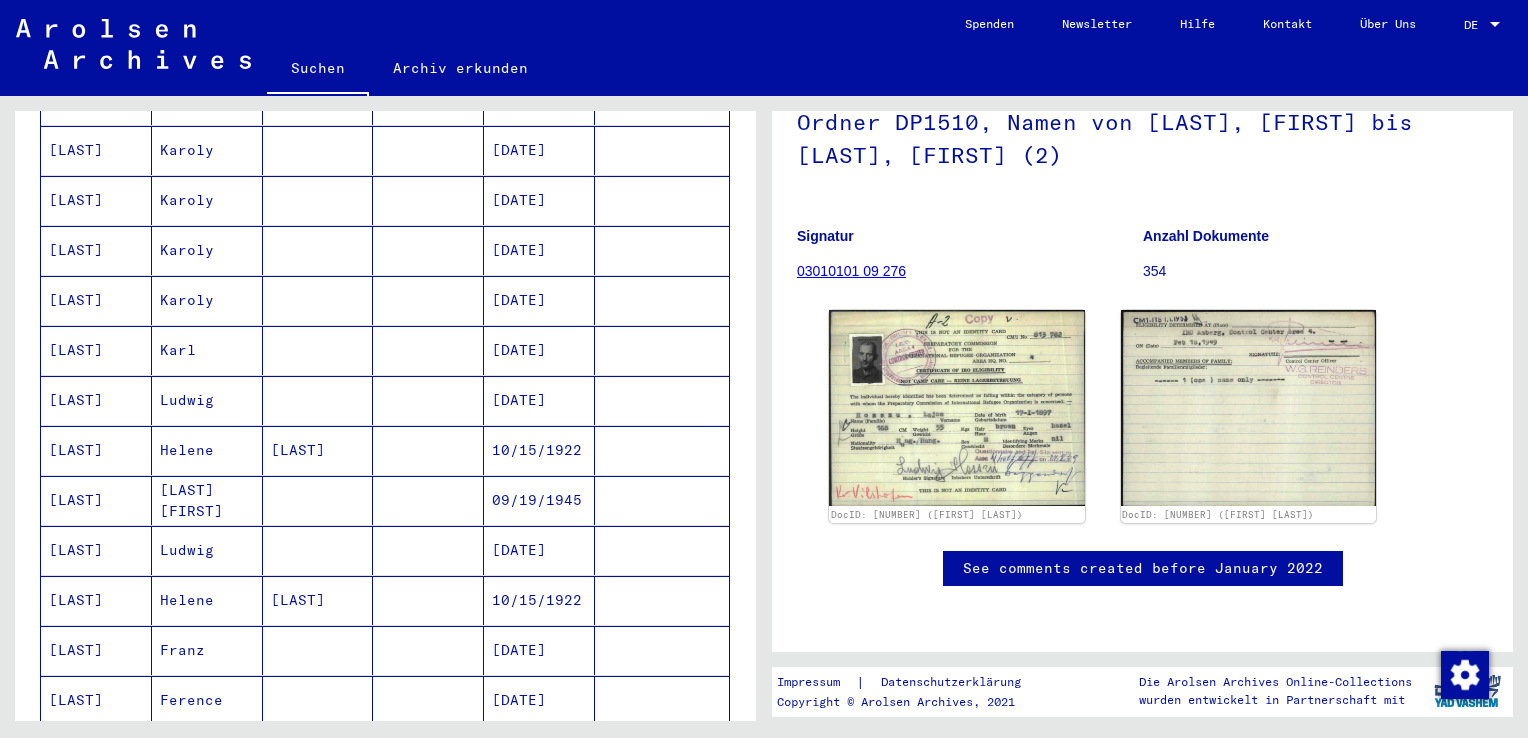 click on "[LAST]" at bounding box center (96, 450) 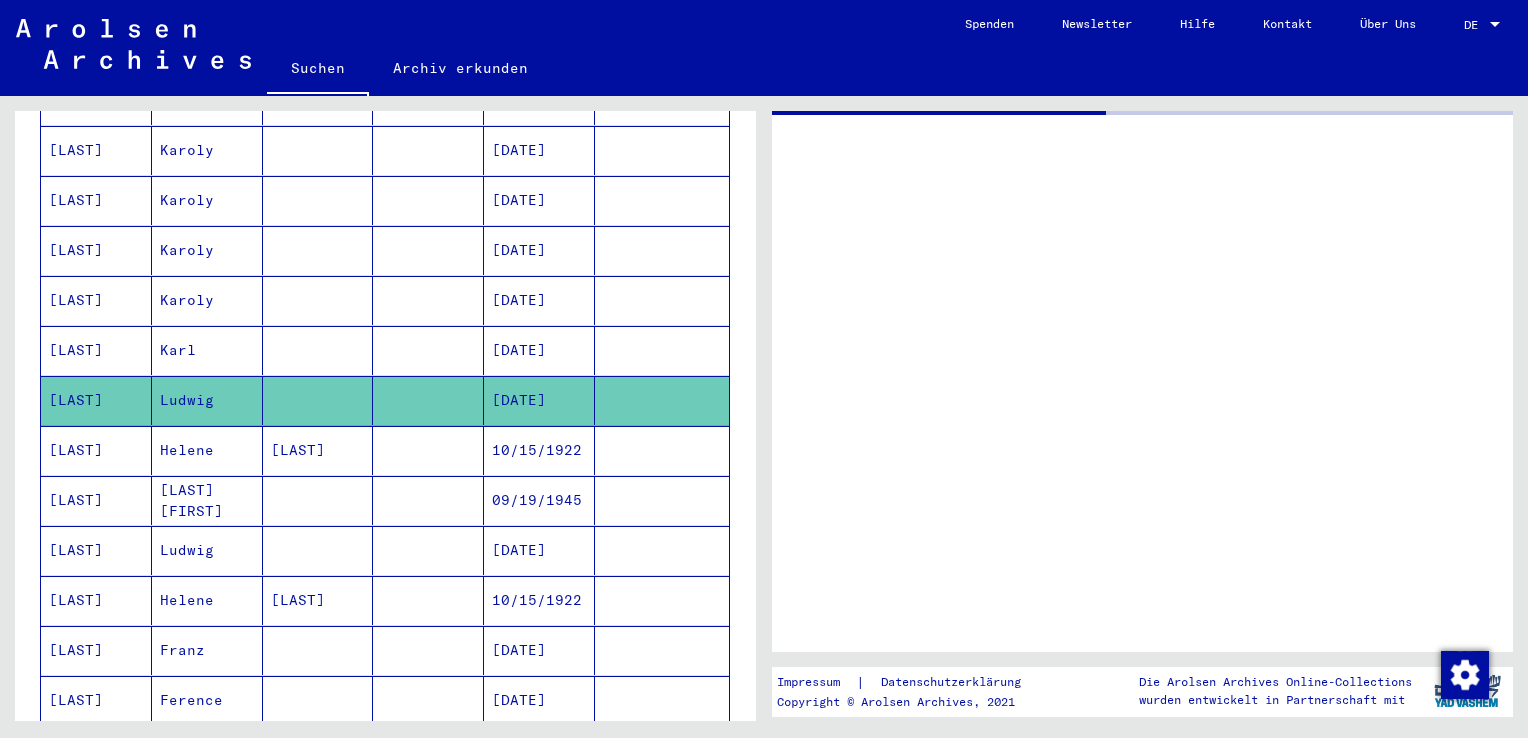 scroll, scrollTop: 0, scrollLeft: 0, axis: both 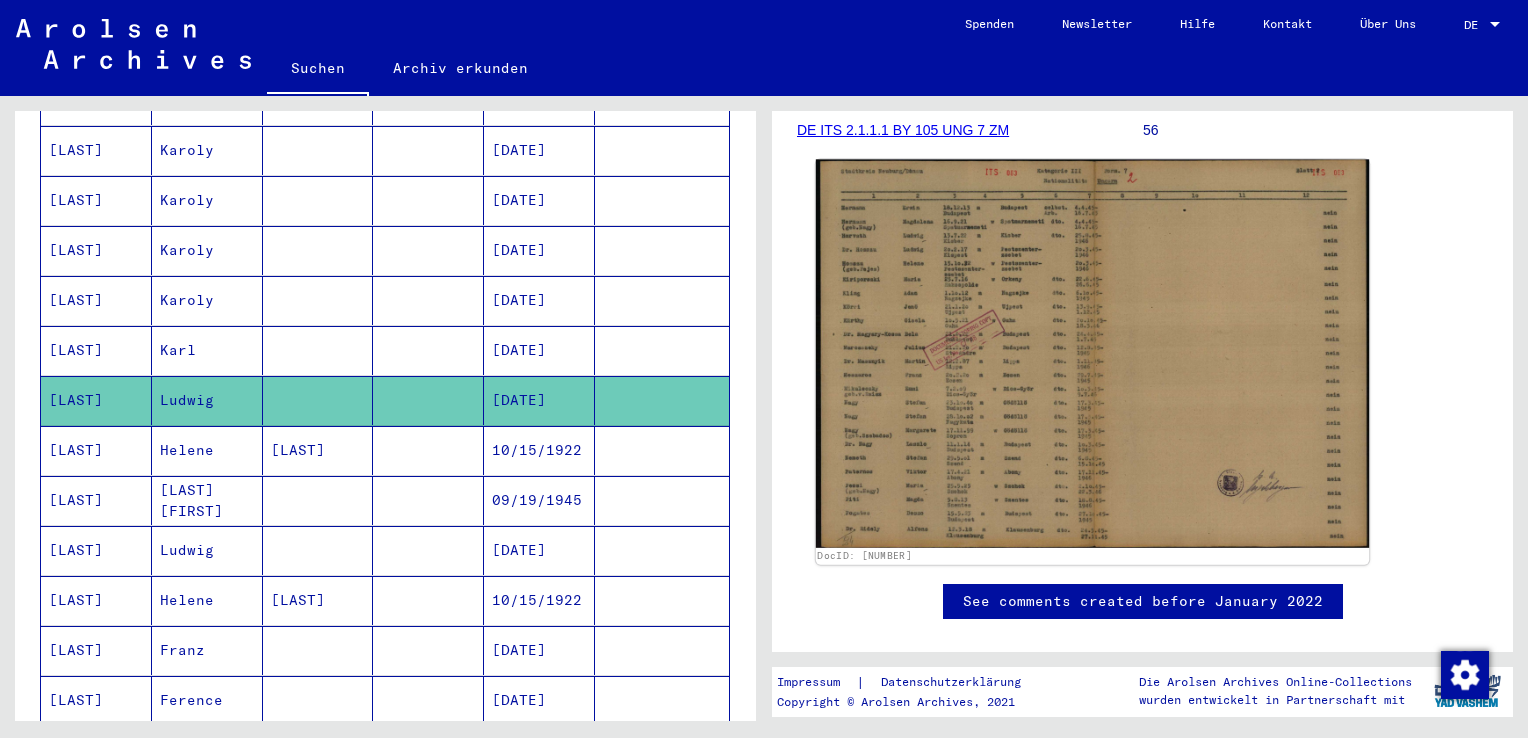 click 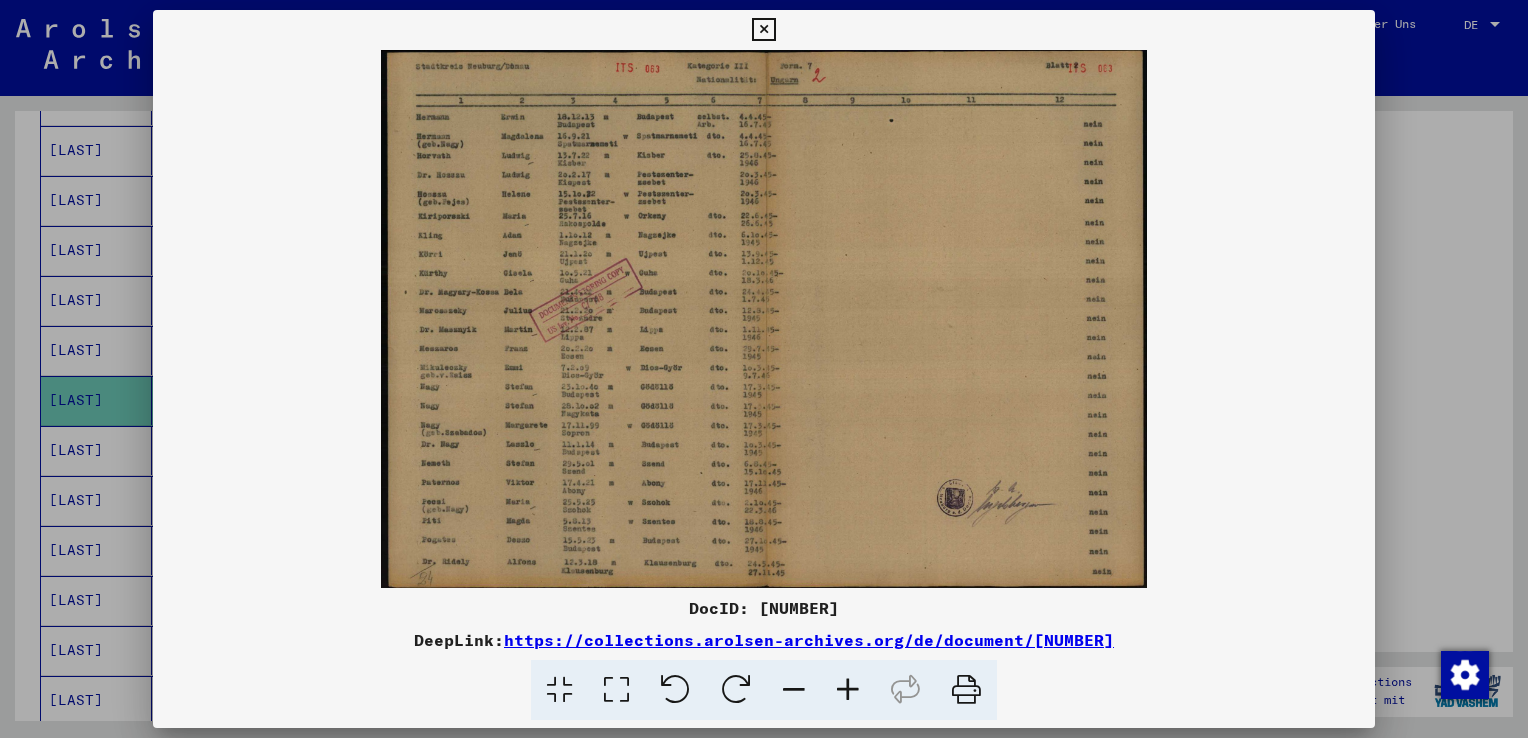 click at bounding box center [763, 30] 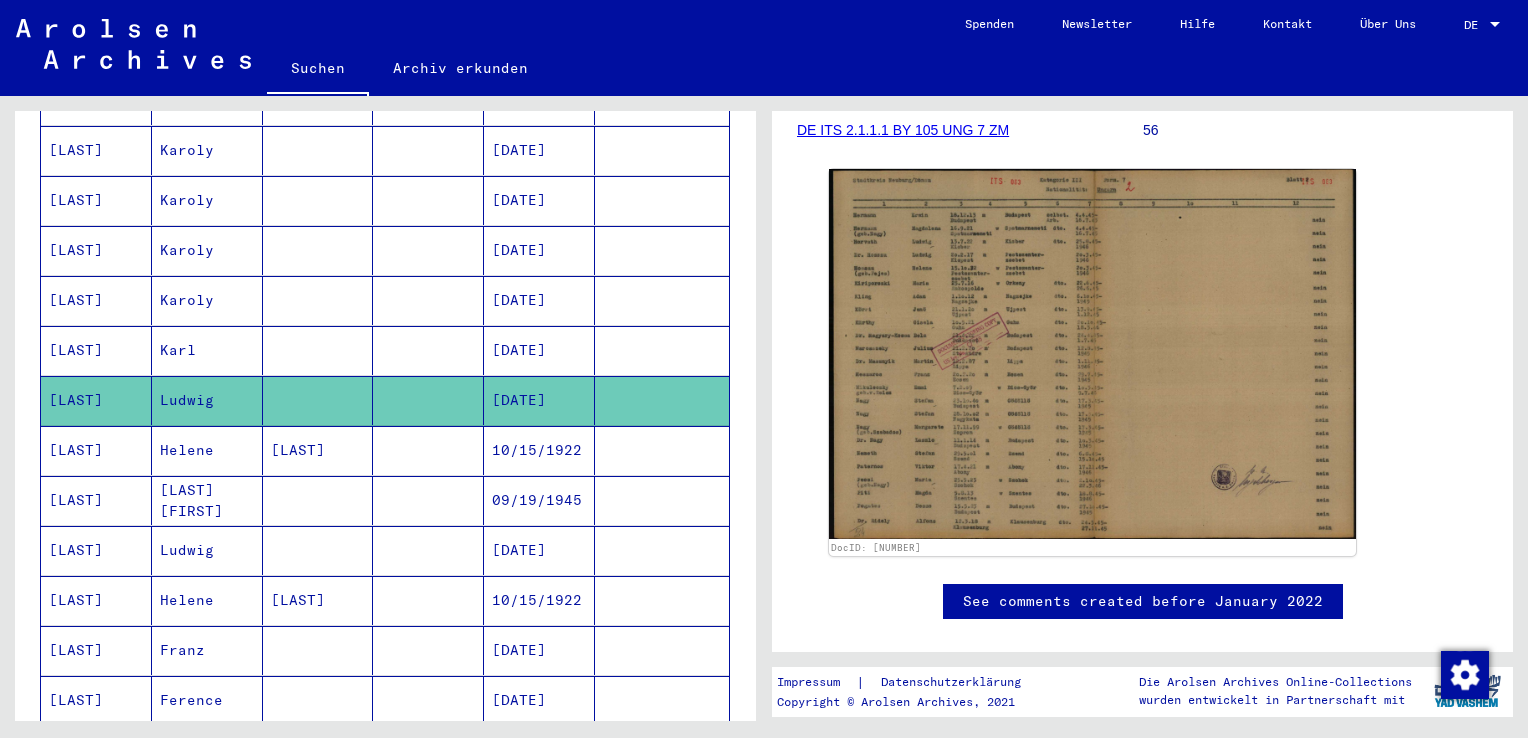 scroll, scrollTop: 700, scrollLeft: 0, axis: vertical 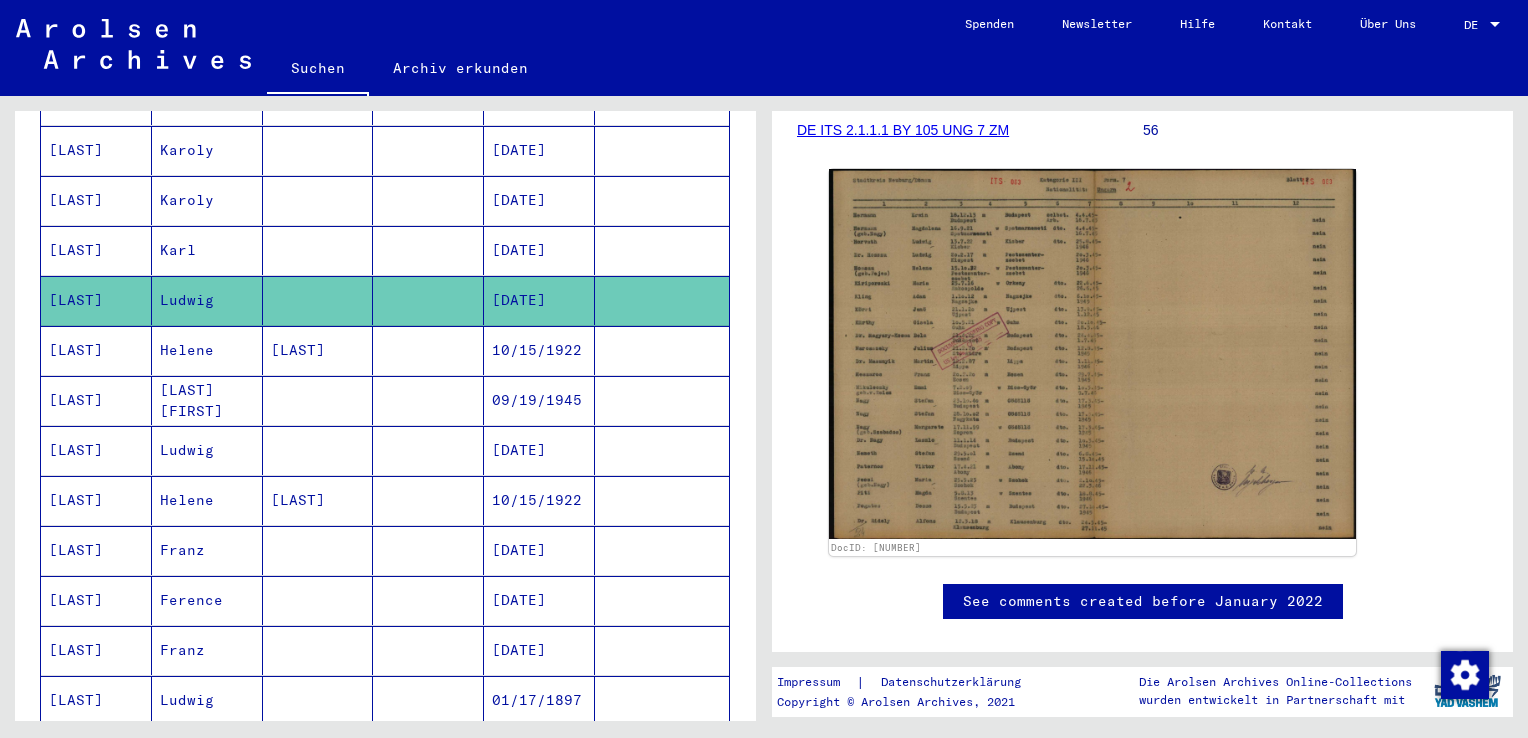 click on "[LAST]" at bounding box center (96, 500) 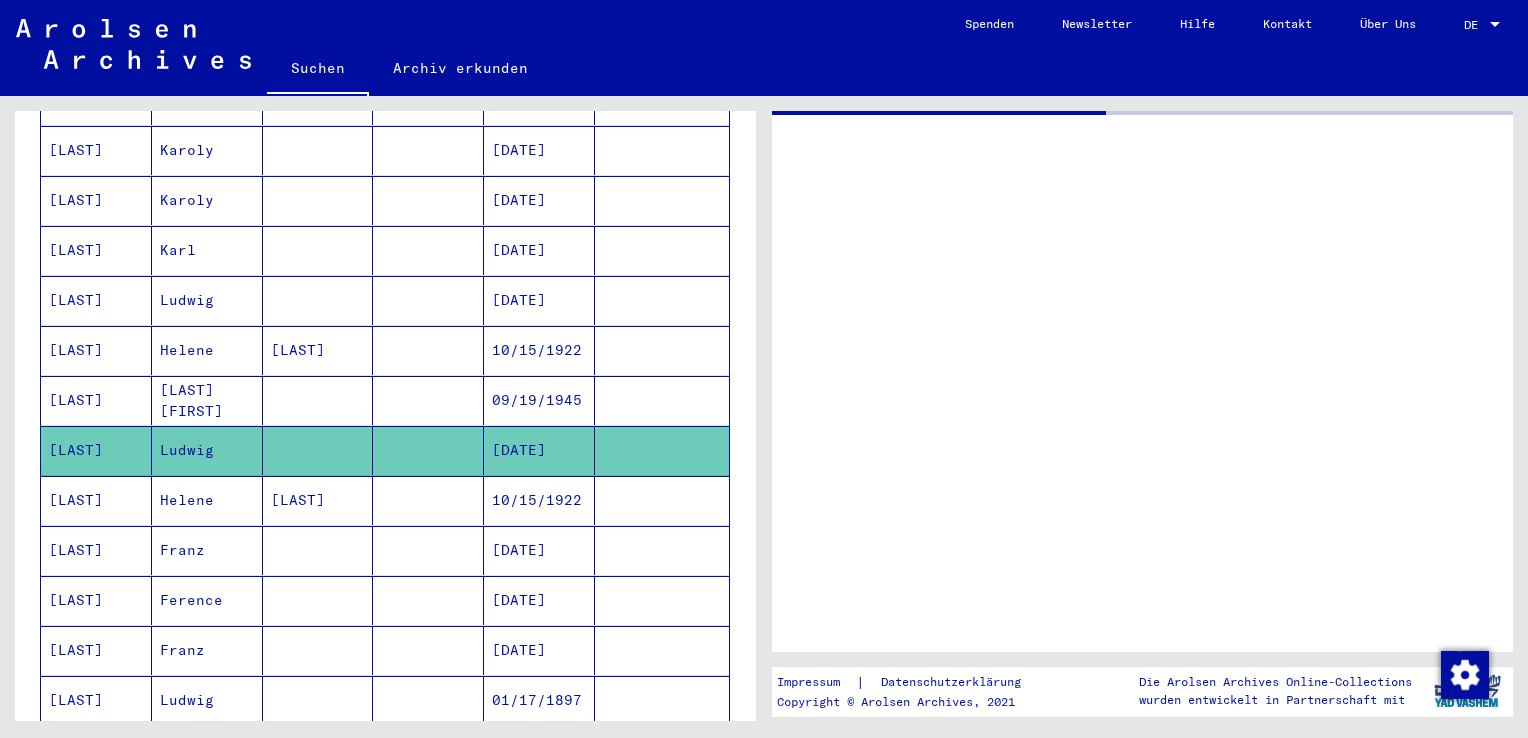 scroll, scrollTop: 0, scrollLeft: 0, axis: both 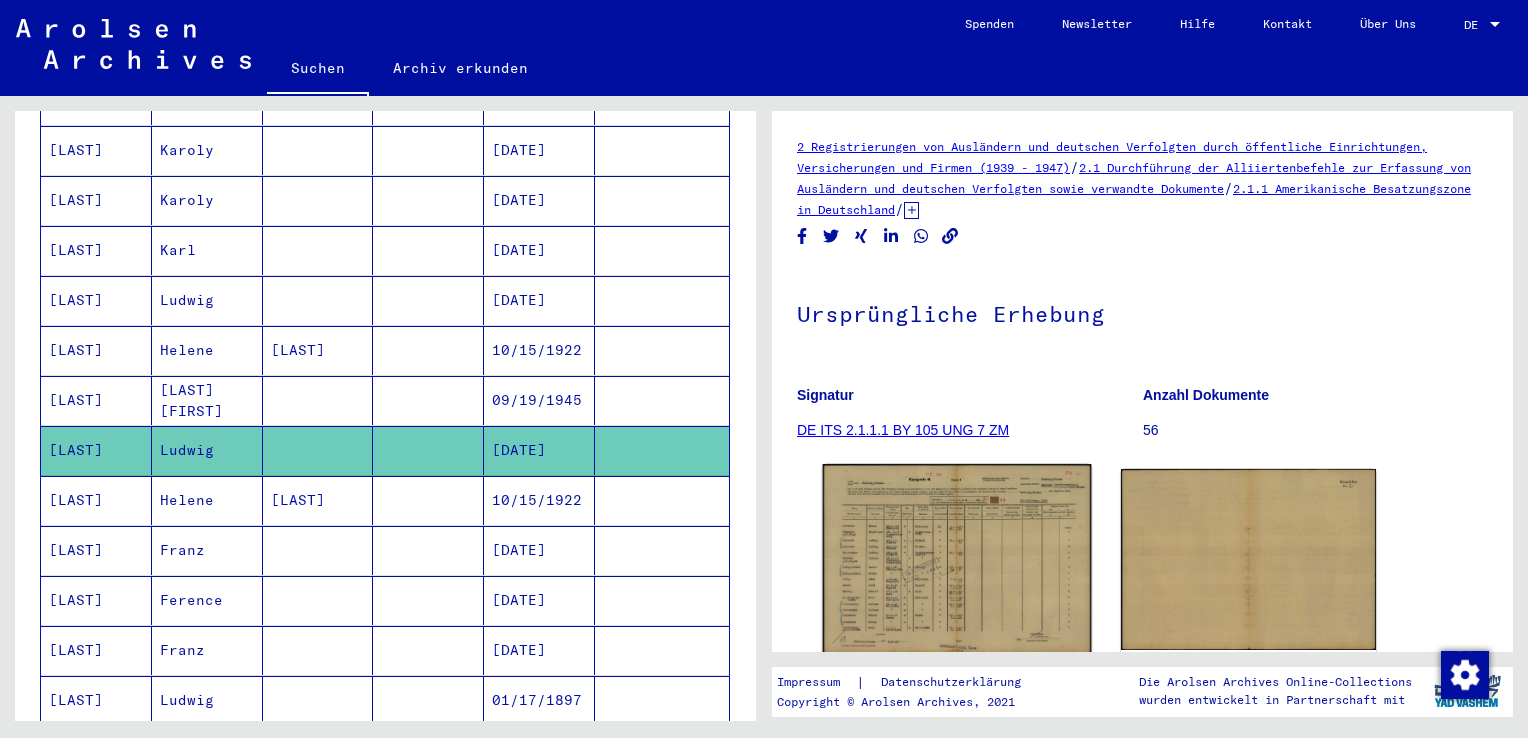 click 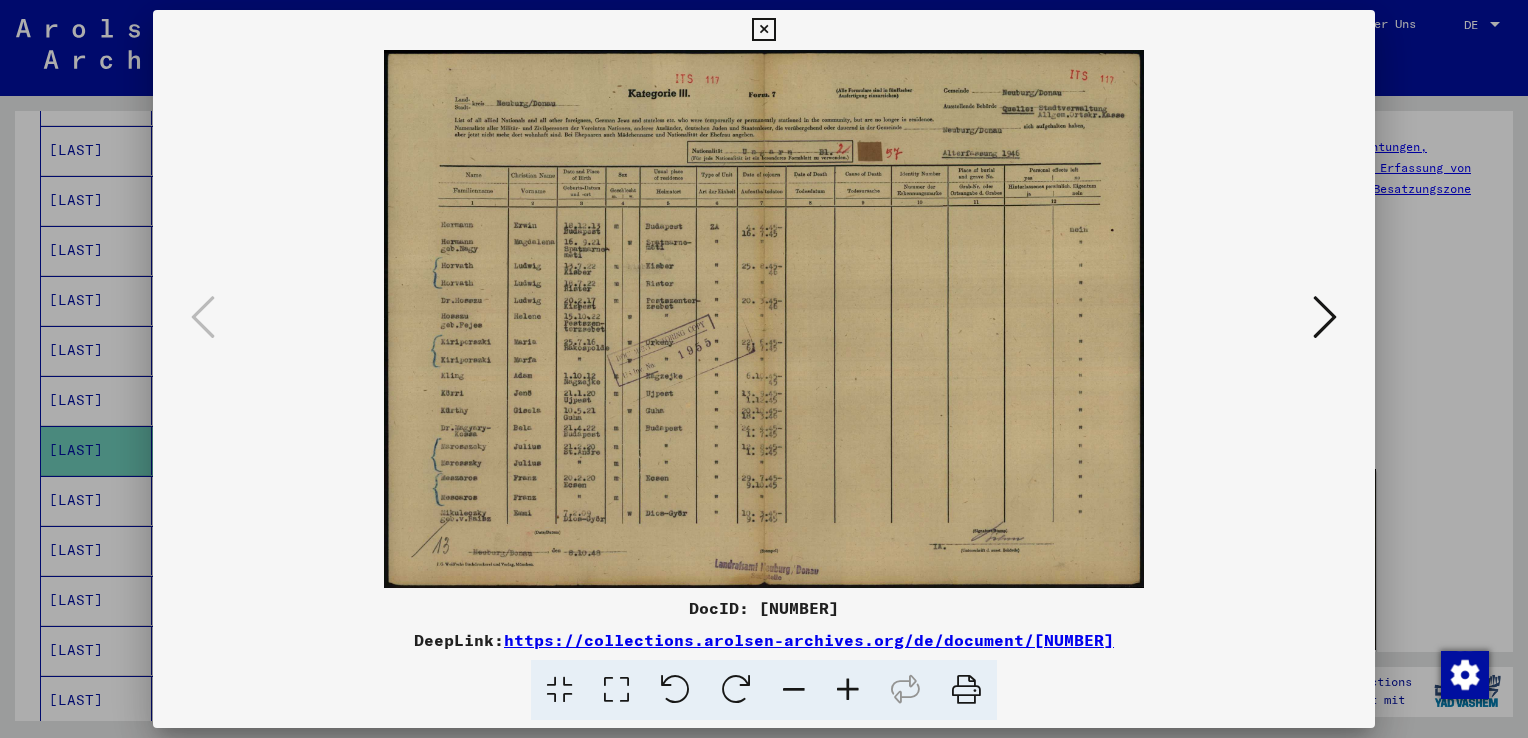 click at bounding box center (763, 30) 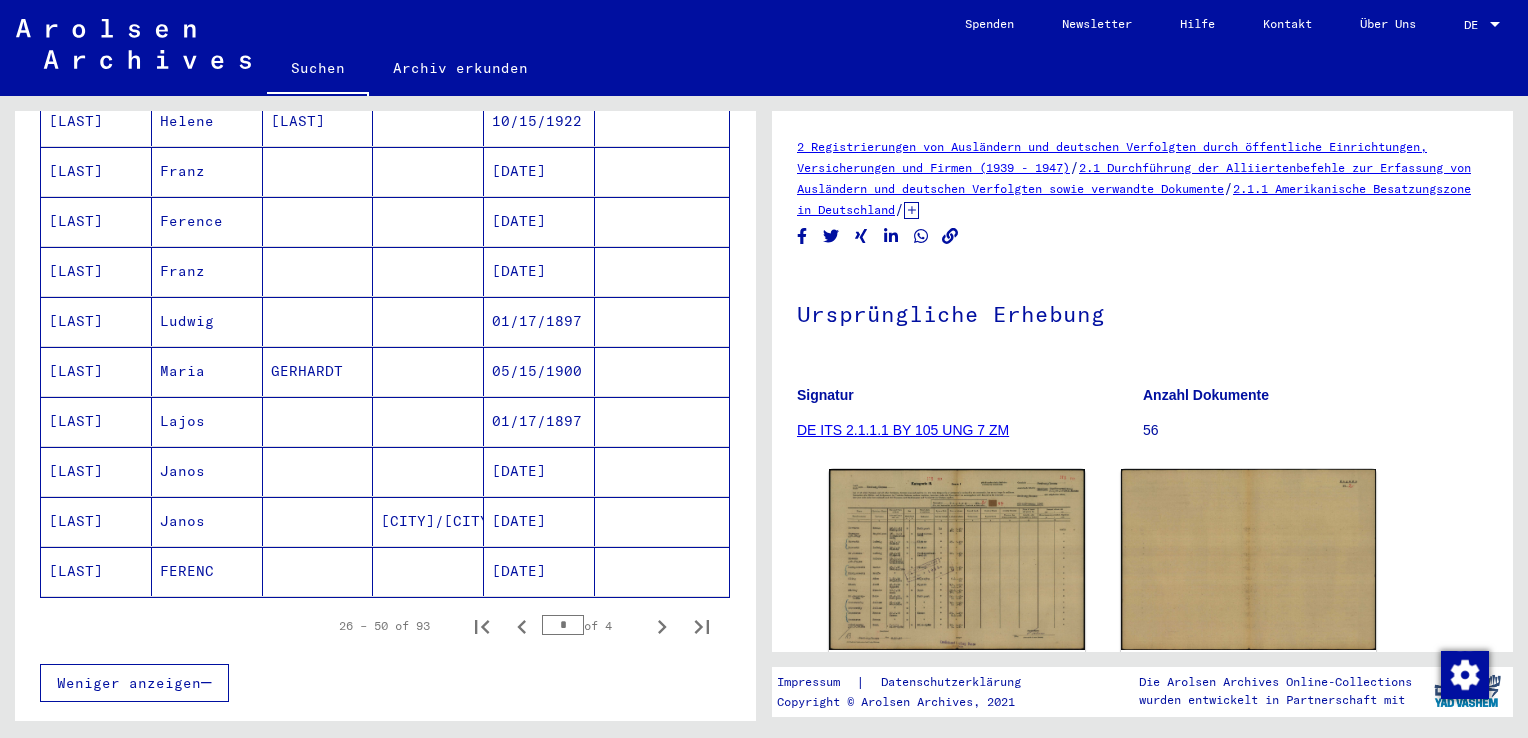 scroll, scrollTop: 1100, scrollLeft: 0, axis: vertical 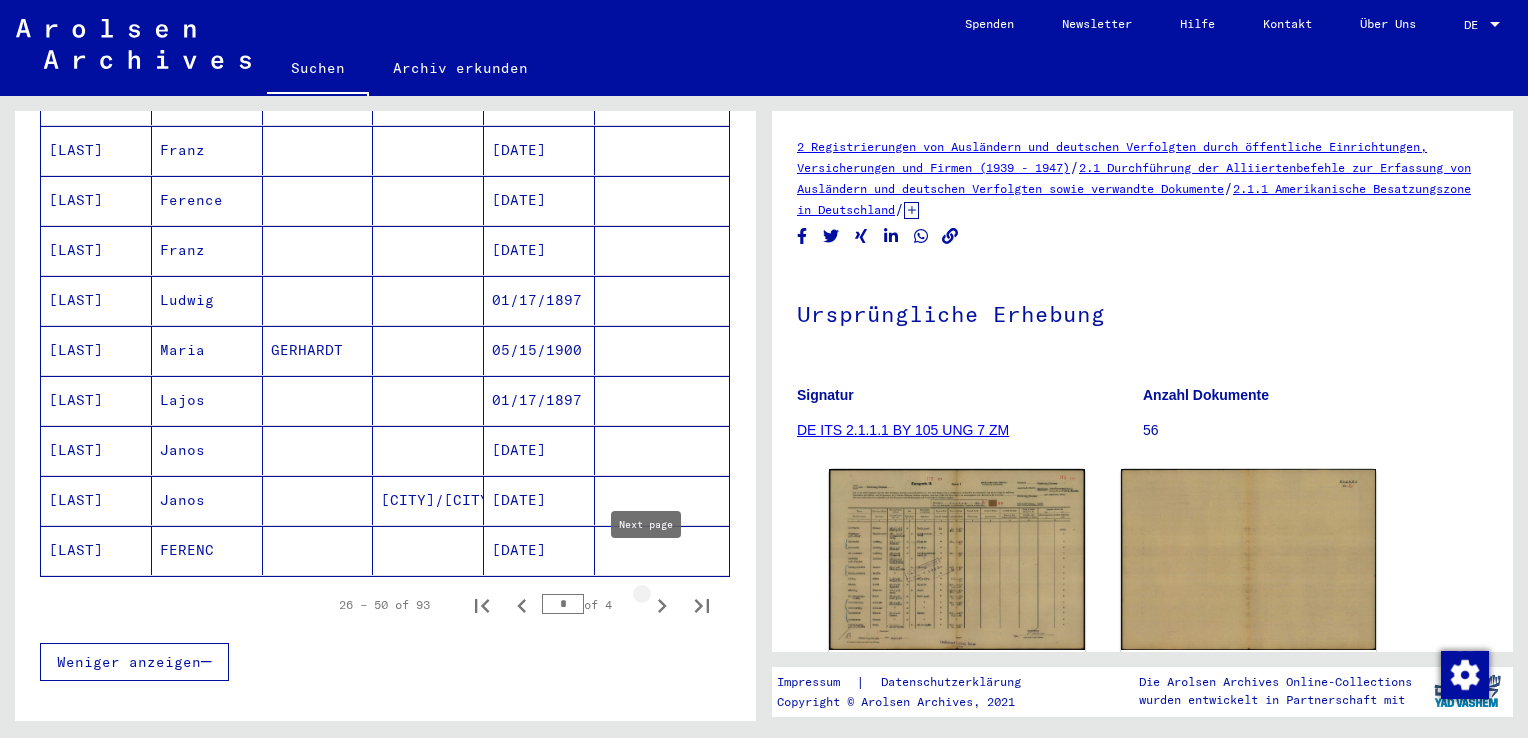 click 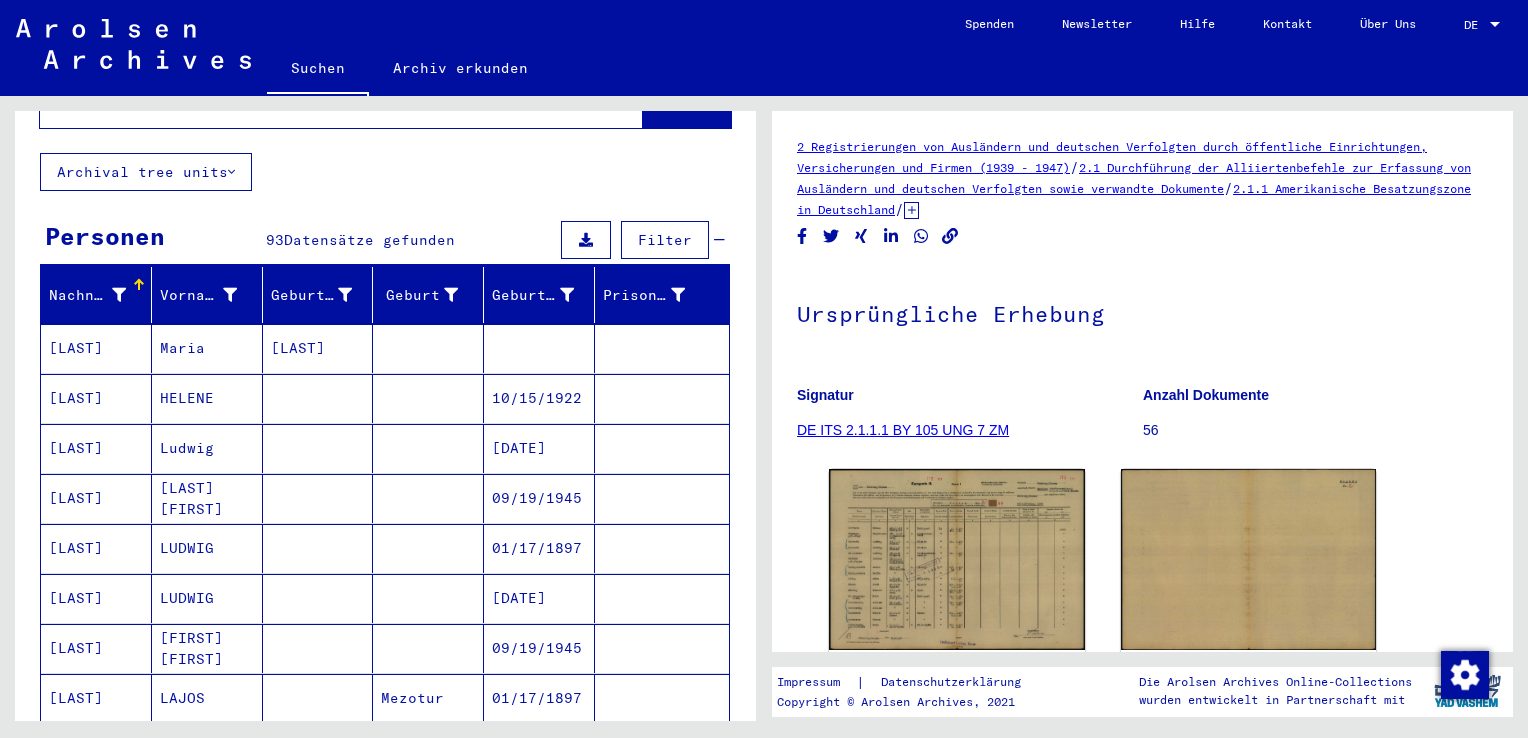 scroll, scrollTop: 100, scrollLeft: 0, axis: vertical 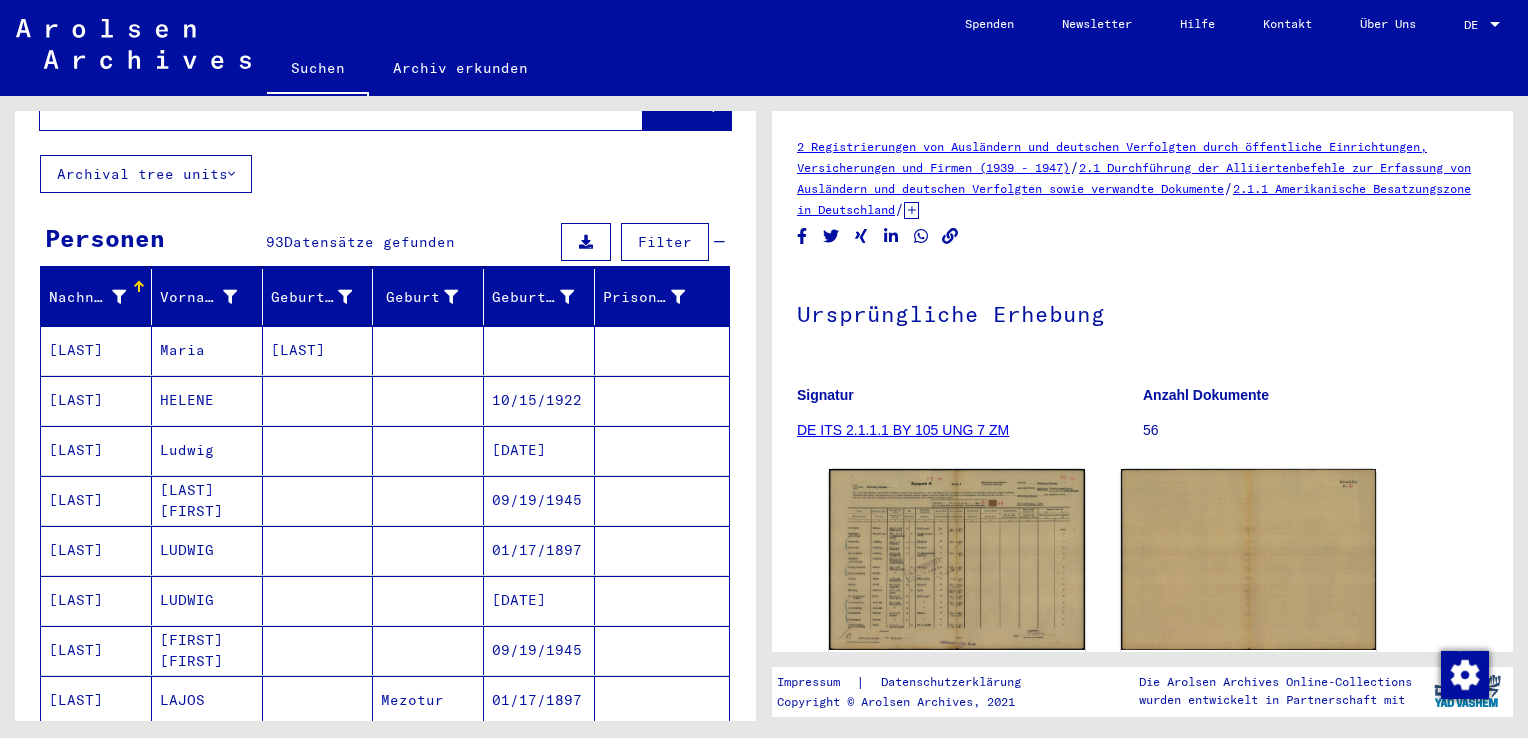 click on "[LAST]" at bounding box center (96, 500) 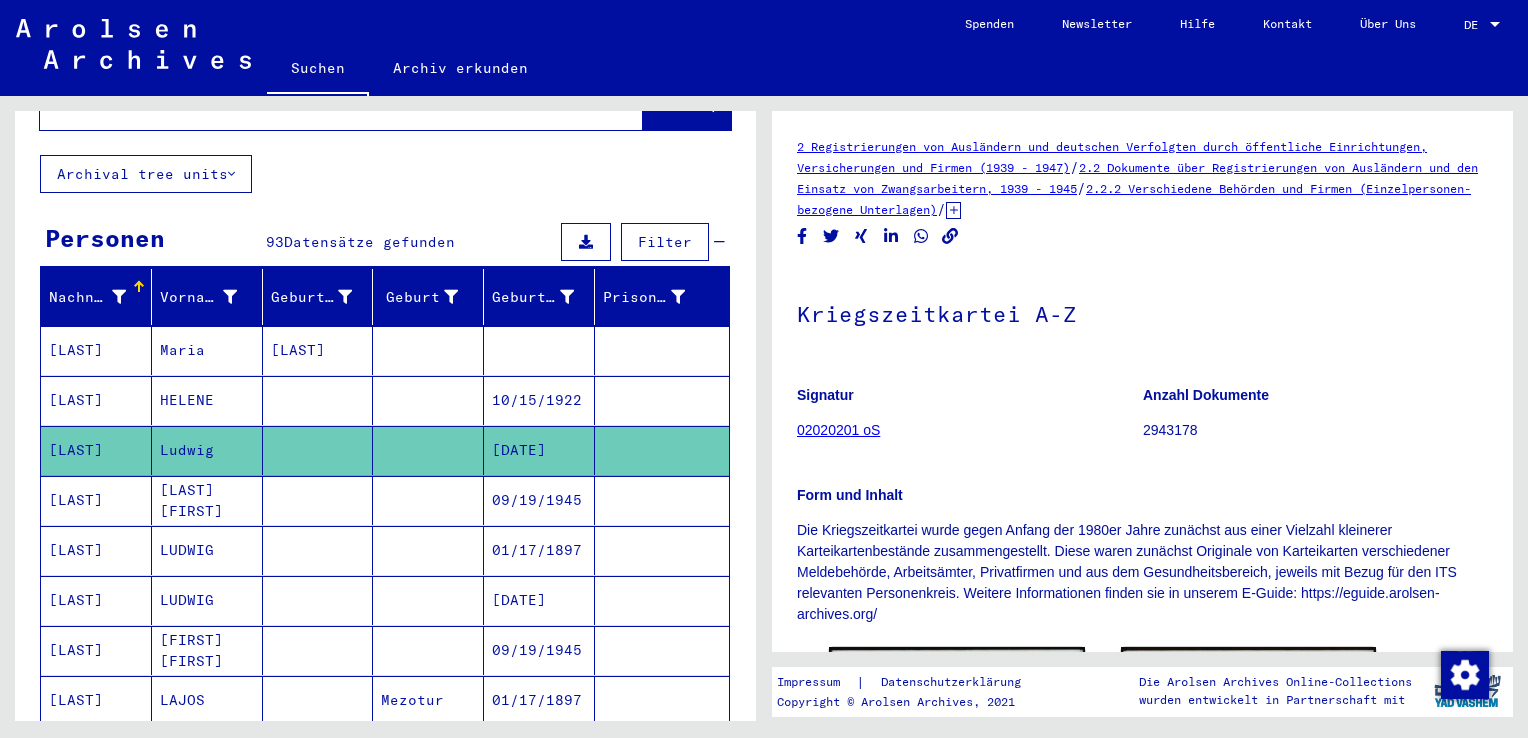 scroll, scrollTop: 0, scrollLeft: 0, axis: both 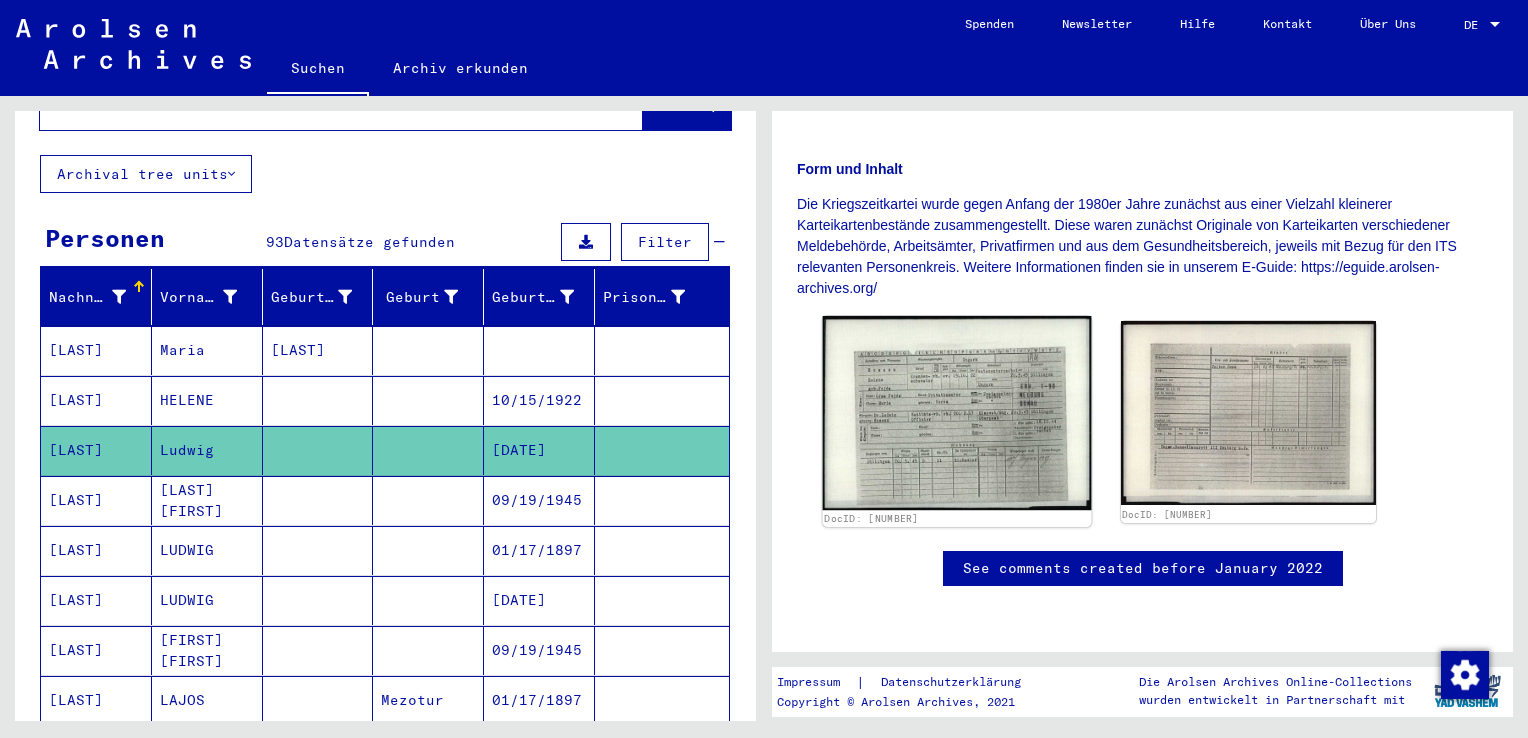 click 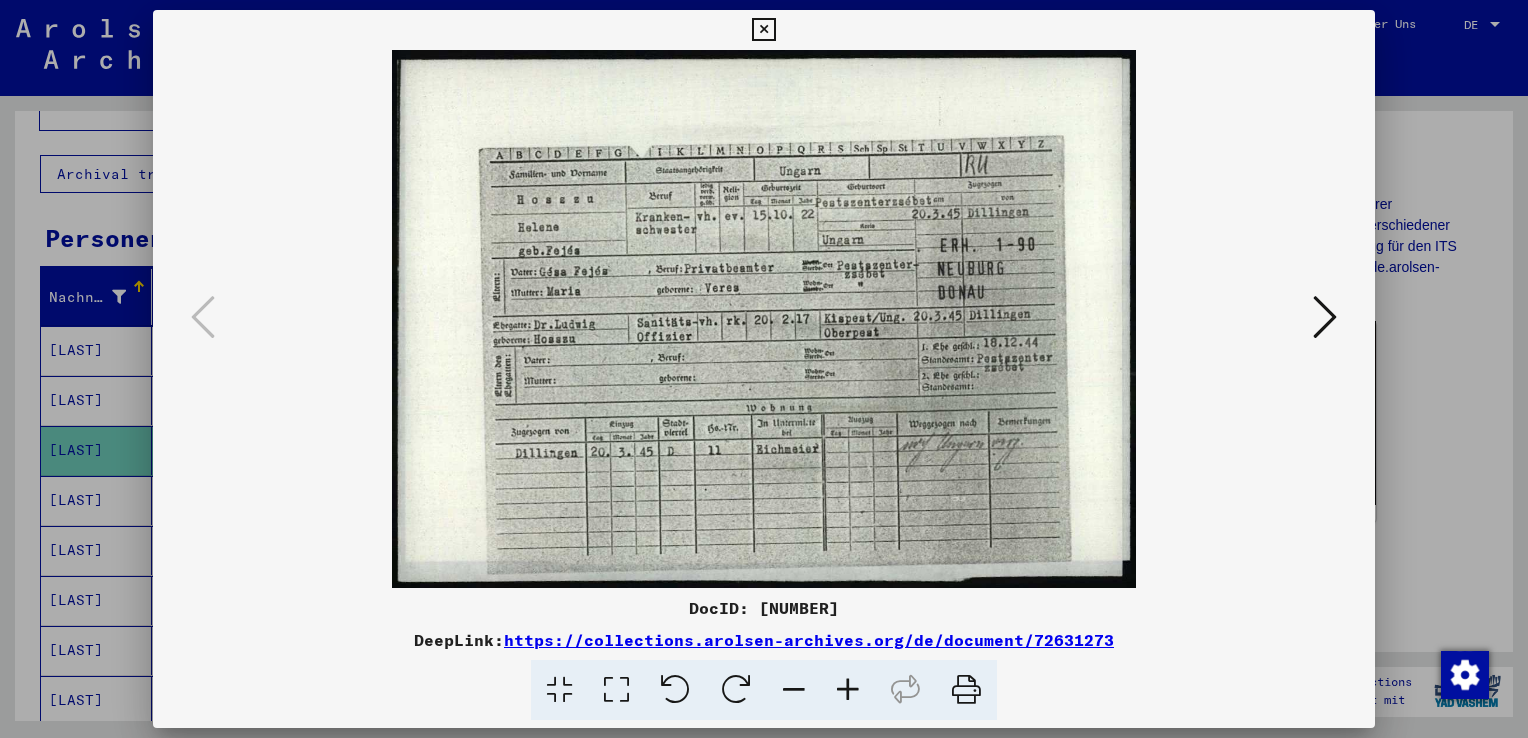 click at bounding box center (1325, 317) 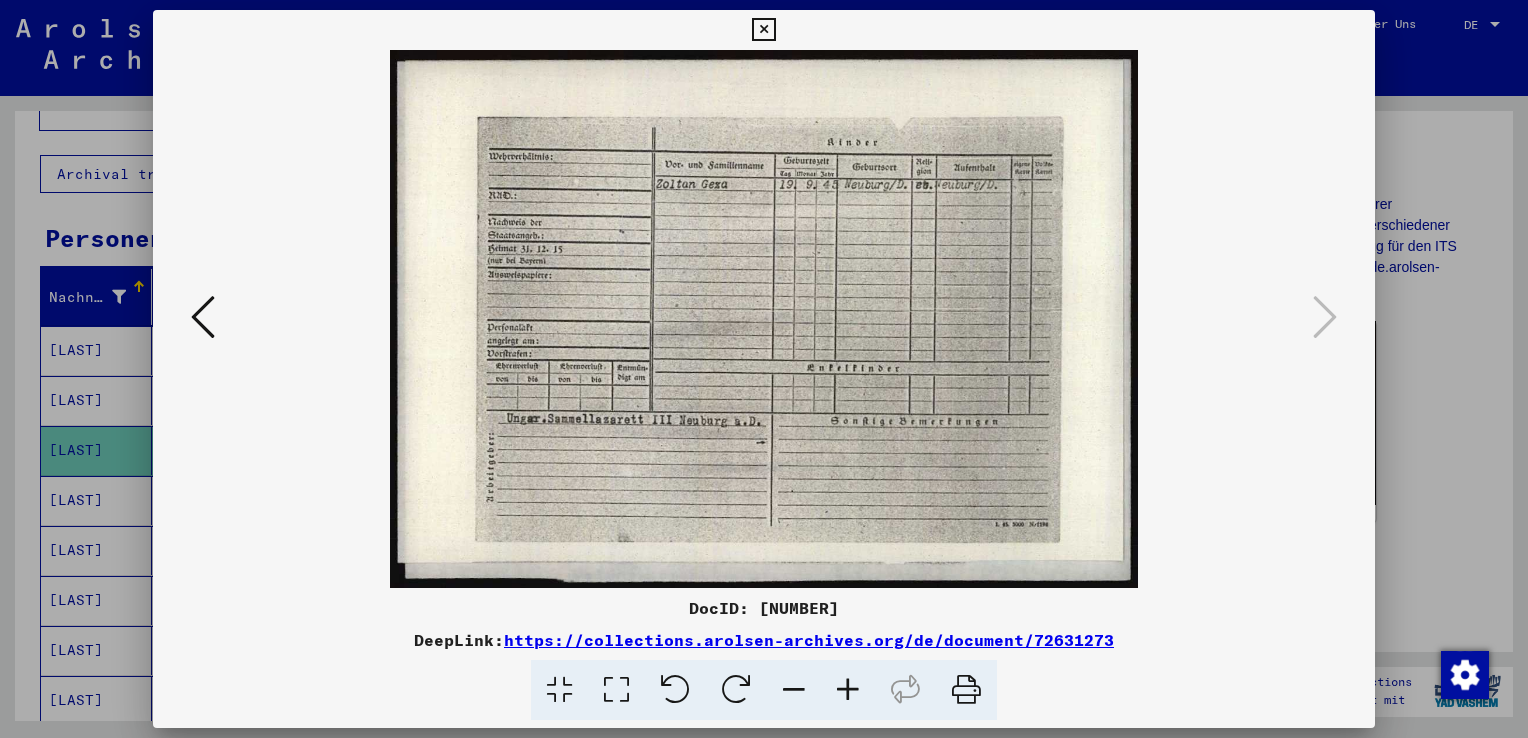 click at bounding box center [763, 30] 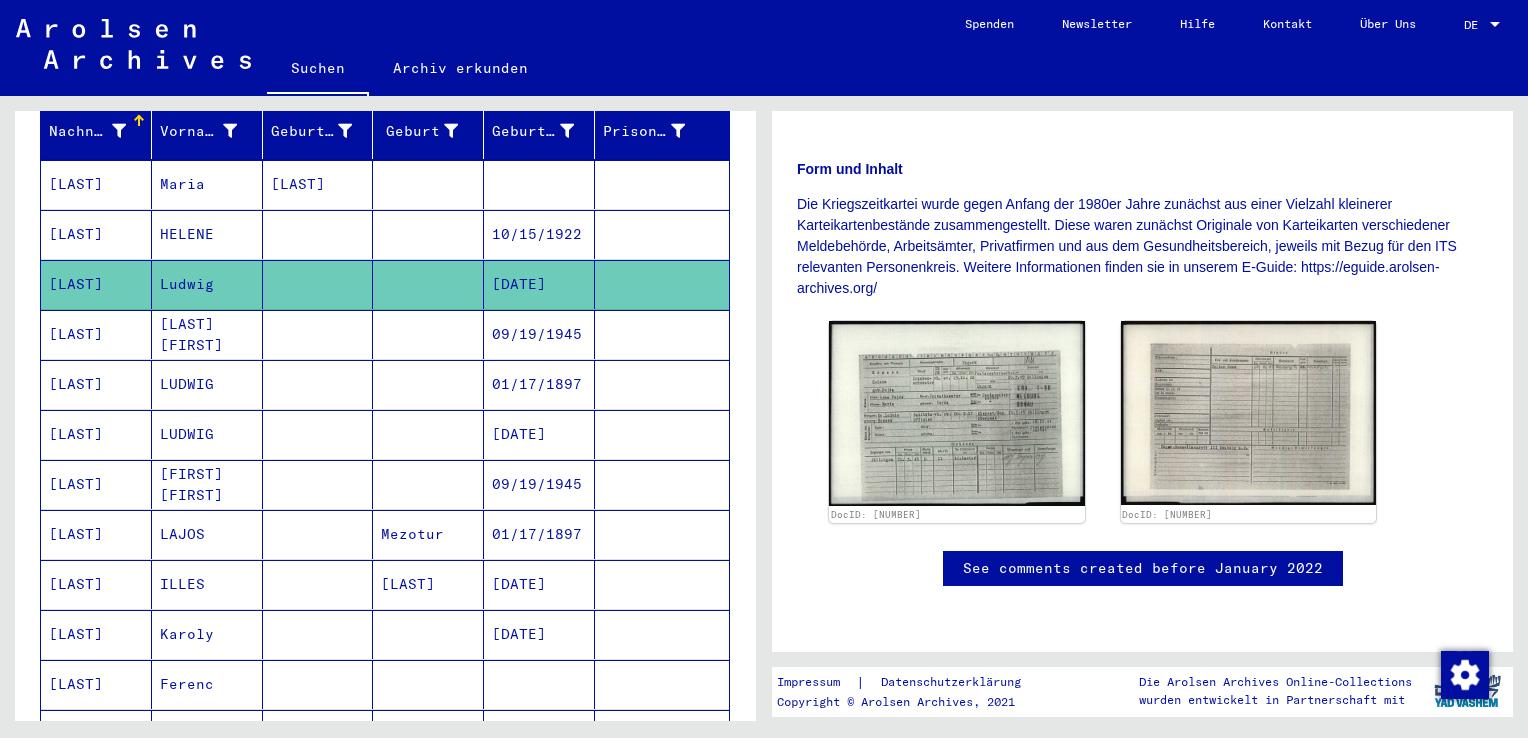 scroll, scrollTop: 300, scrollLeft: 0, axis: vertical 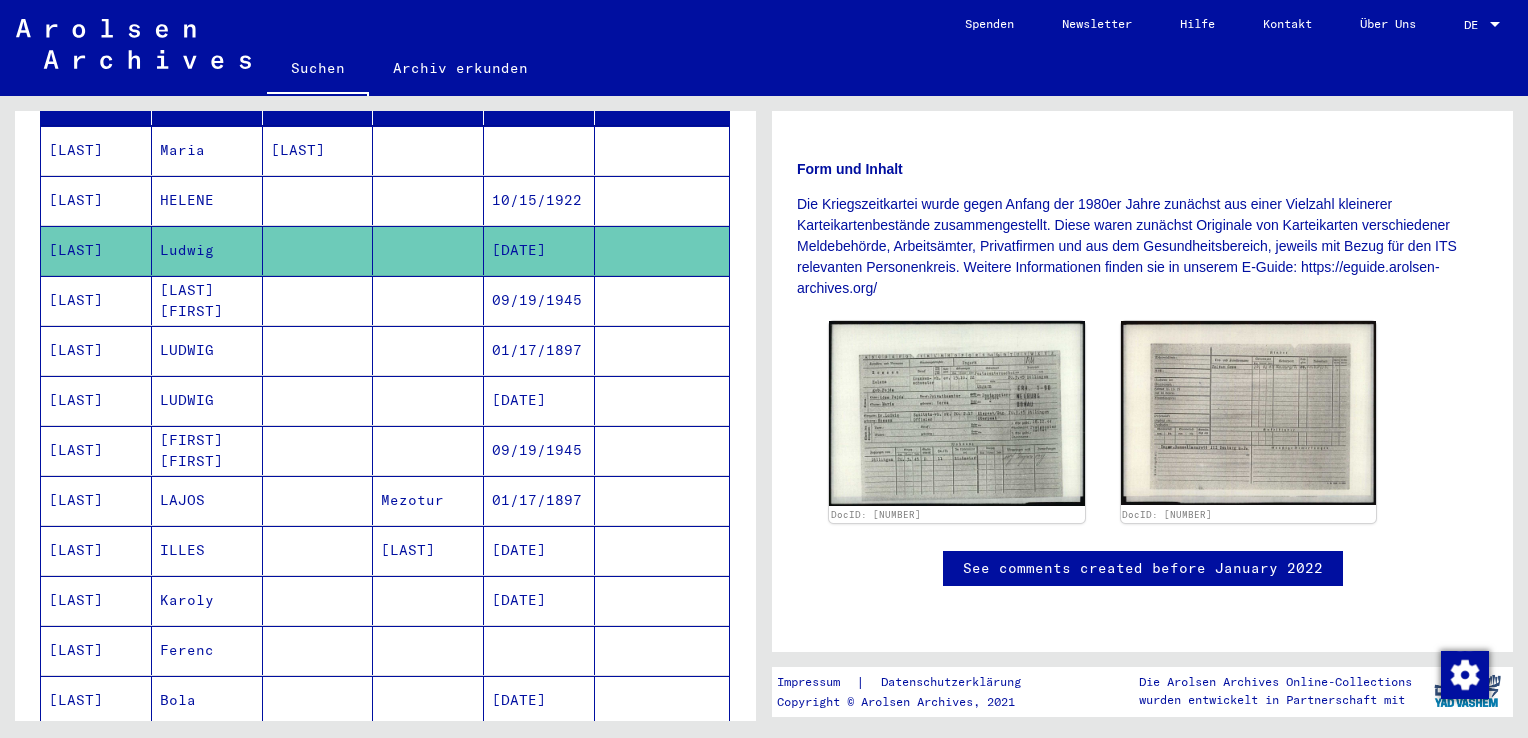 click on "[LAST]" at bounding box center [96, 400] 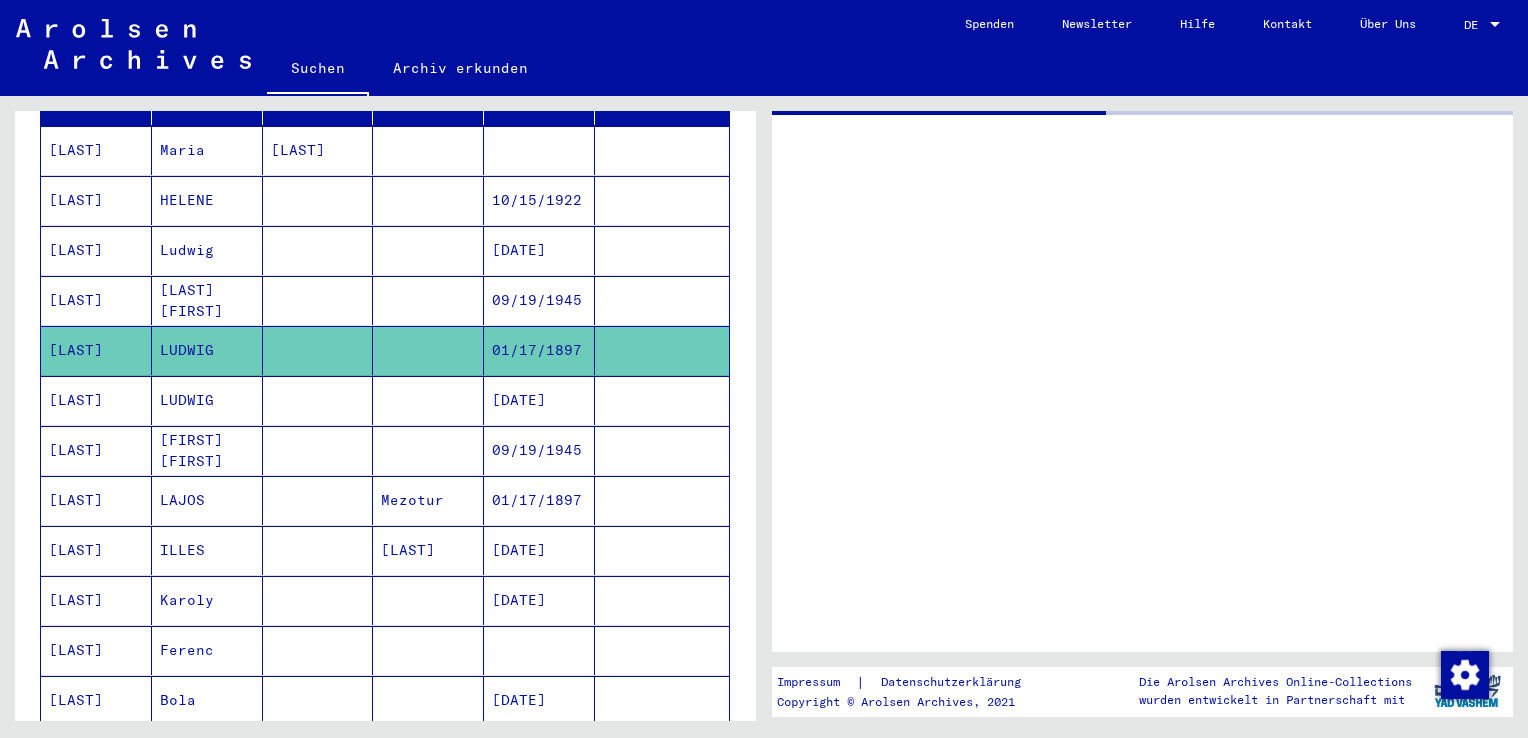 scroll, scrollTop: 0, scrollLeft: 0, axis: both 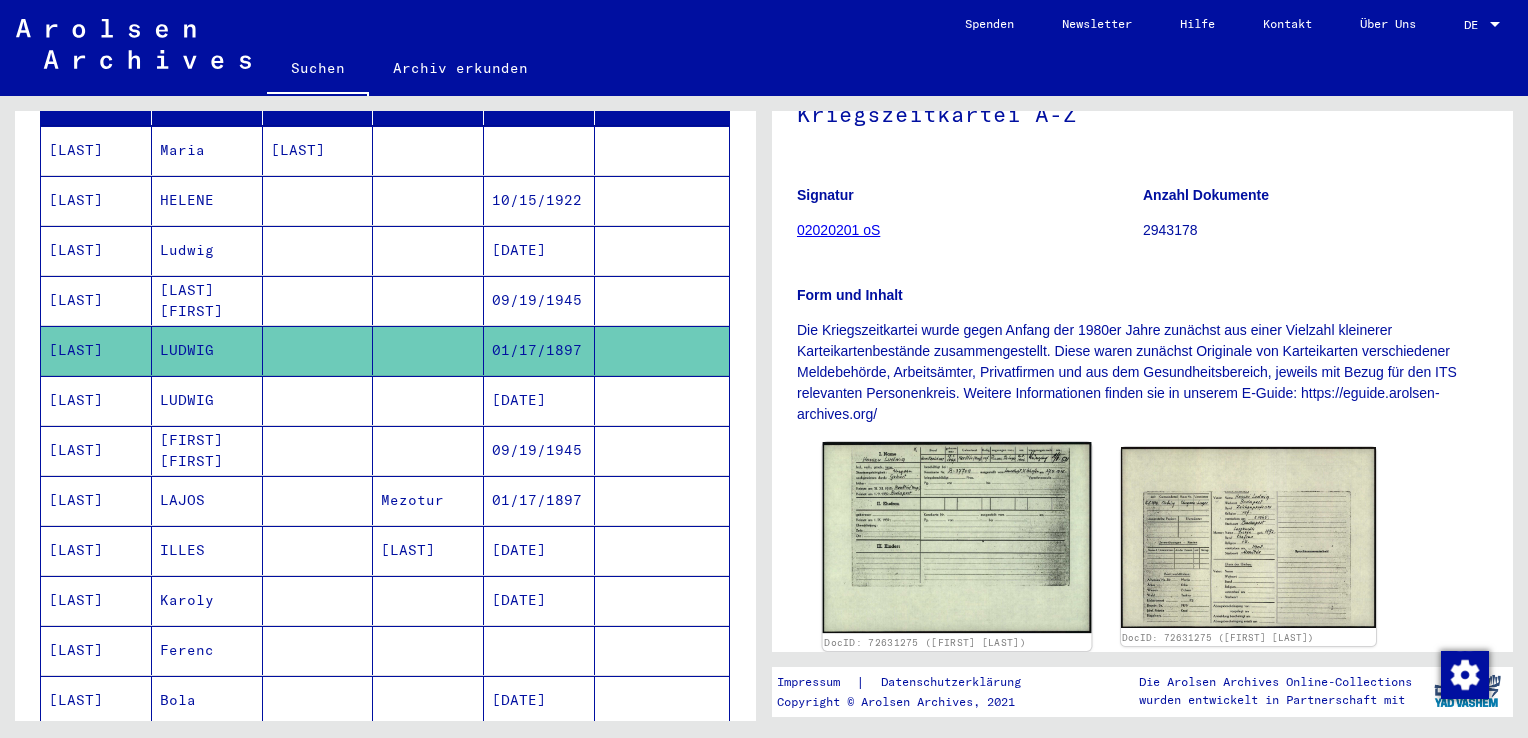 click 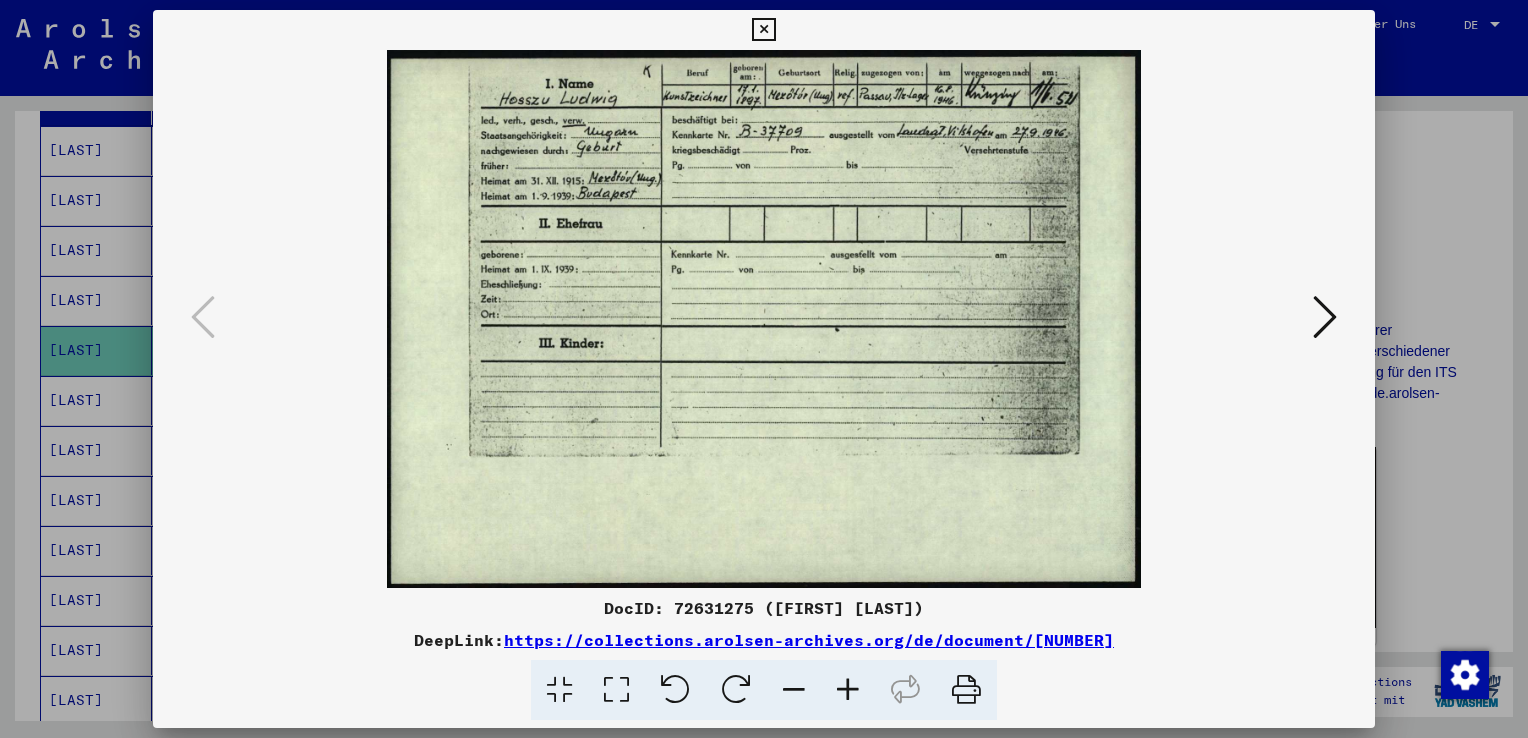 click at bounding box center [1325, 317] 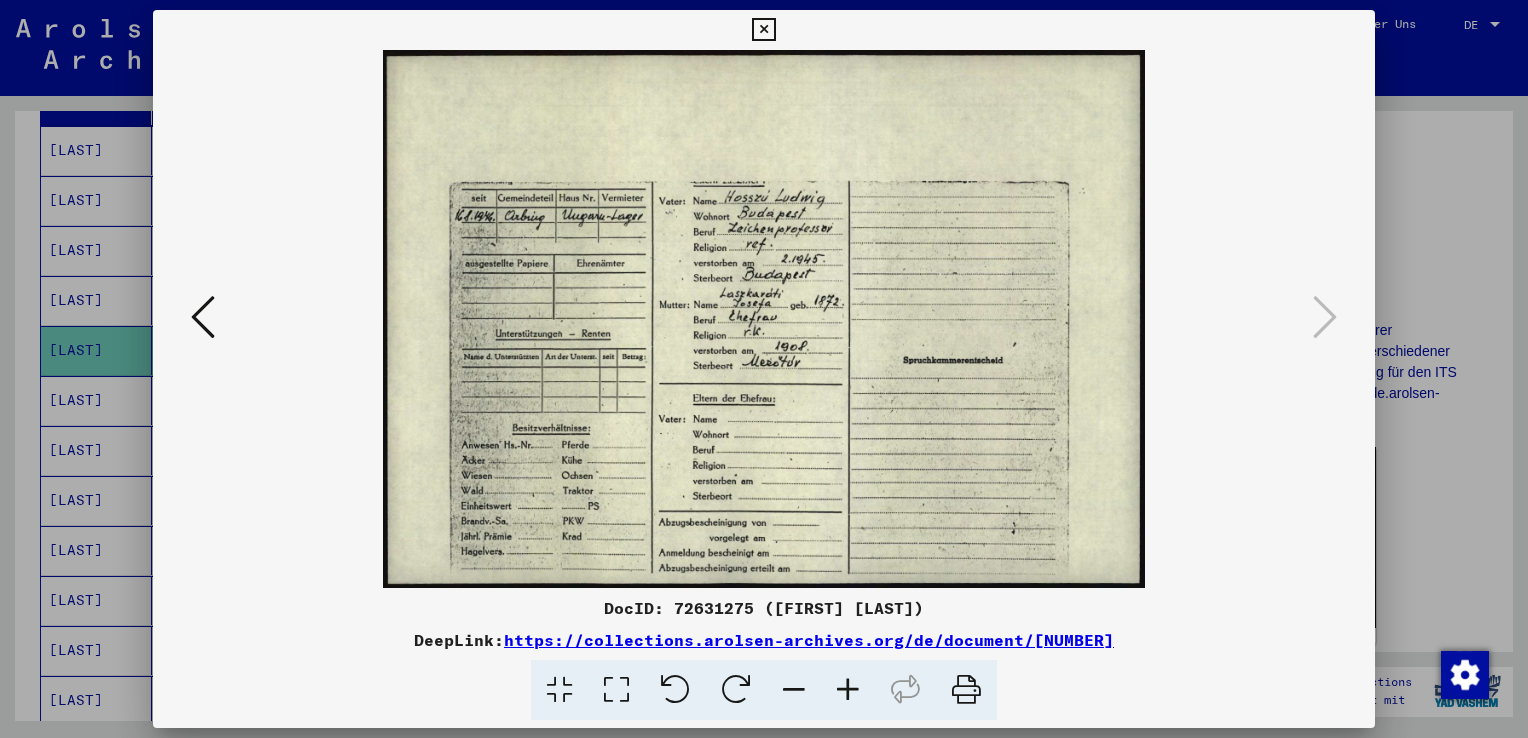 click at bounding box center (763, 30) 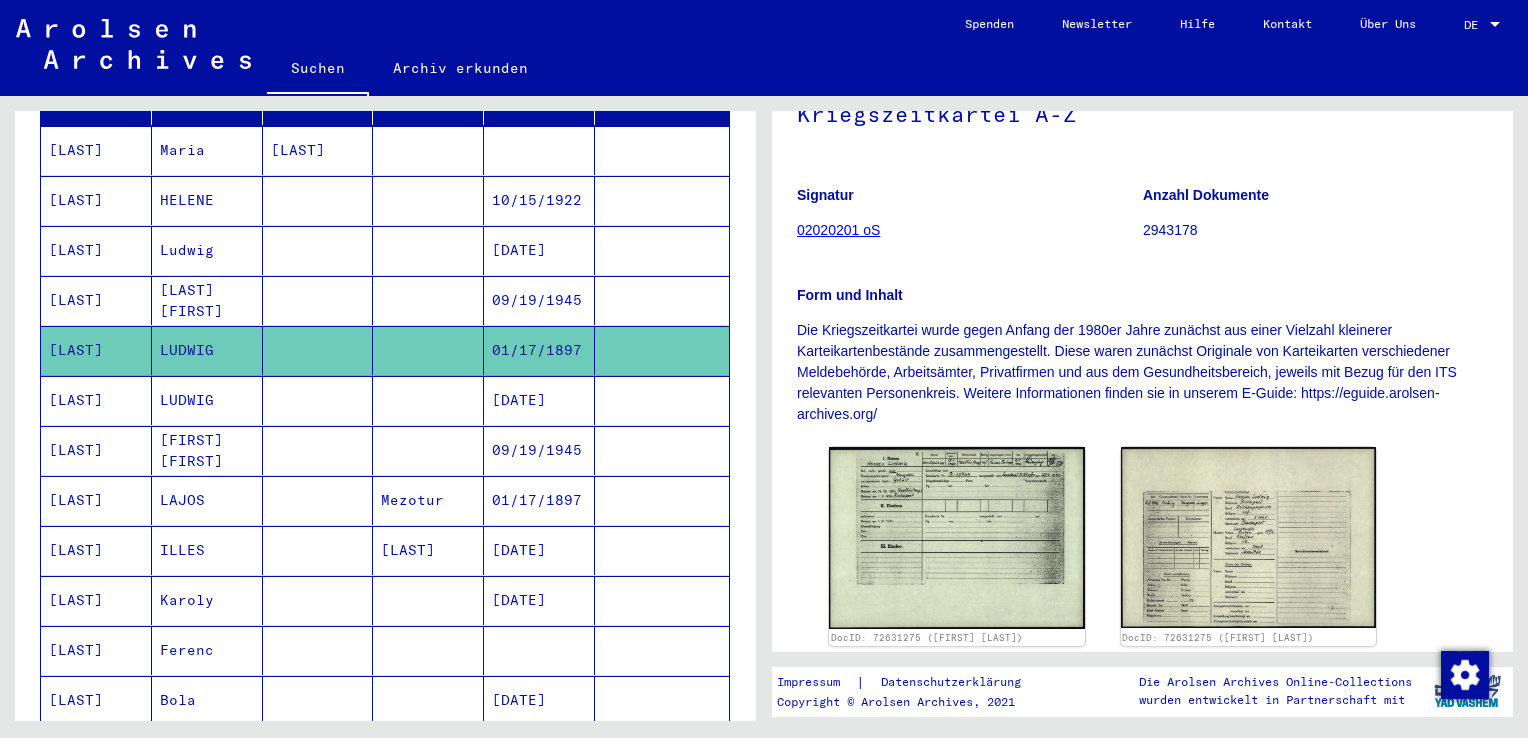 click at bounding box center [539, 200] 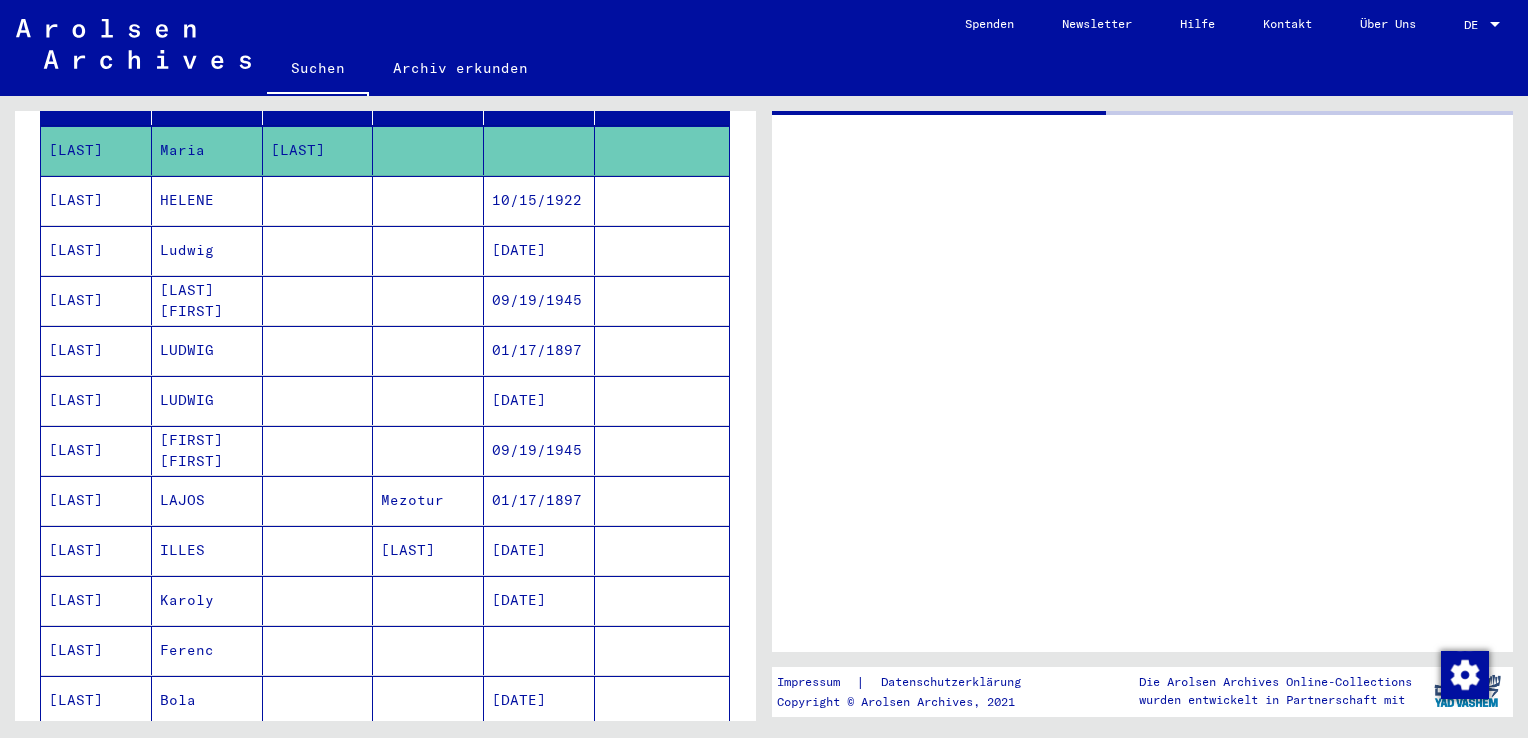 scroll, scrollTop: 0, scrollLeft: 0, axis: both 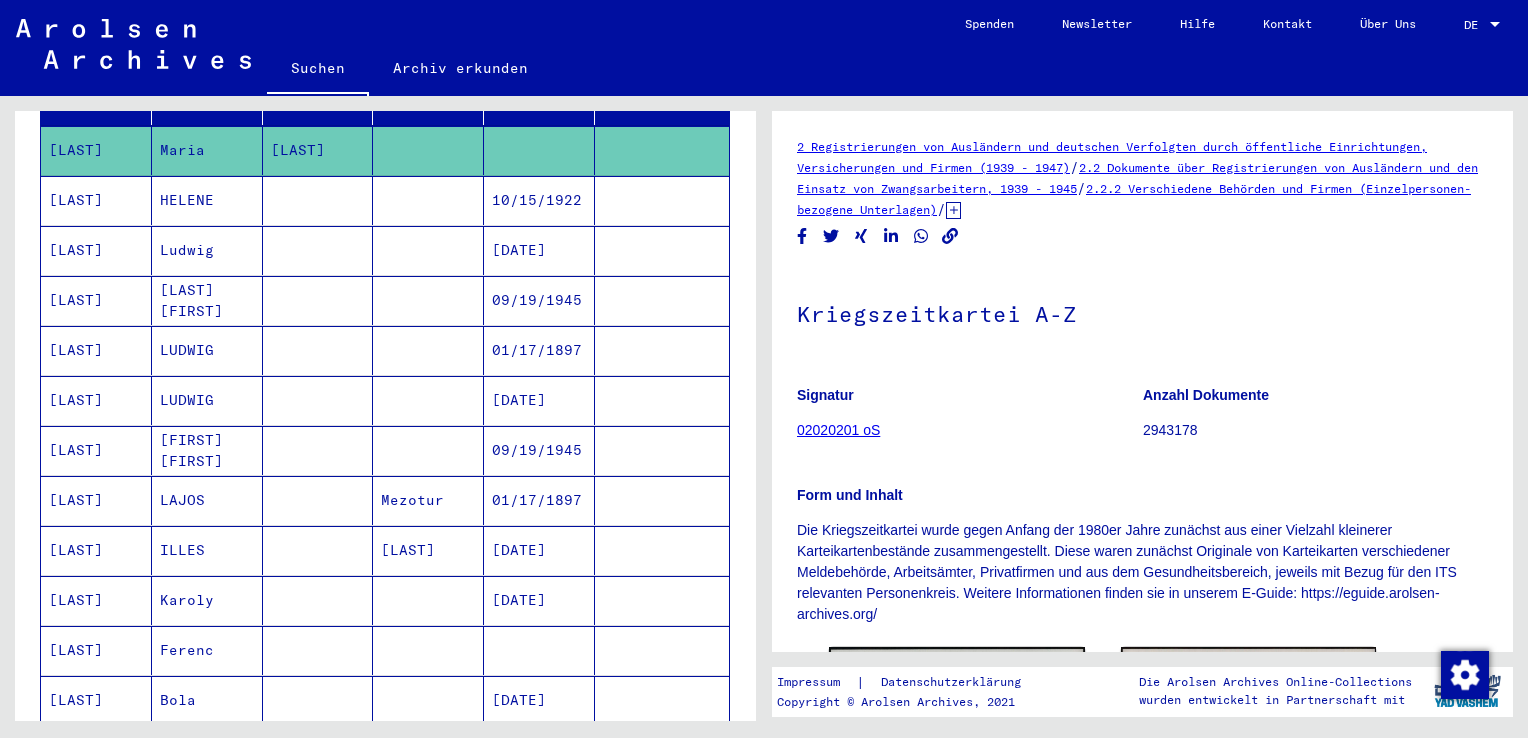 click on "[LAST]" at bounding box center (96, 450) 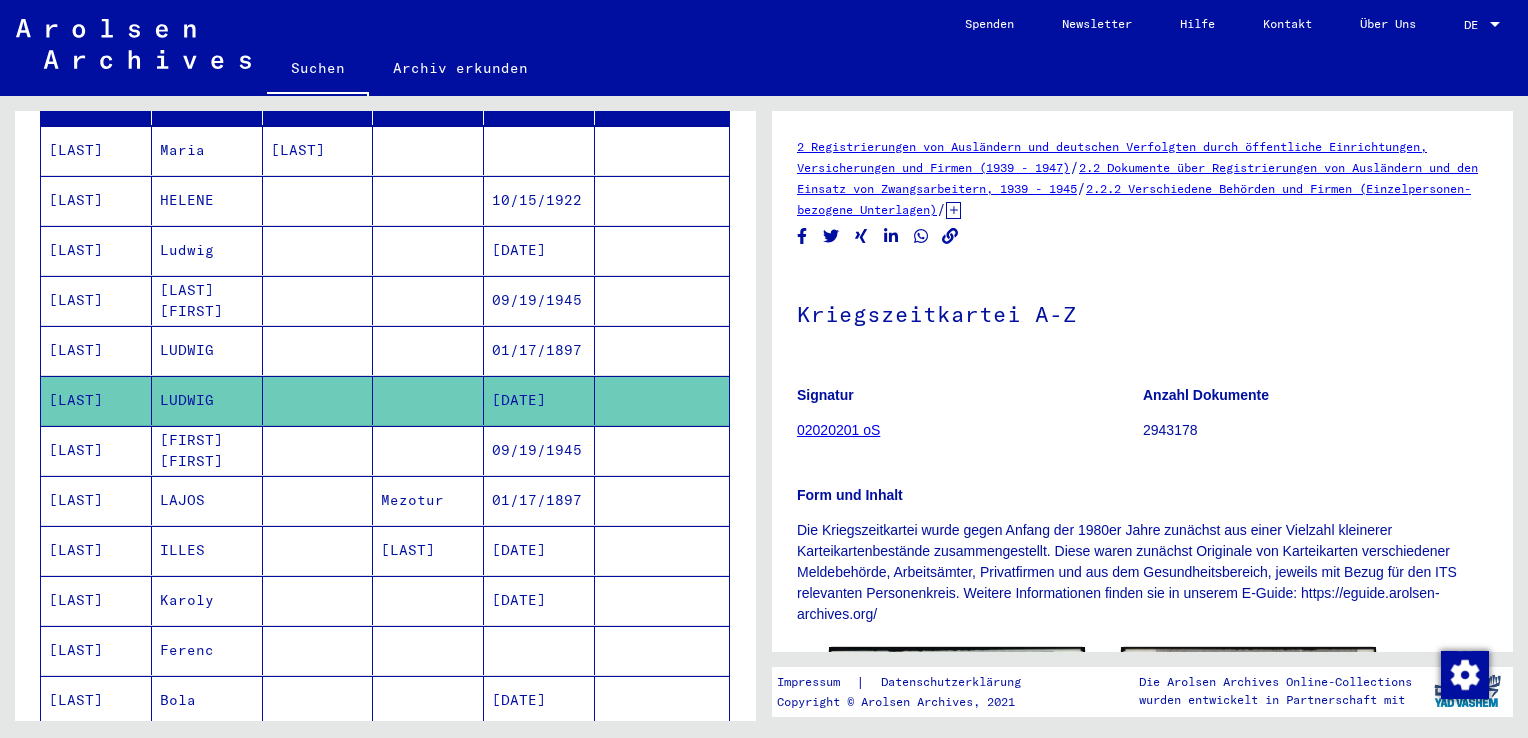 scroll, scrollTop: 0, scrollLeft: 0, axis: both 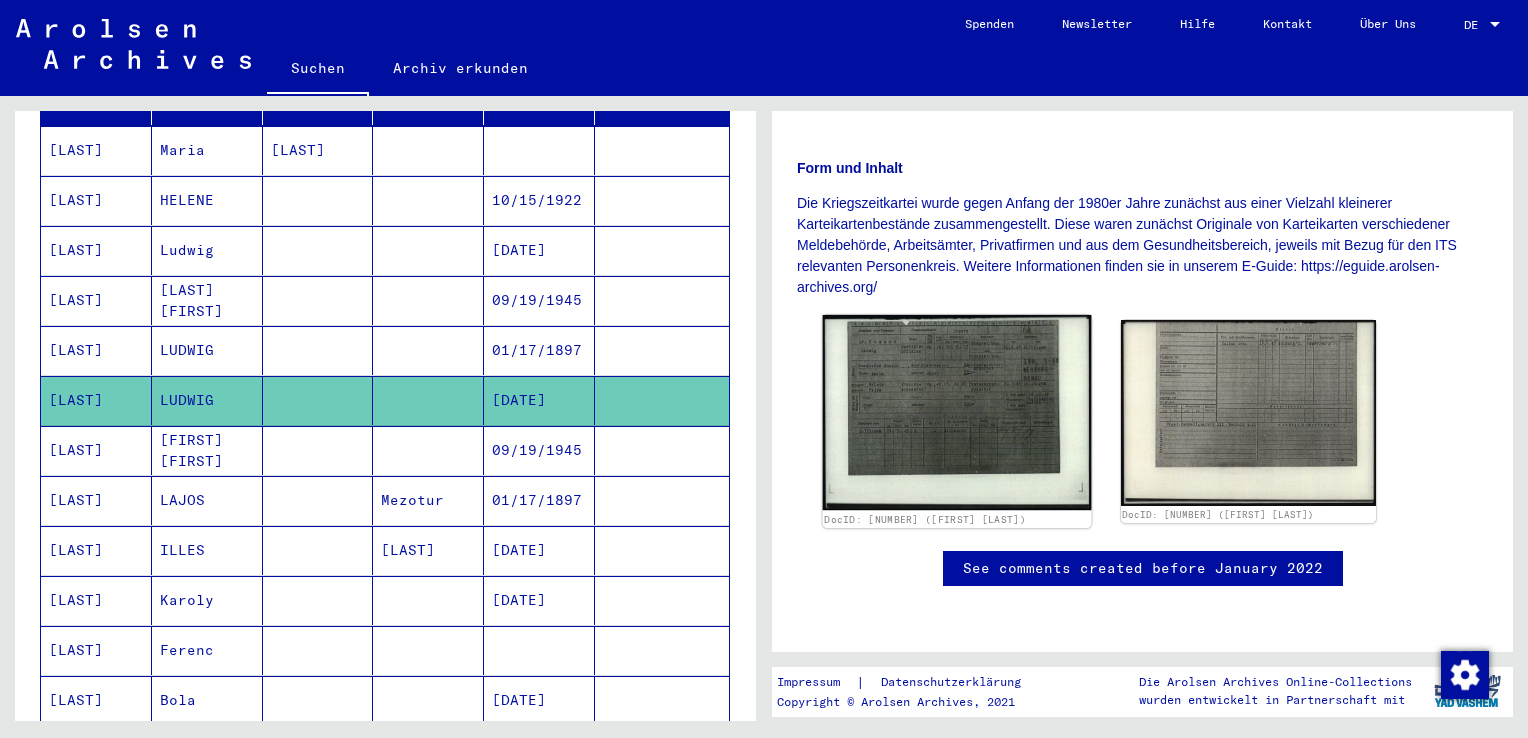 click 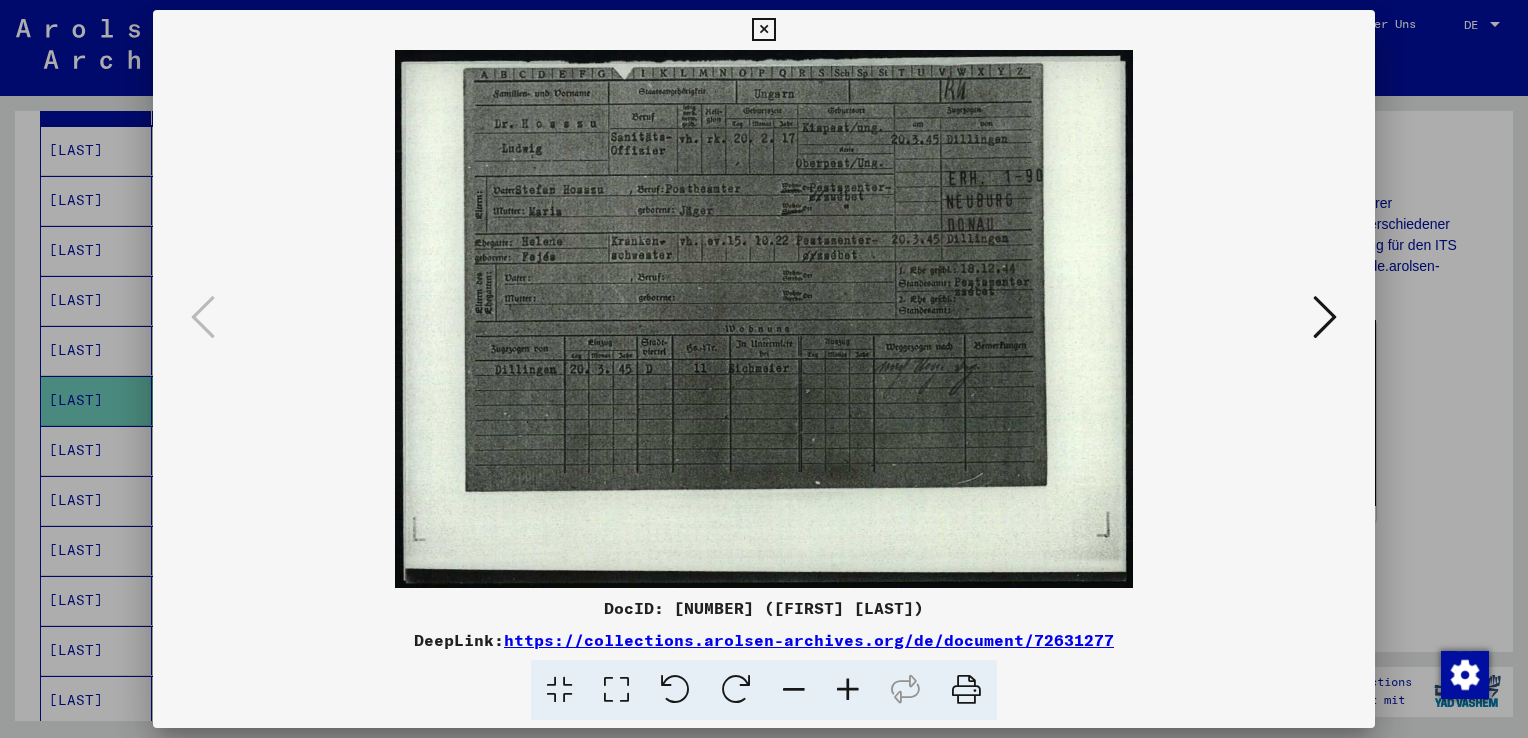 click at bounding box center [1325, 317] 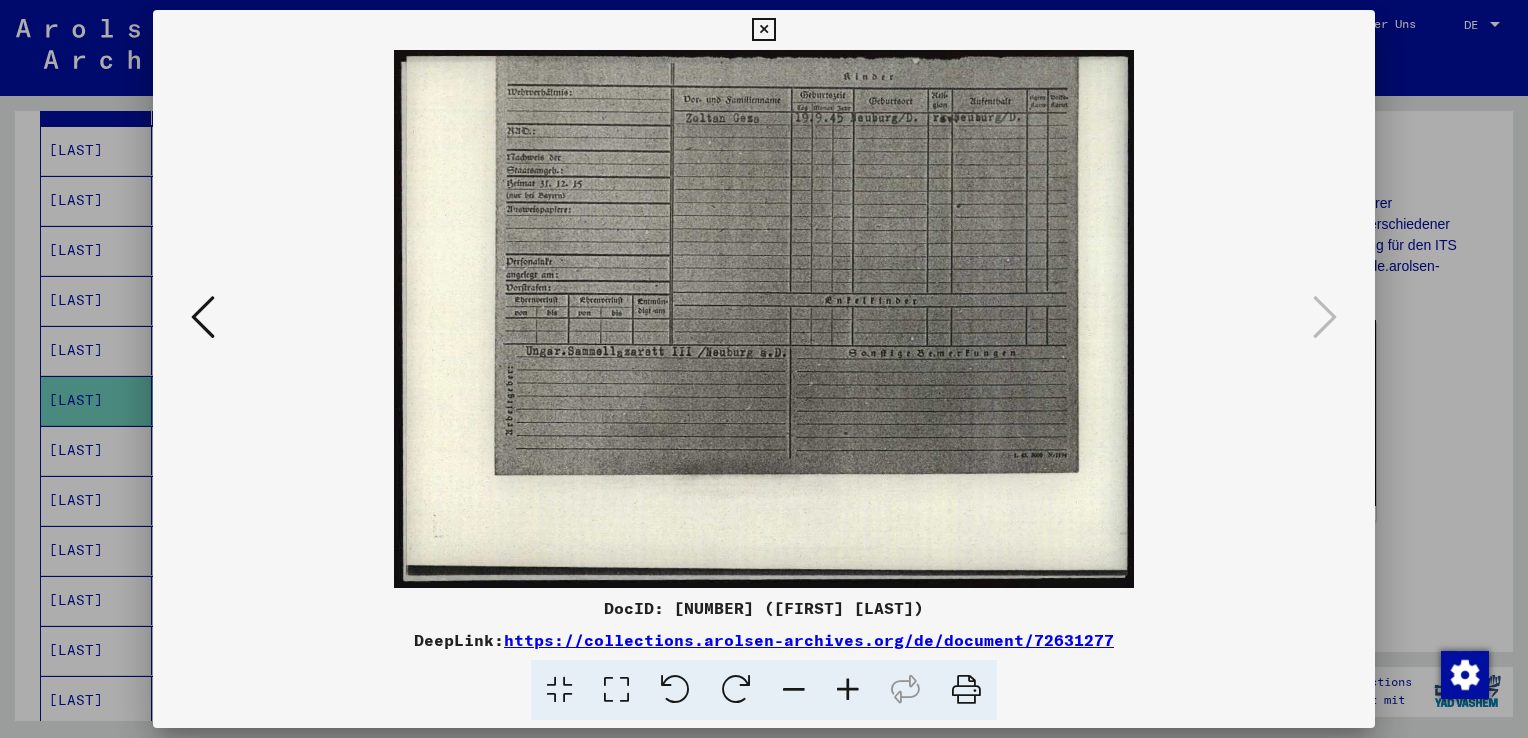 click at bounding box center (763, 30) 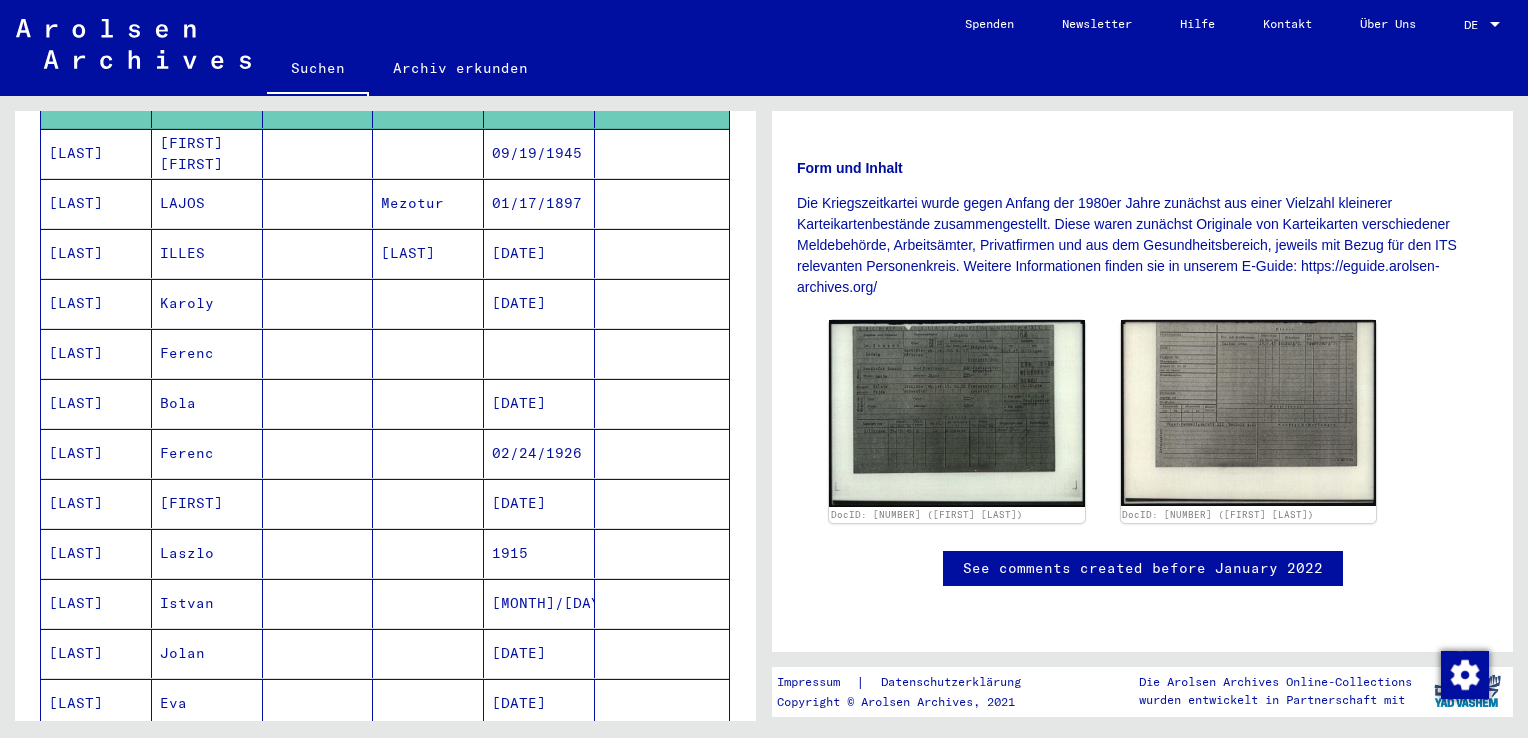 scroll, scrollTop: 600, scrollLeft: 0, axis: vertical 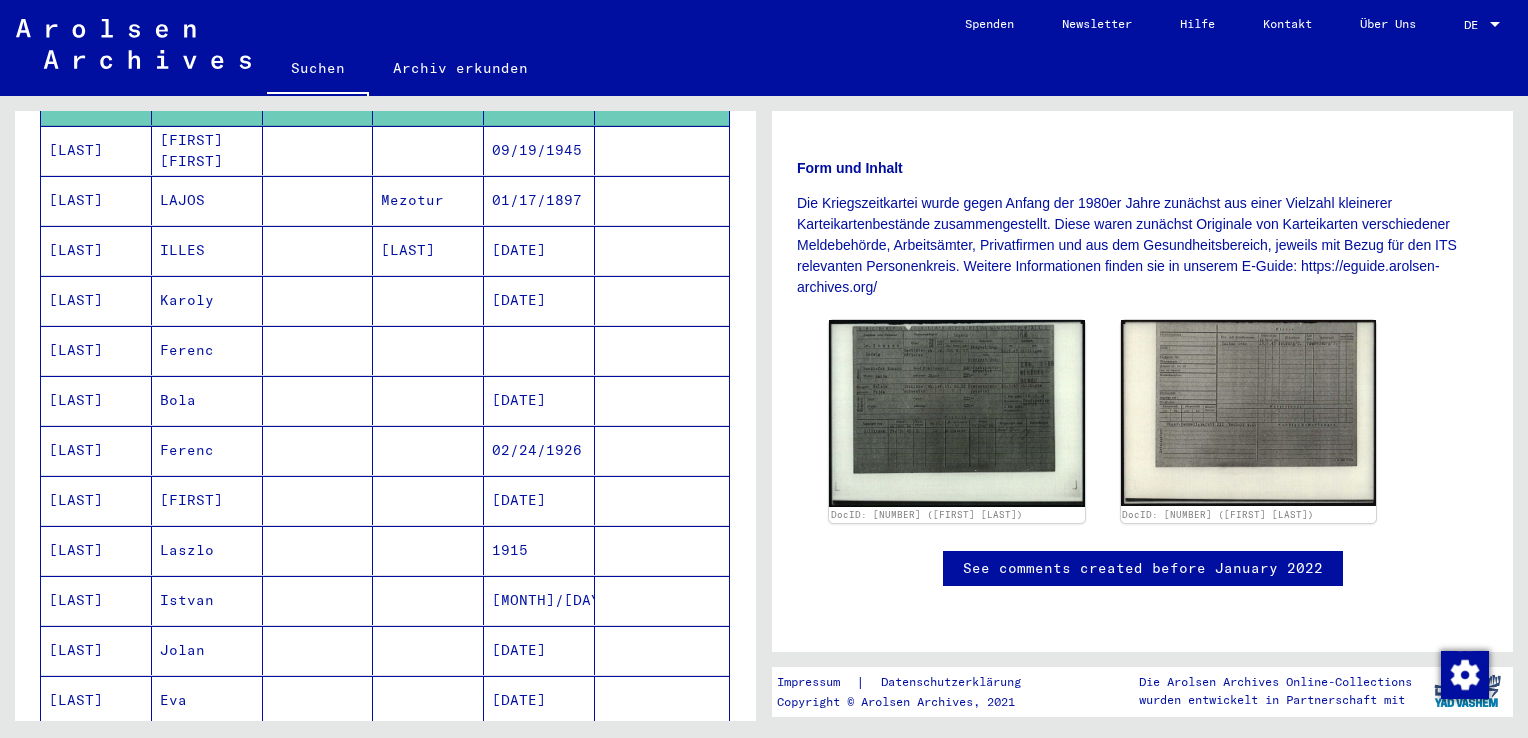 click on "[LAST]" at bounding box center [96, 250] 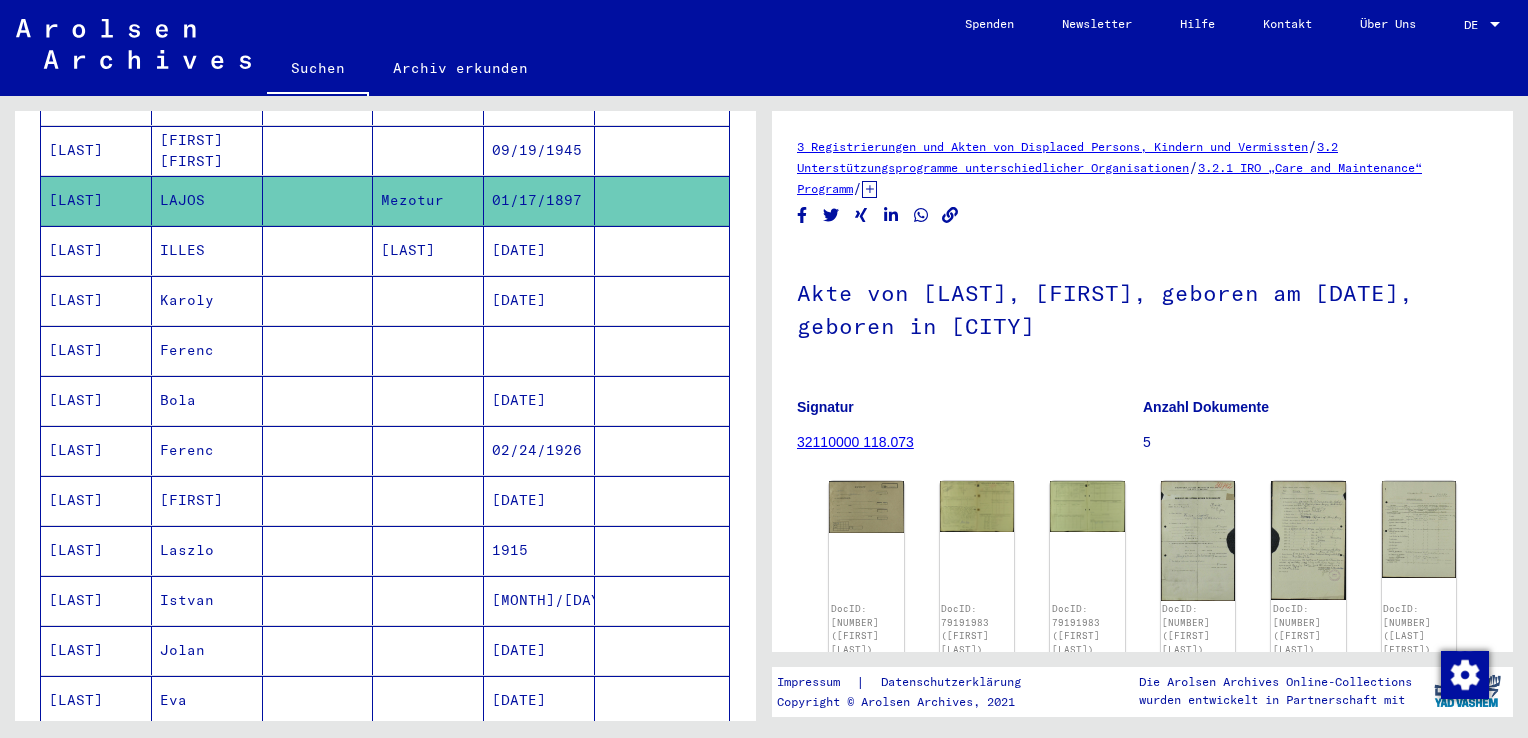 scroll, scrollTop: 0, scrollLeft: 0, axis: both 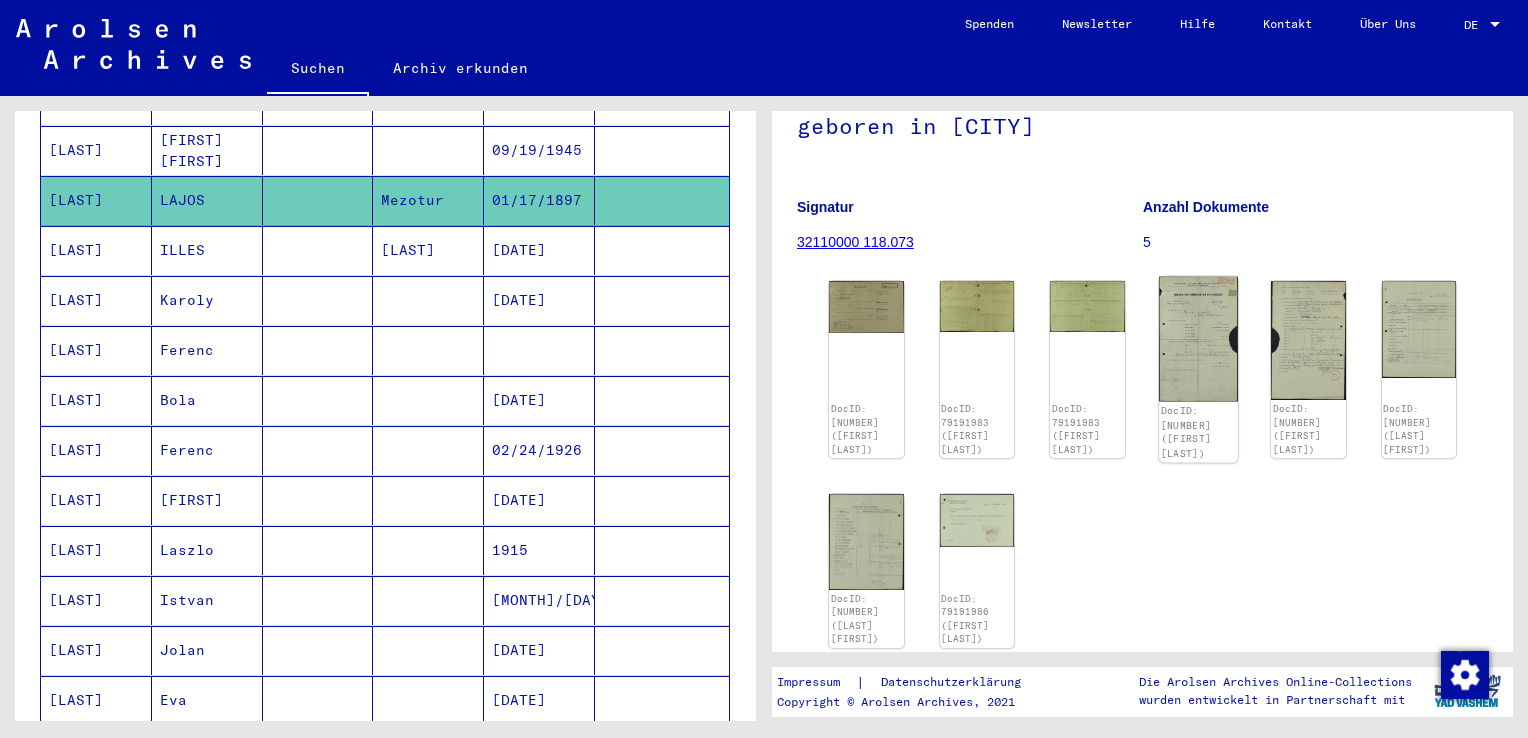 click 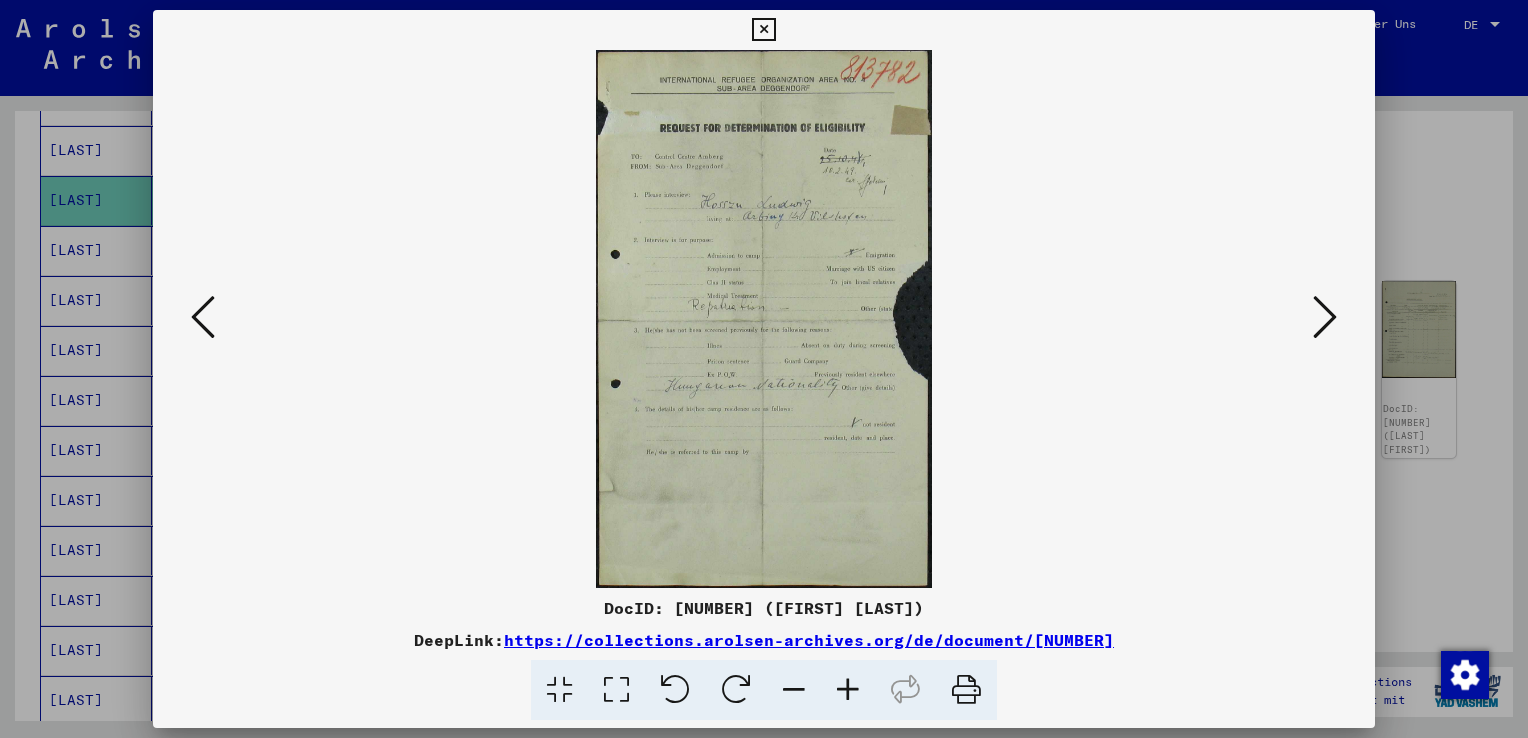 click at bounding box center [1325, 317] 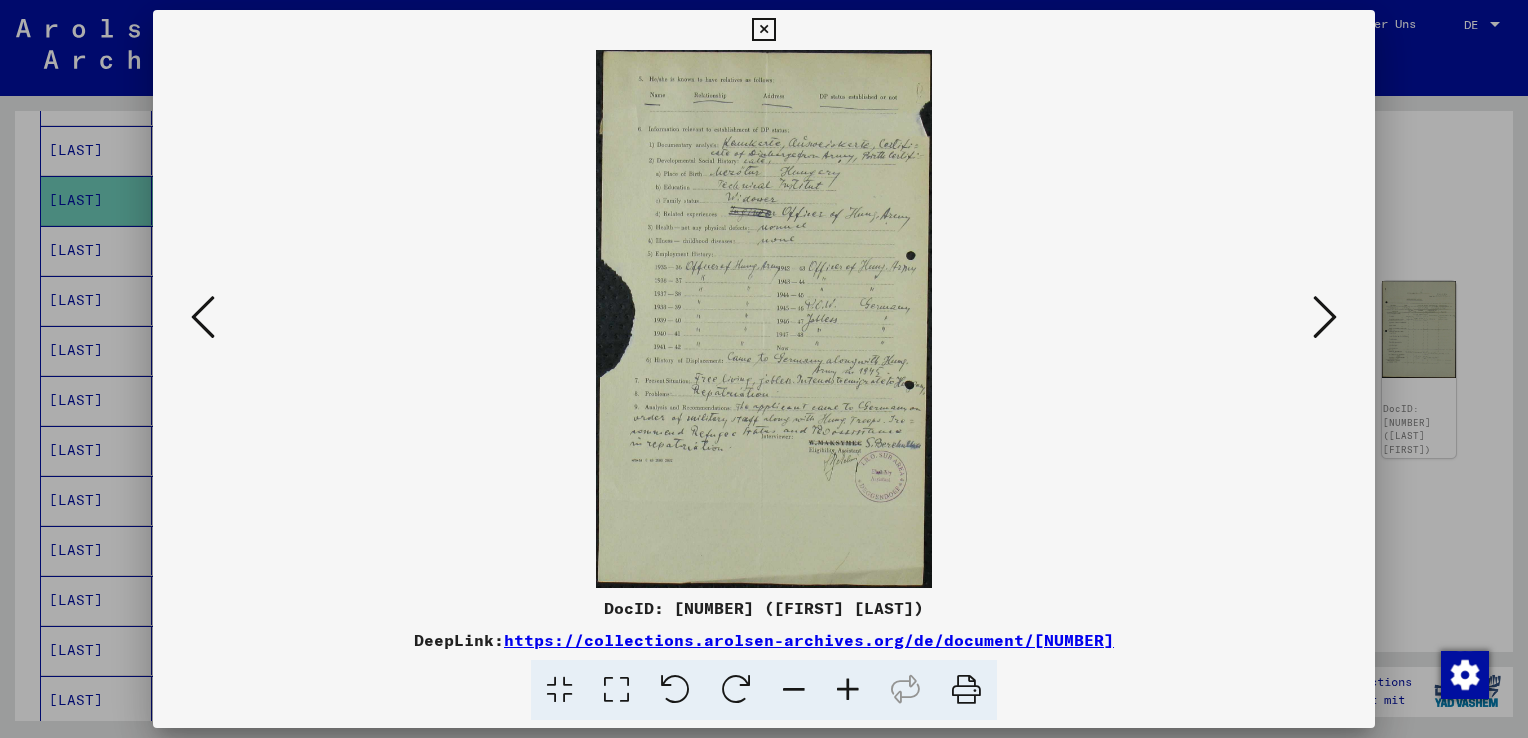 drag, startPoint x: 741, startPoint y: 237, endPoint x: 830, endPoint y: 257, distance: 91.21951 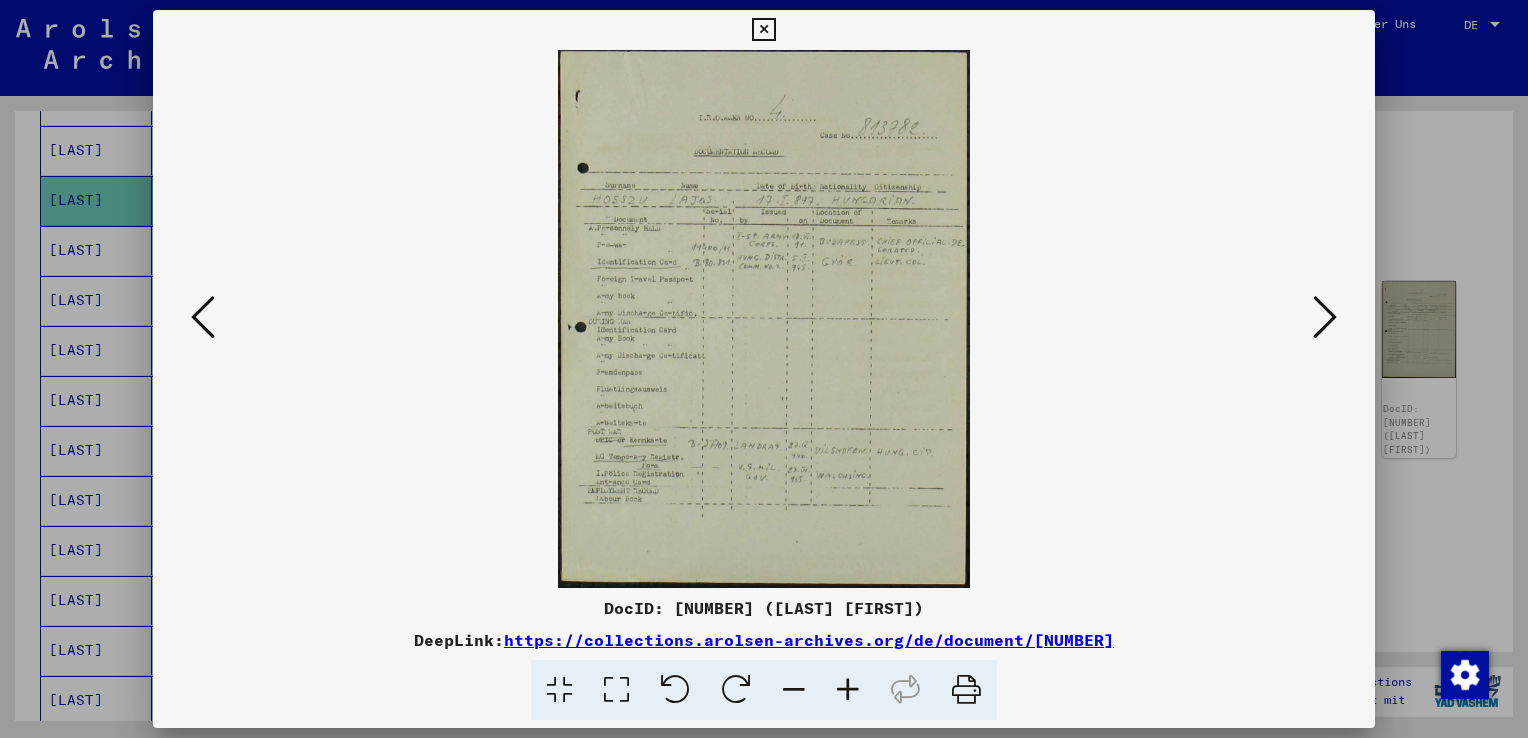 click at bounding box center (1325, 317) 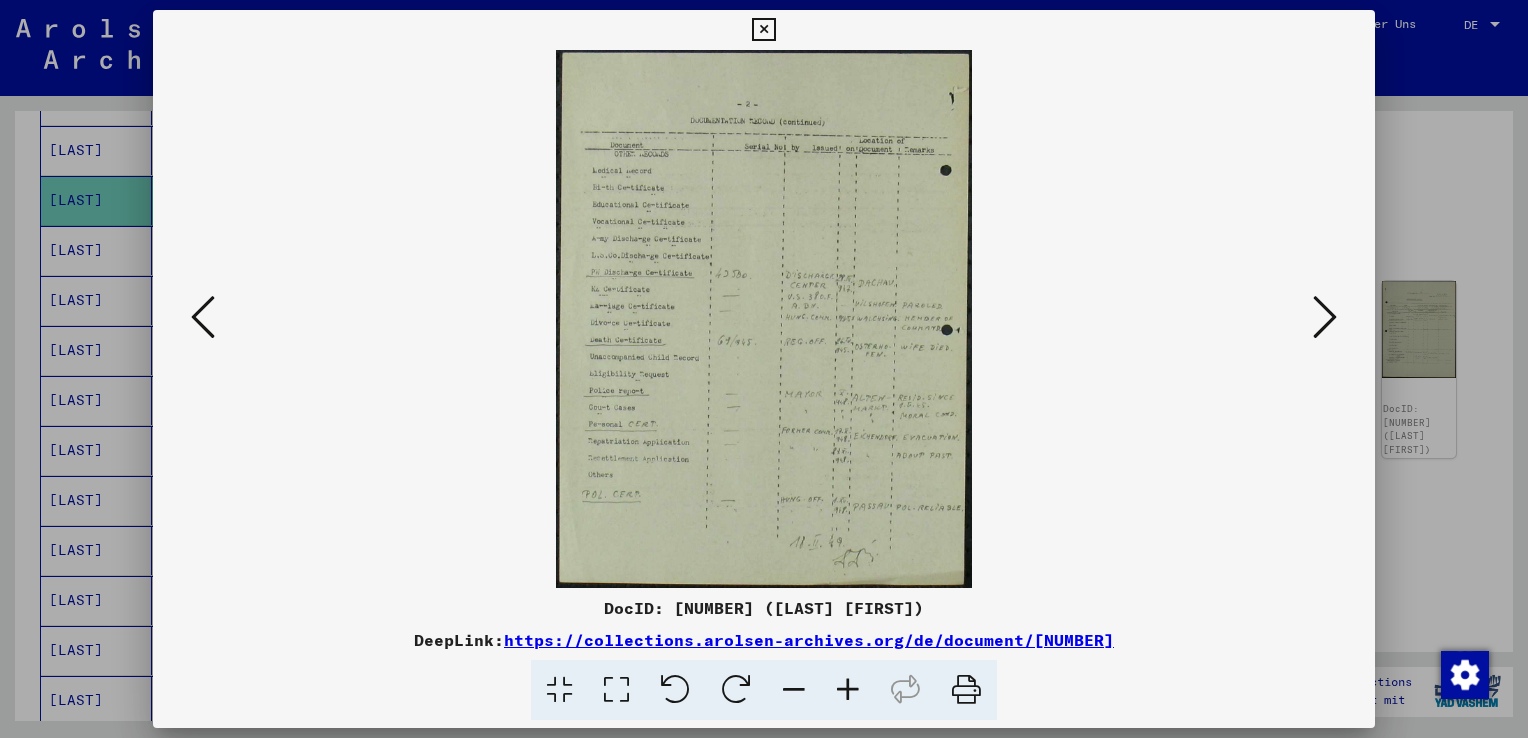 click at bounding box center [764, 319] 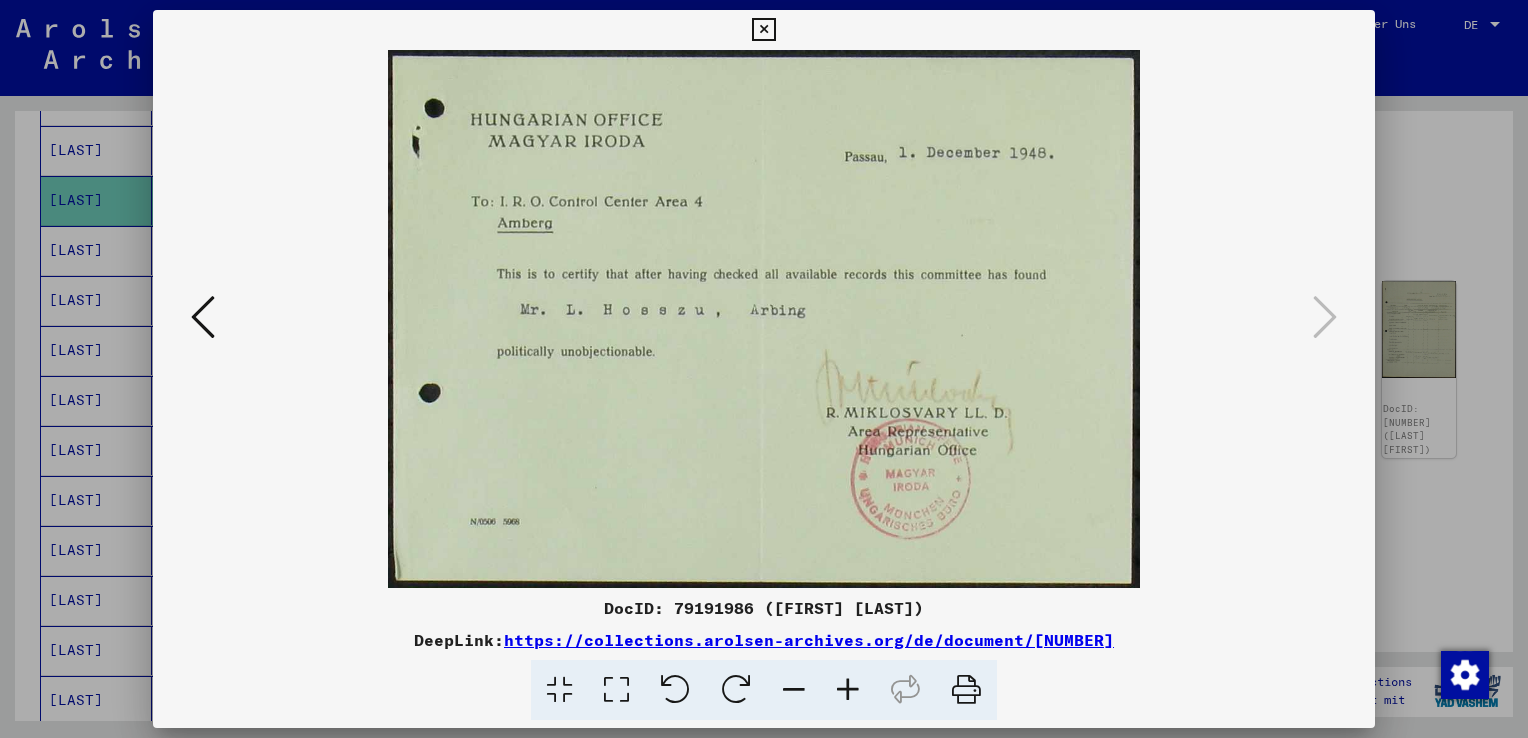 click at bounding box center (203, 318) 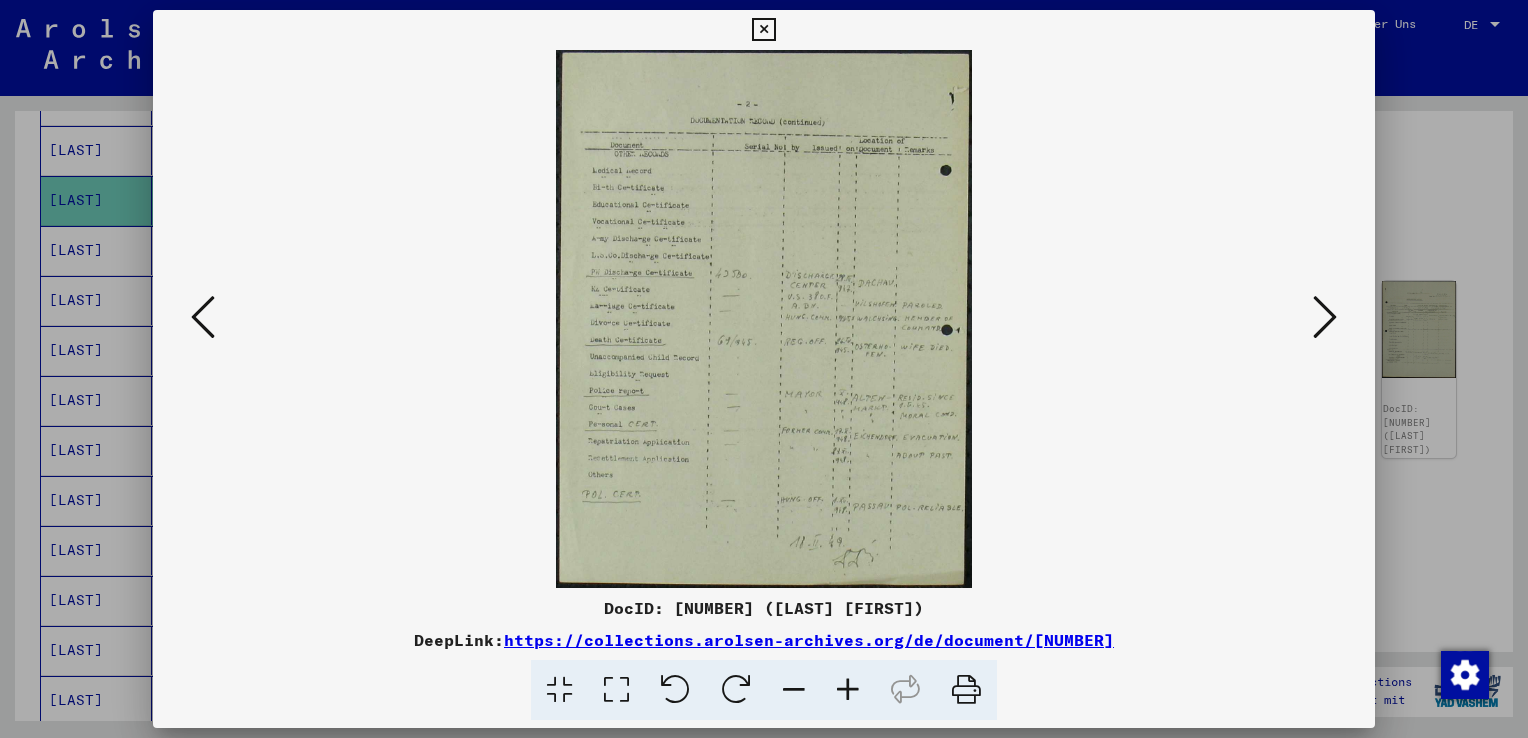click at bounding box center (203, 318) 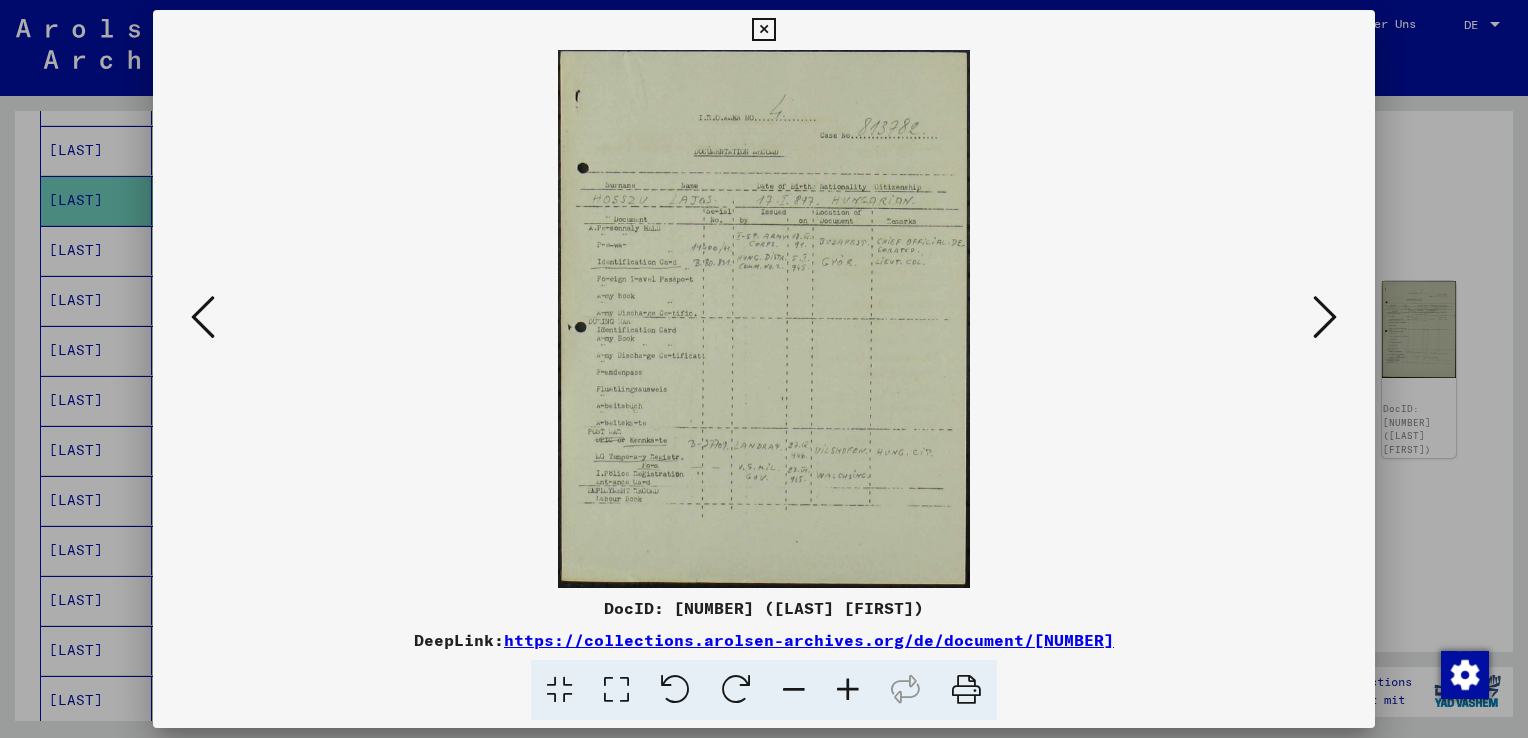 click at bounding box center [203, 318] 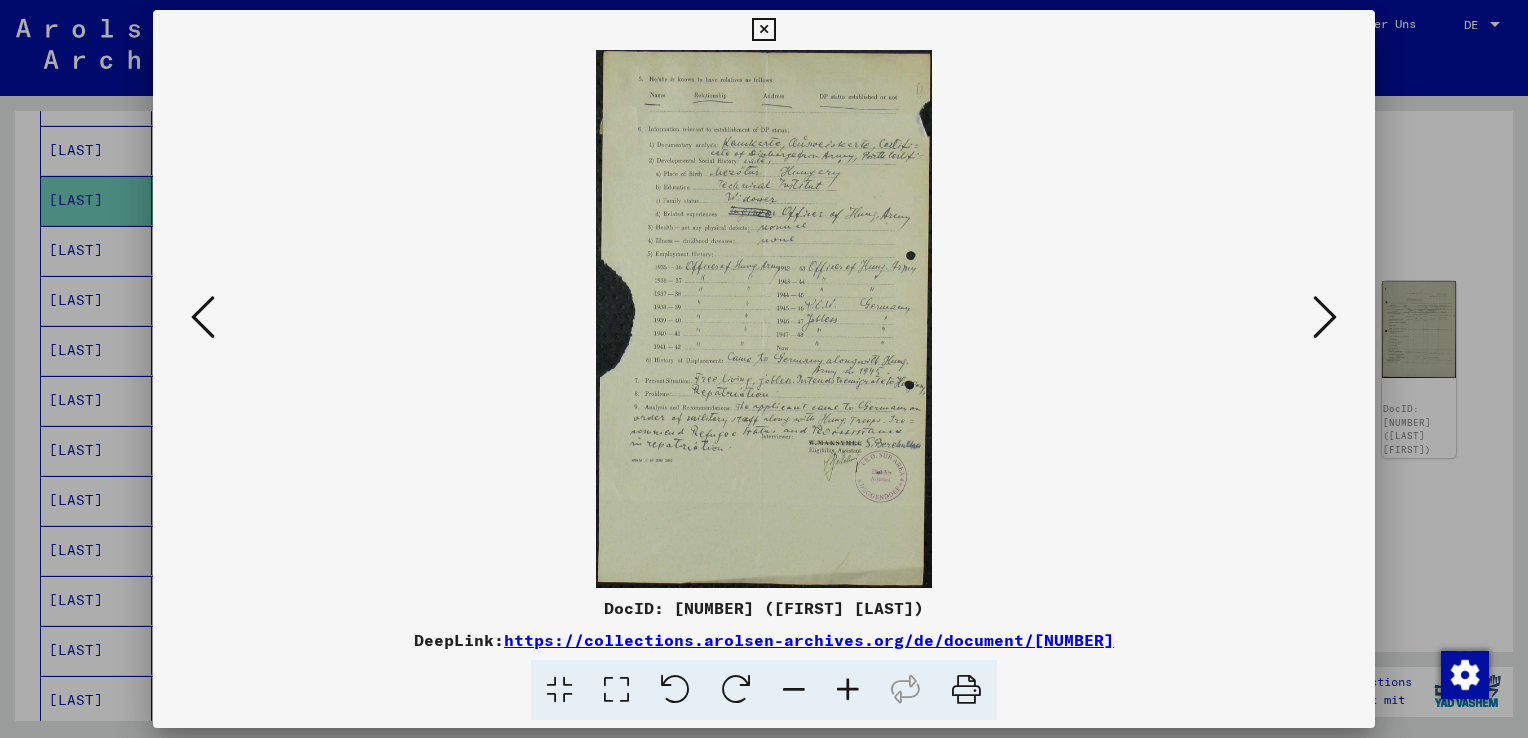 click at bounding box center (203, 318) 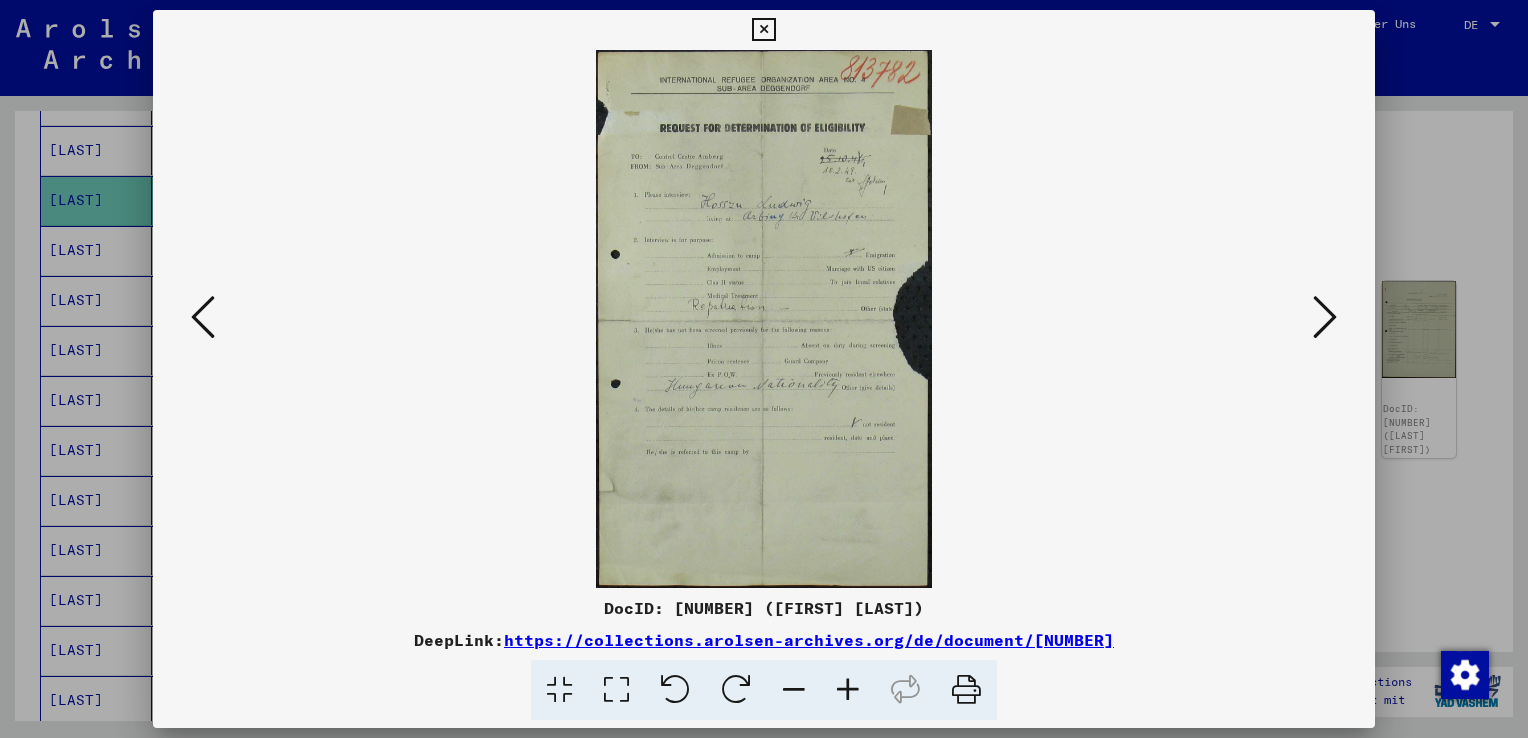 click at bounding box center (203, 318) 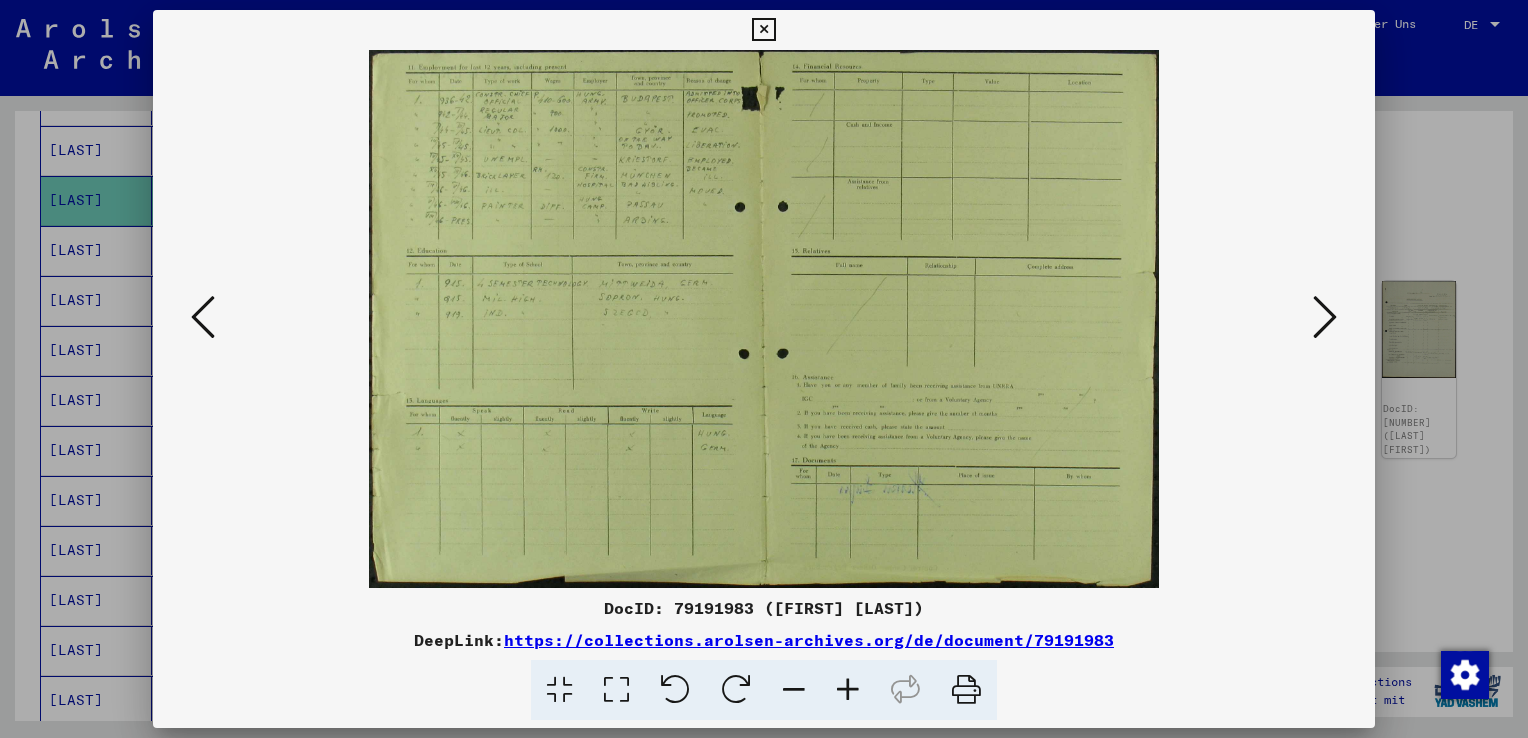click at bounding box center (203, 318) 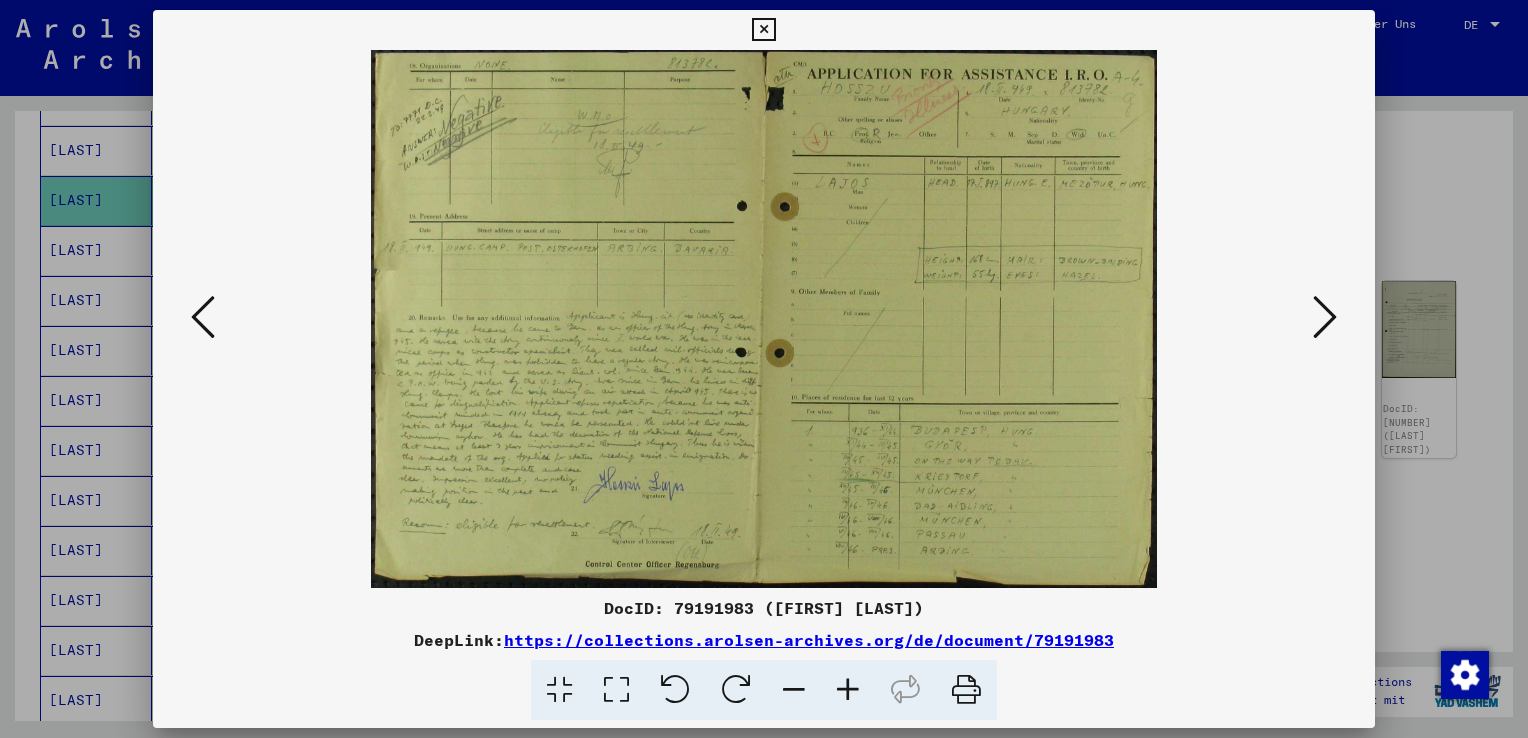 click at bounding box center (764, 319) 